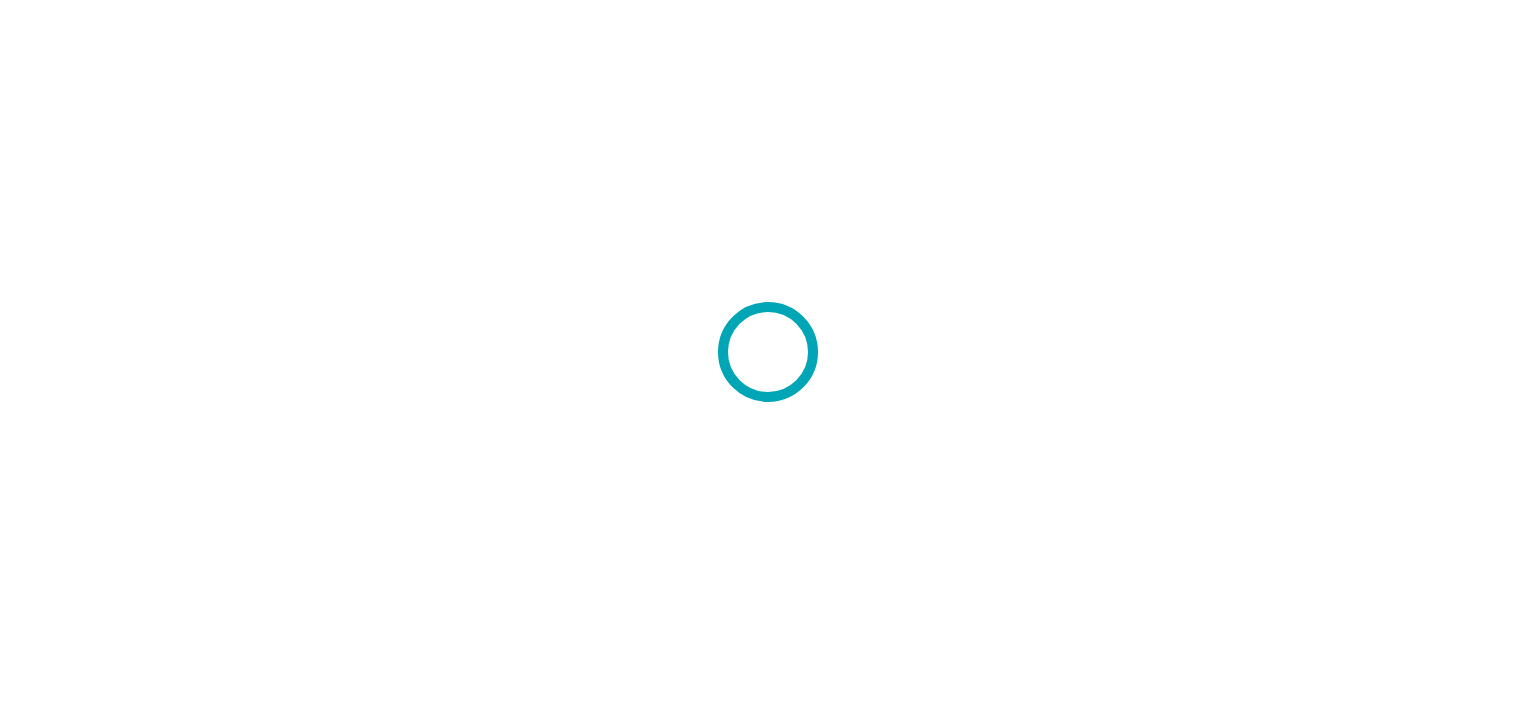 scroll, scrollTop: 0, scrollLeft: 0, axis: both 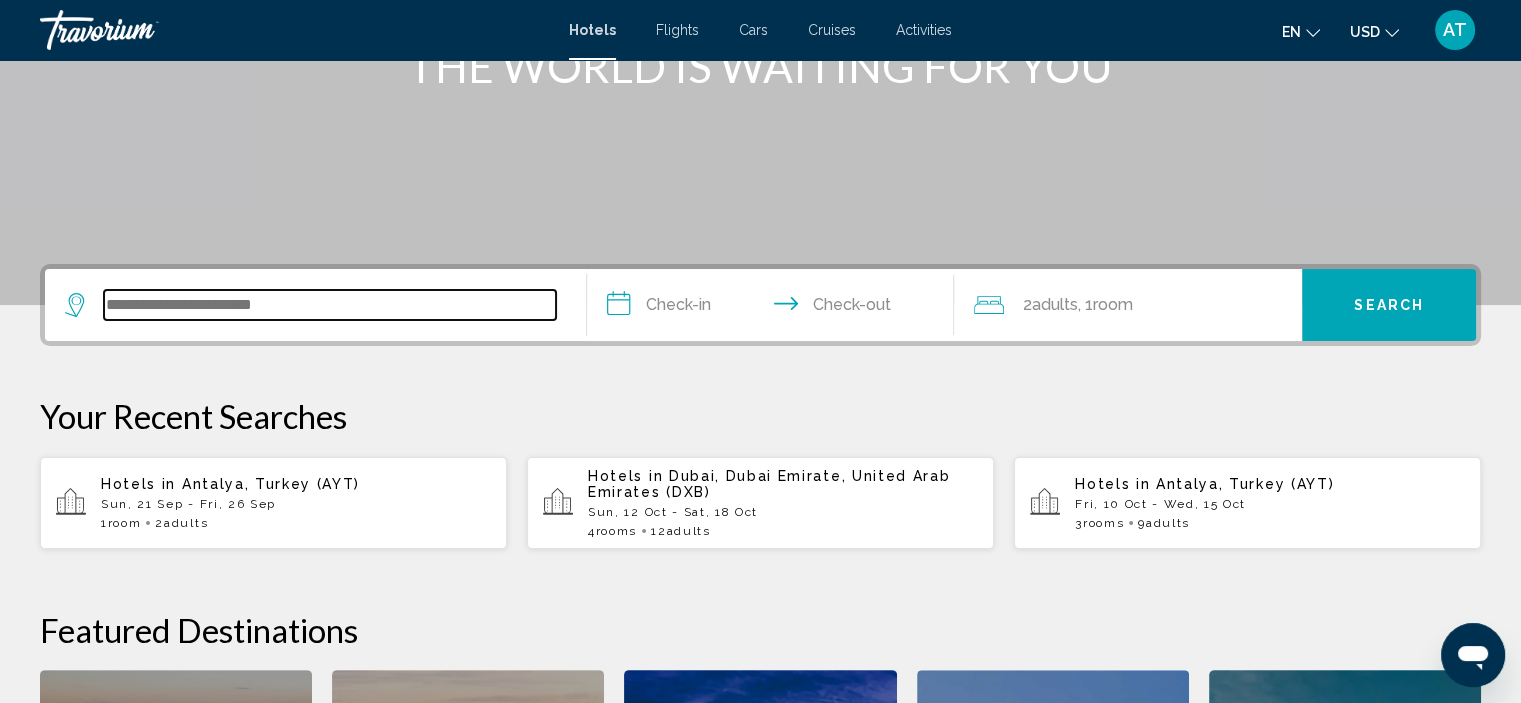 click at bounding box center [330, 305] 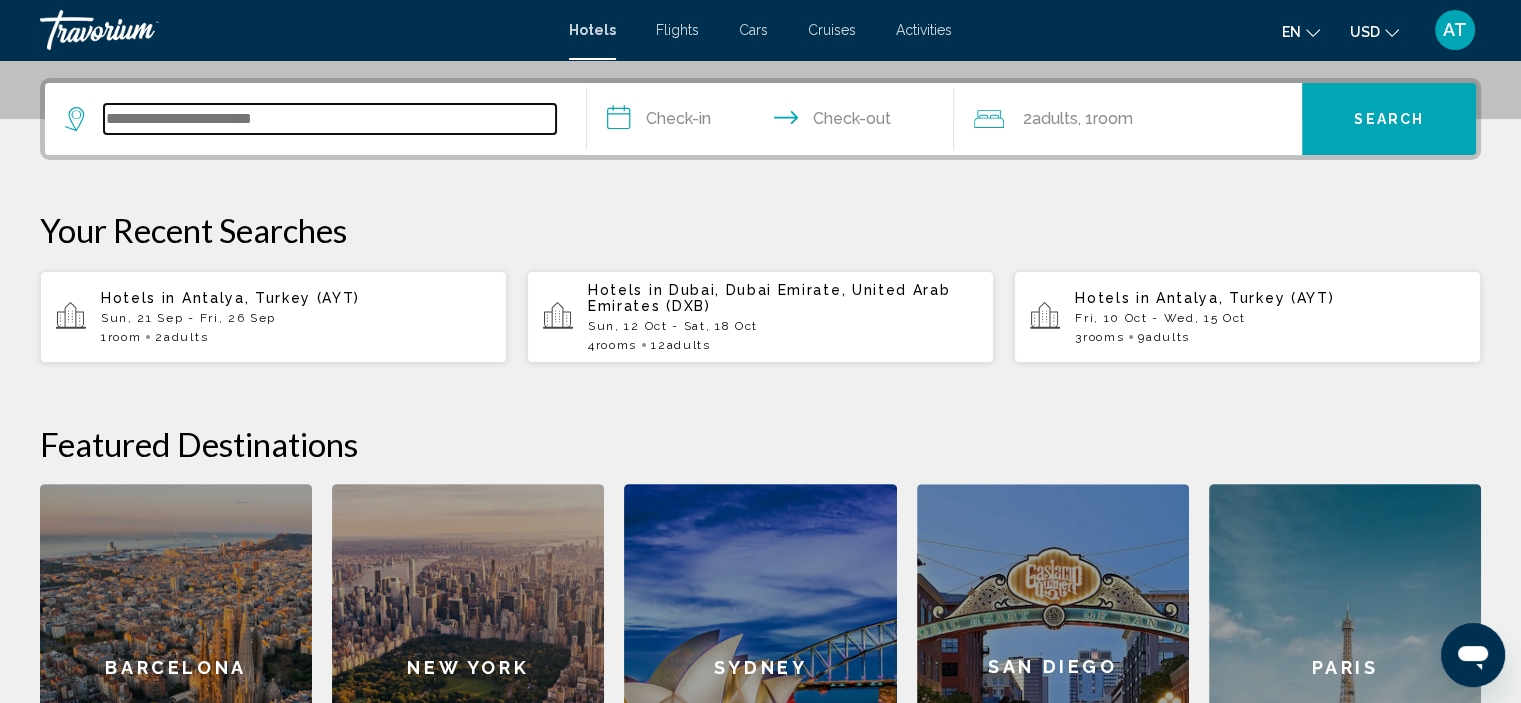 scroll, scrollTop: 493, scrollLeft: 0, axis: vertical 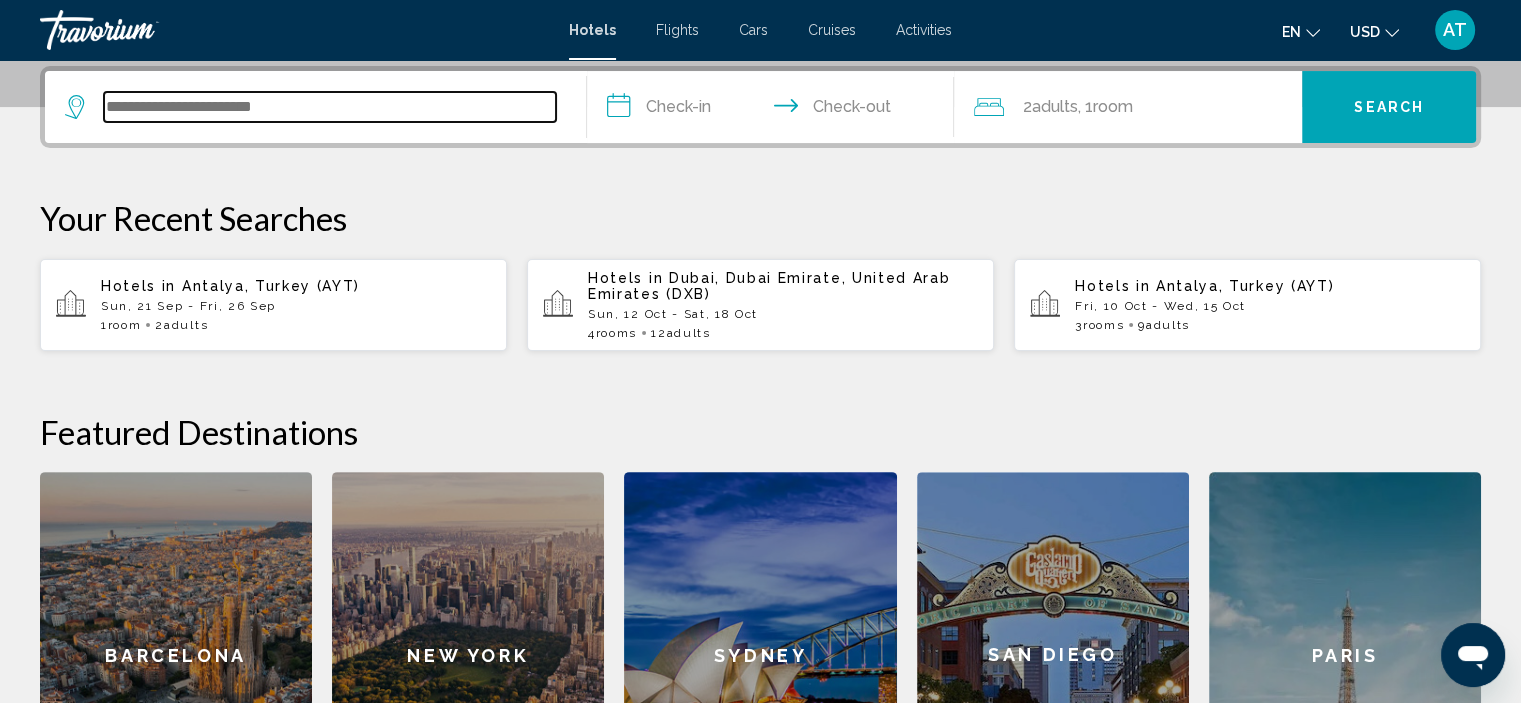 click at bounding box center (330, 107) 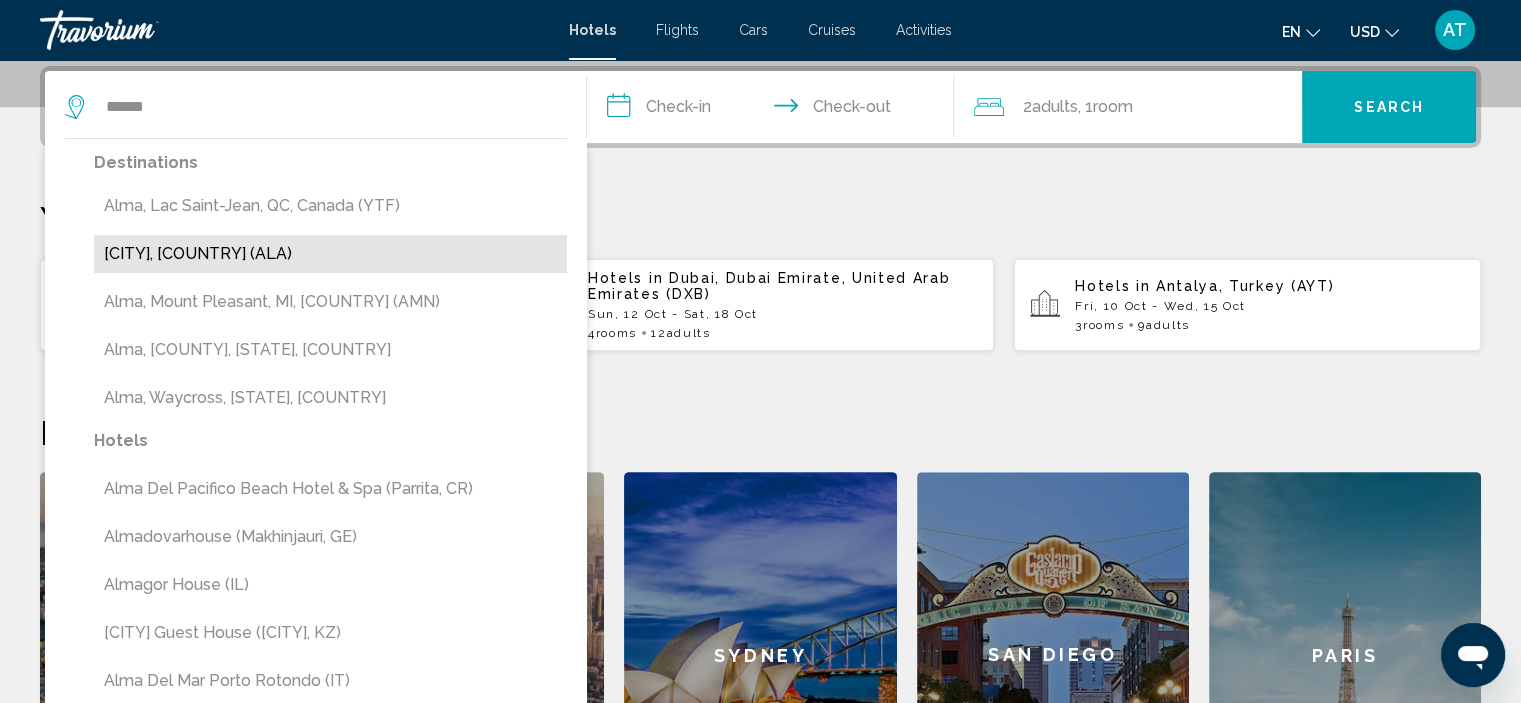 click on "[CITY], [COUNTRY] (ALA)" at bounding box center (330, 254) 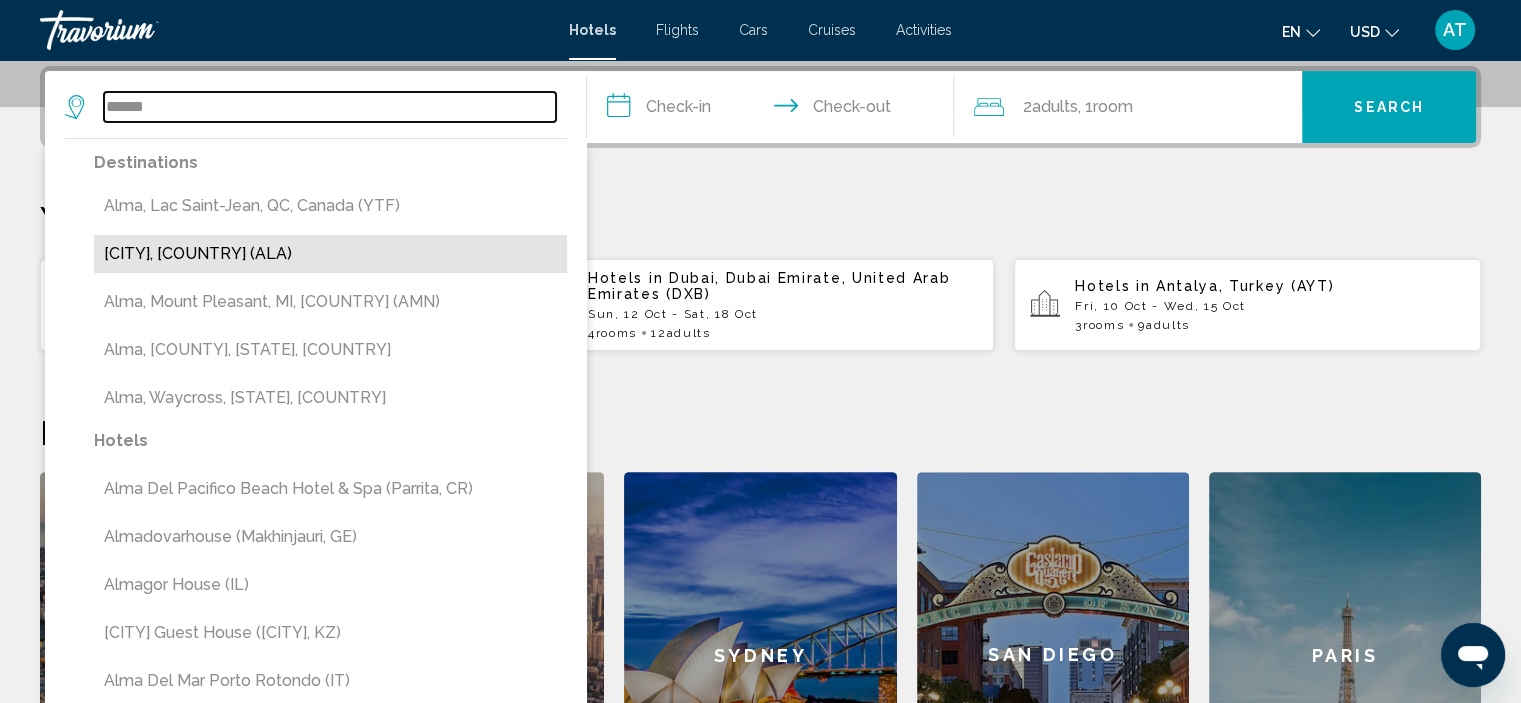 type on "**********" 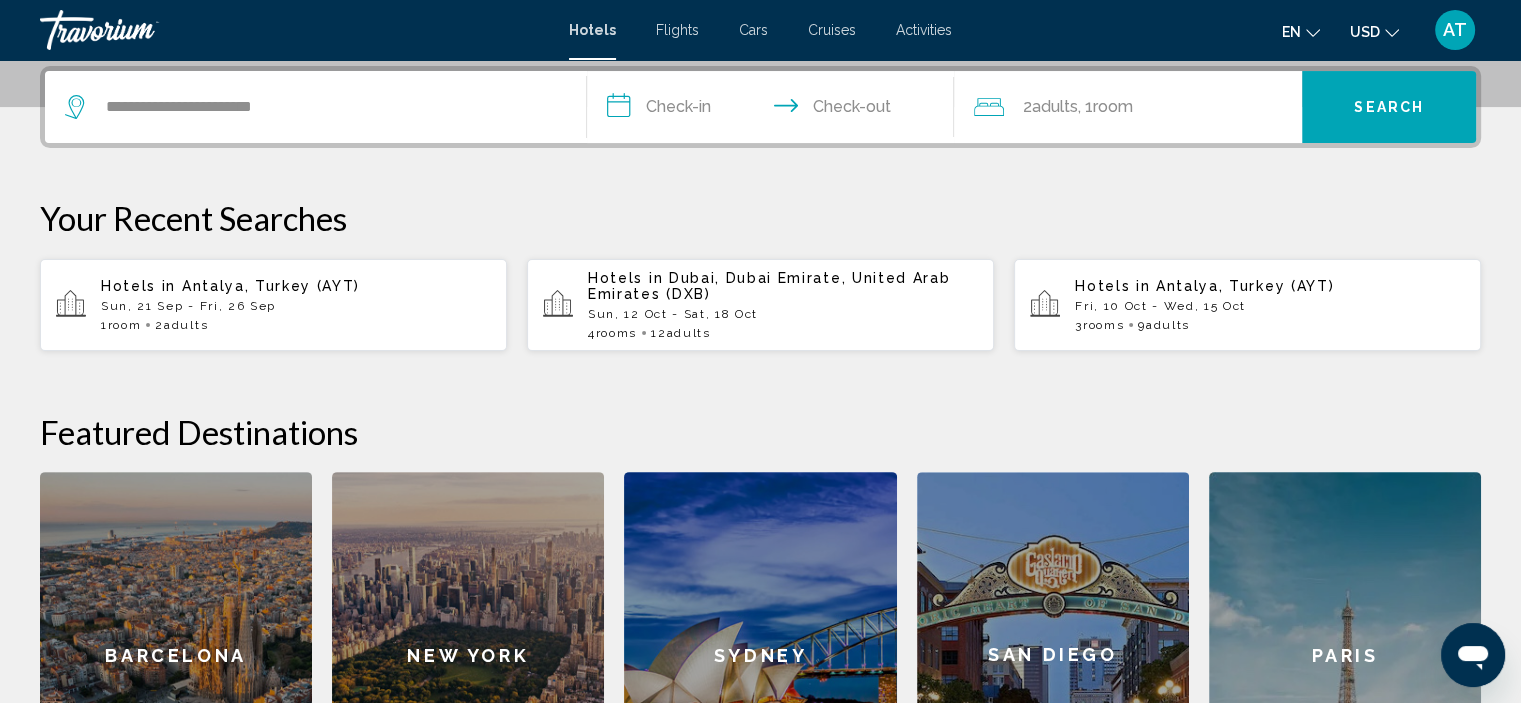 click on "**********" at bounding box center (775, 110) 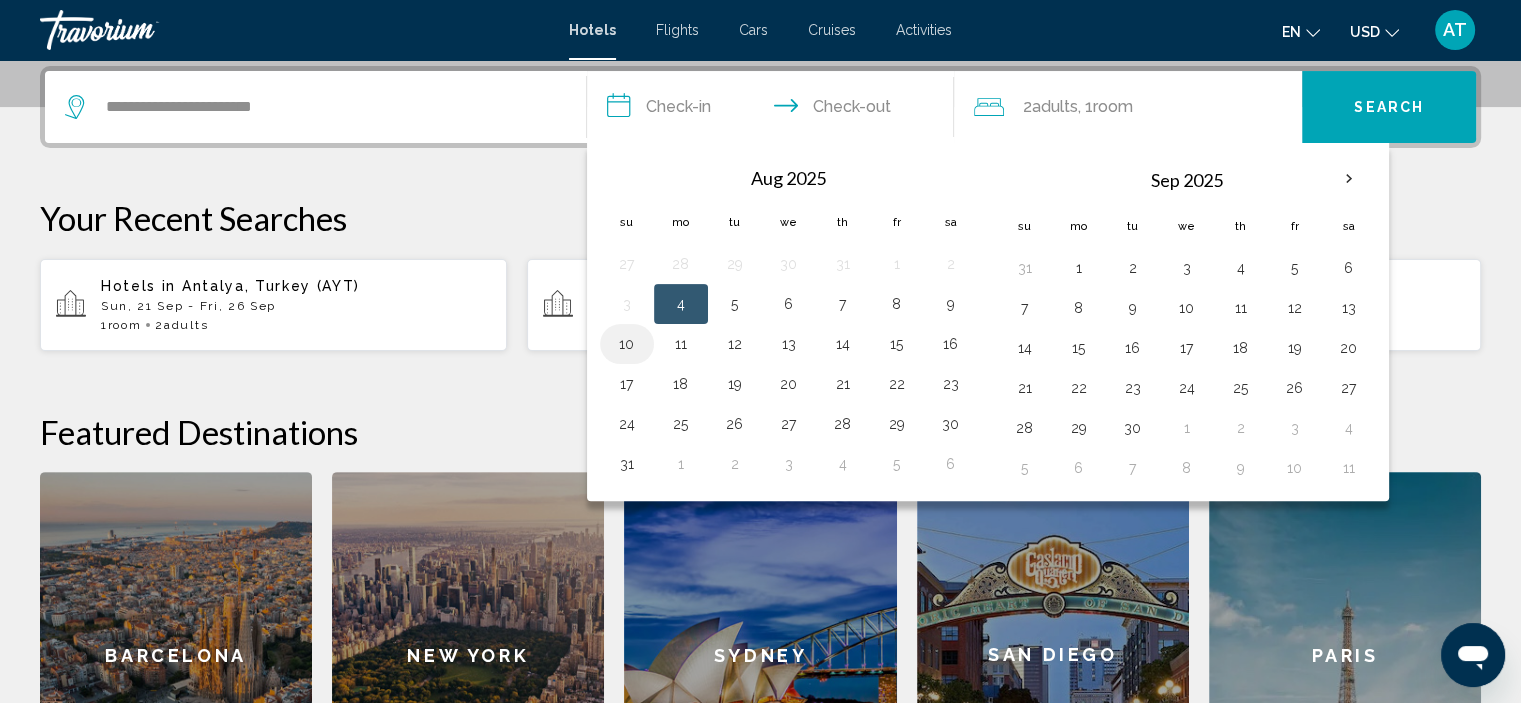 click on "10" at bounding box center [627, 344] 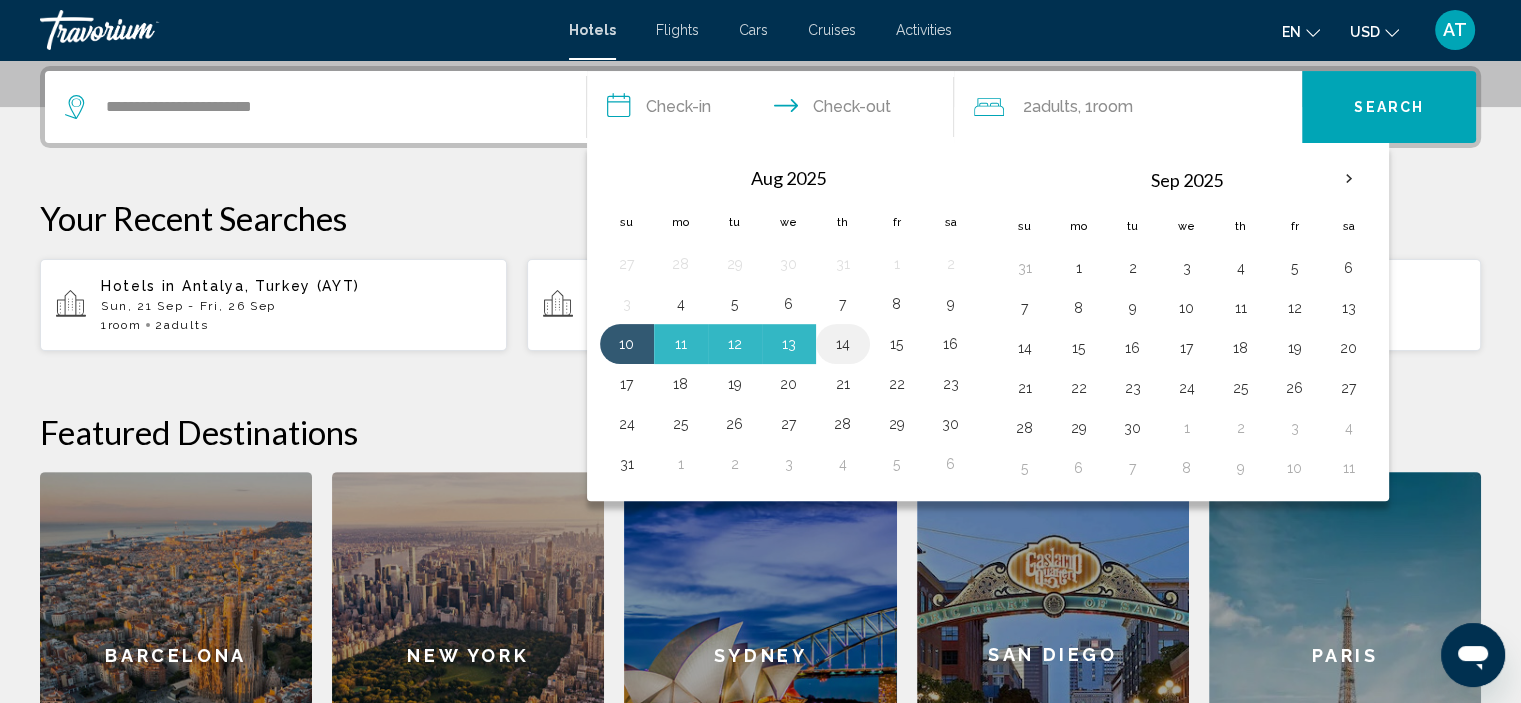 click on "14" at bounding box center (843, 344) 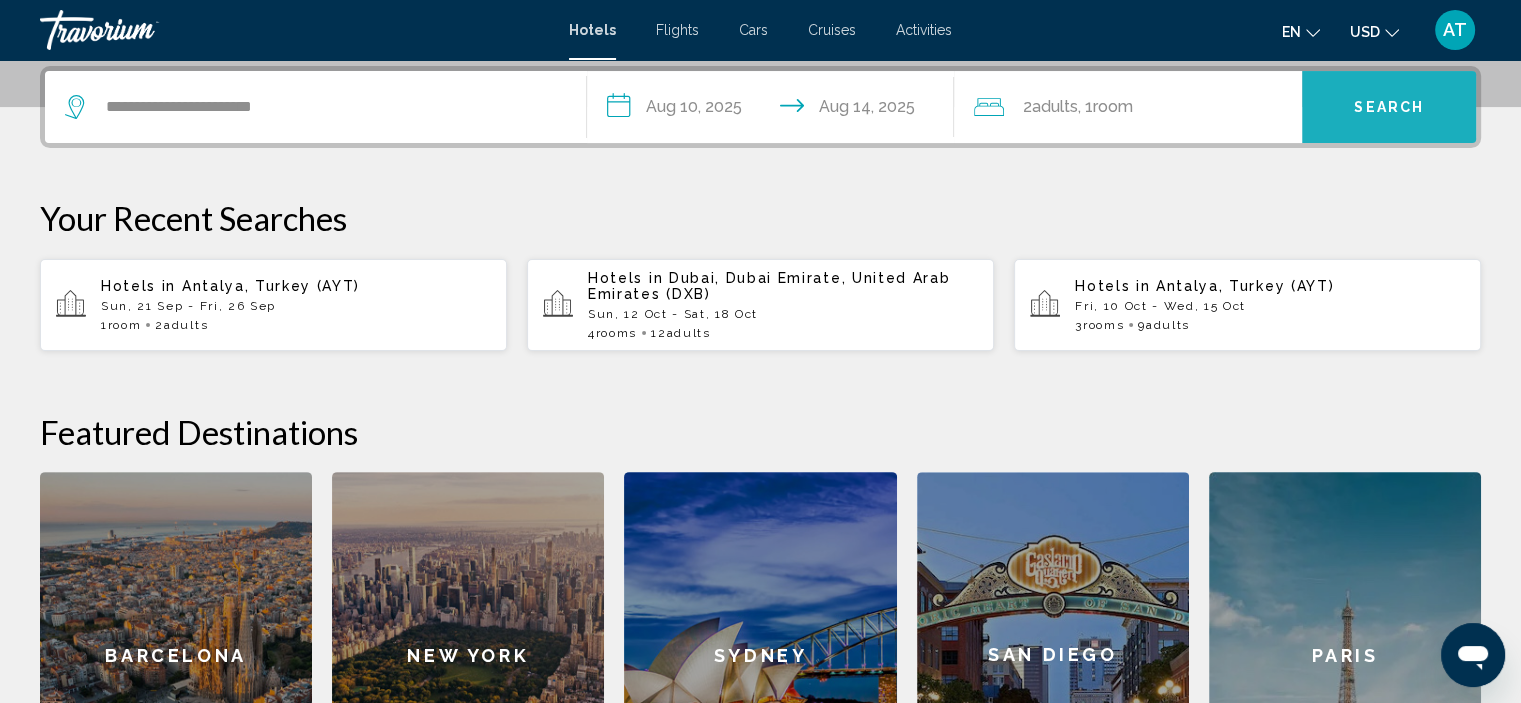 click on "Search" at bounding box center (1389, 107) 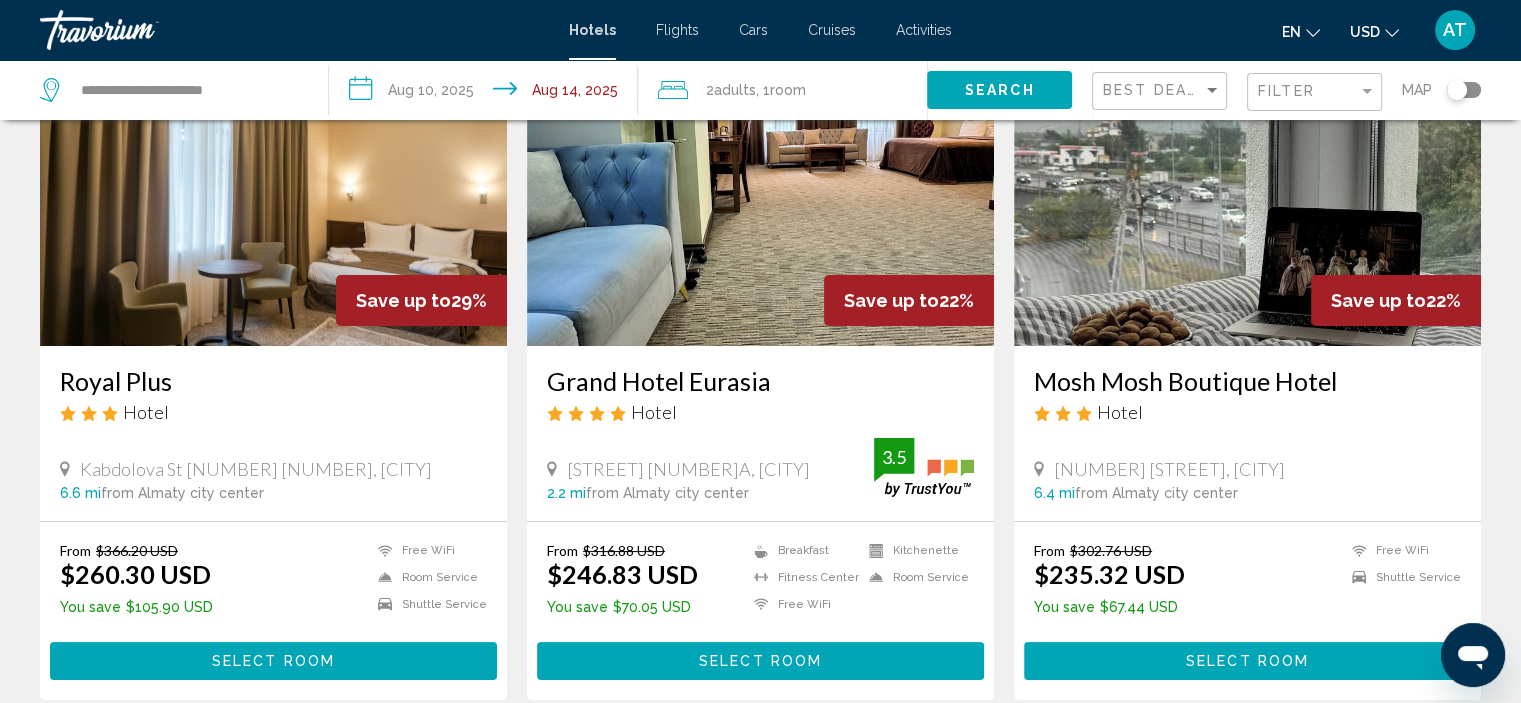 scroll, scrollTop: 167, scrollLeft: 0, axis: vertical 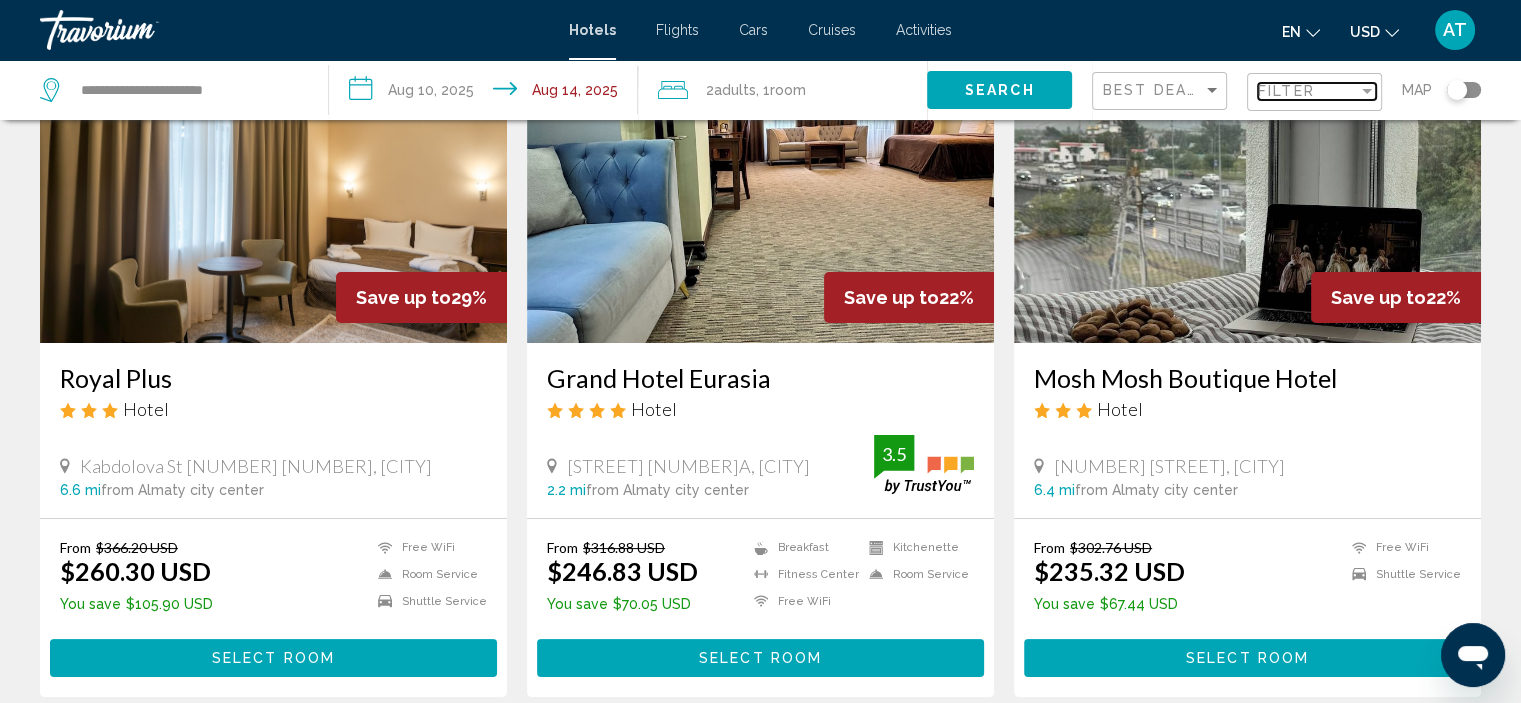 click at bounding box center (1367, 91) 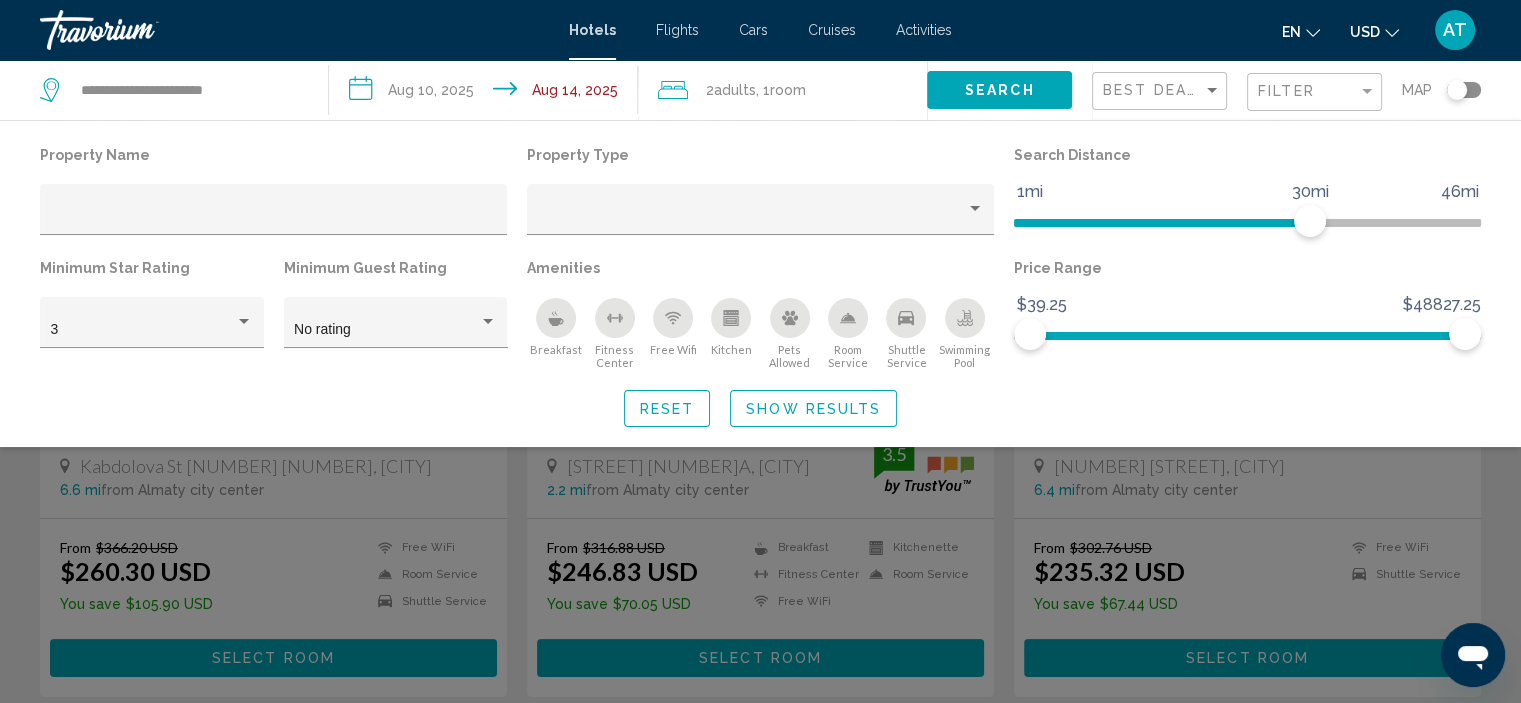 click 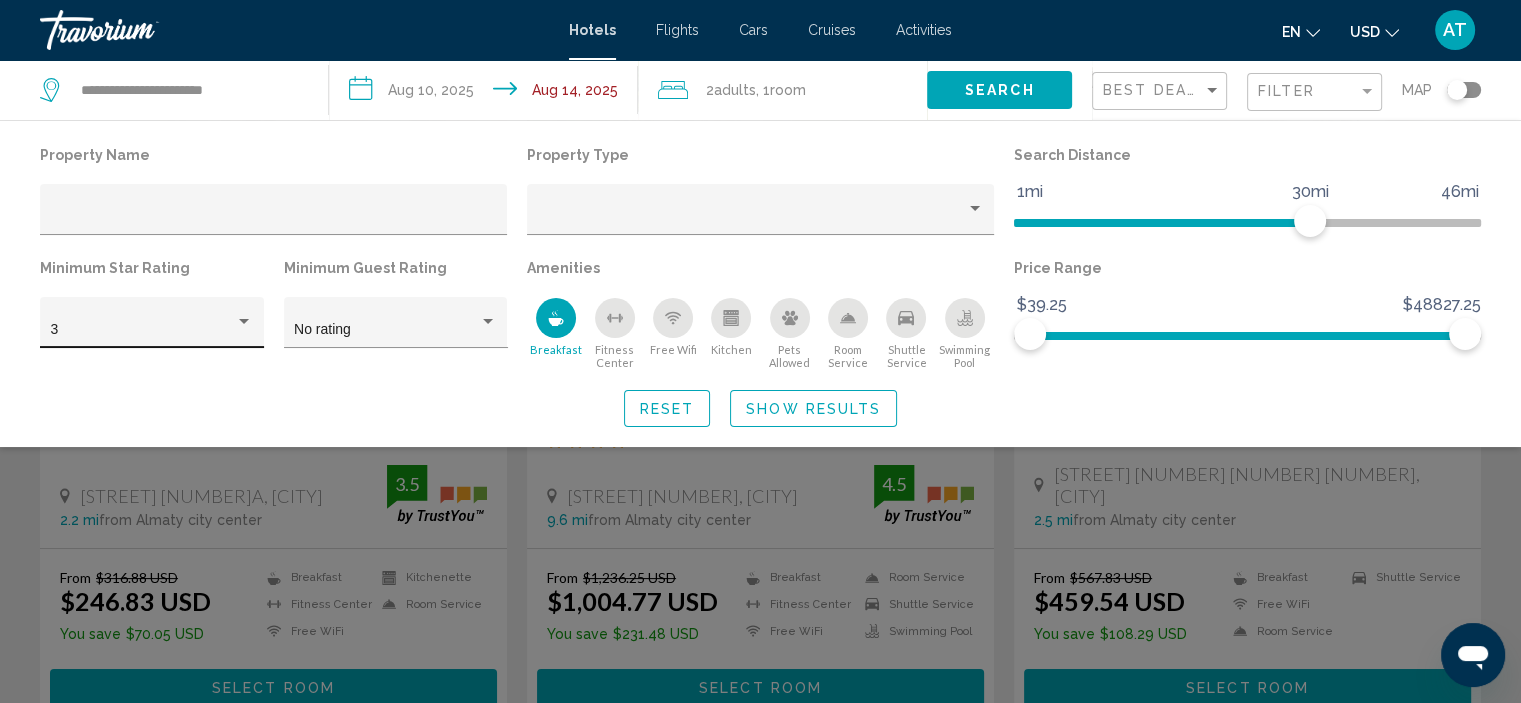 click on "3" 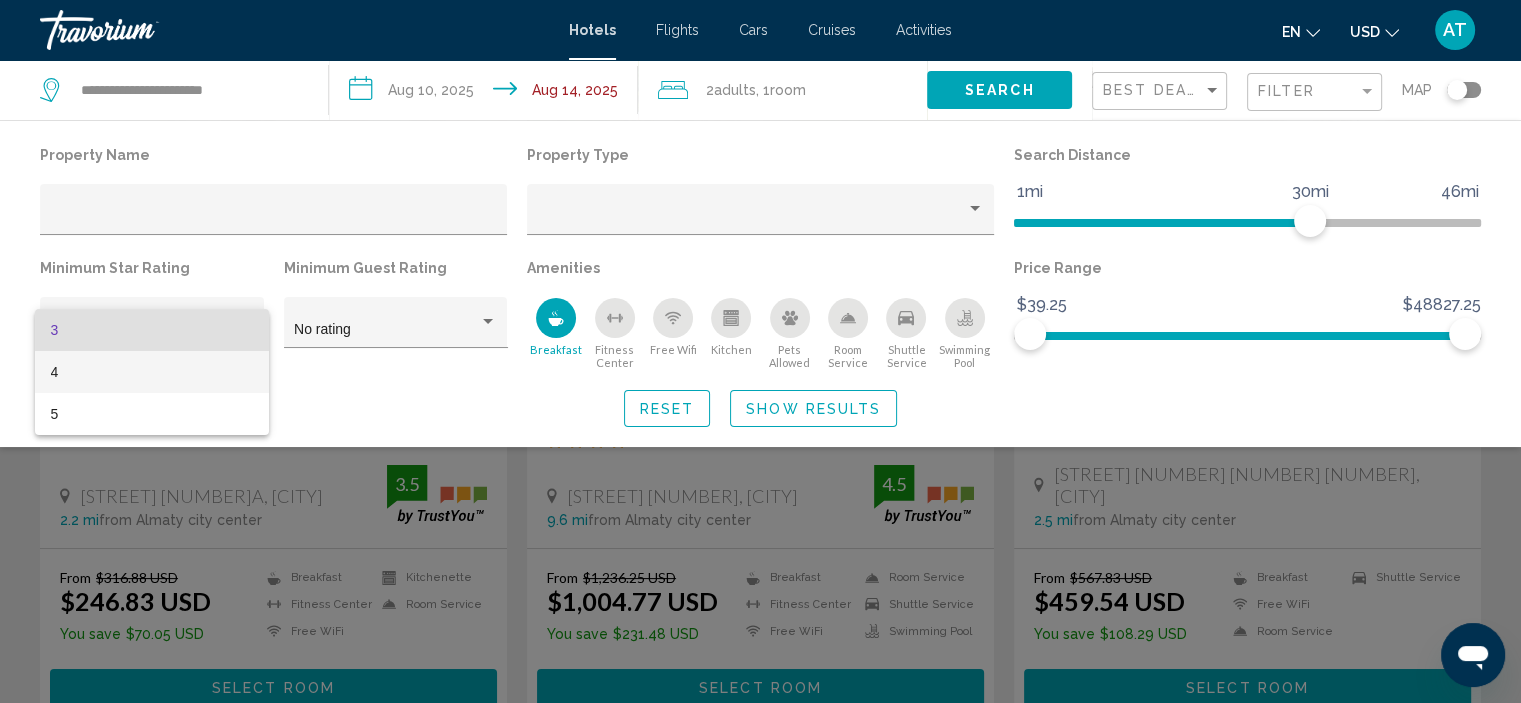 click on "4" at bounding box center [152, 372] 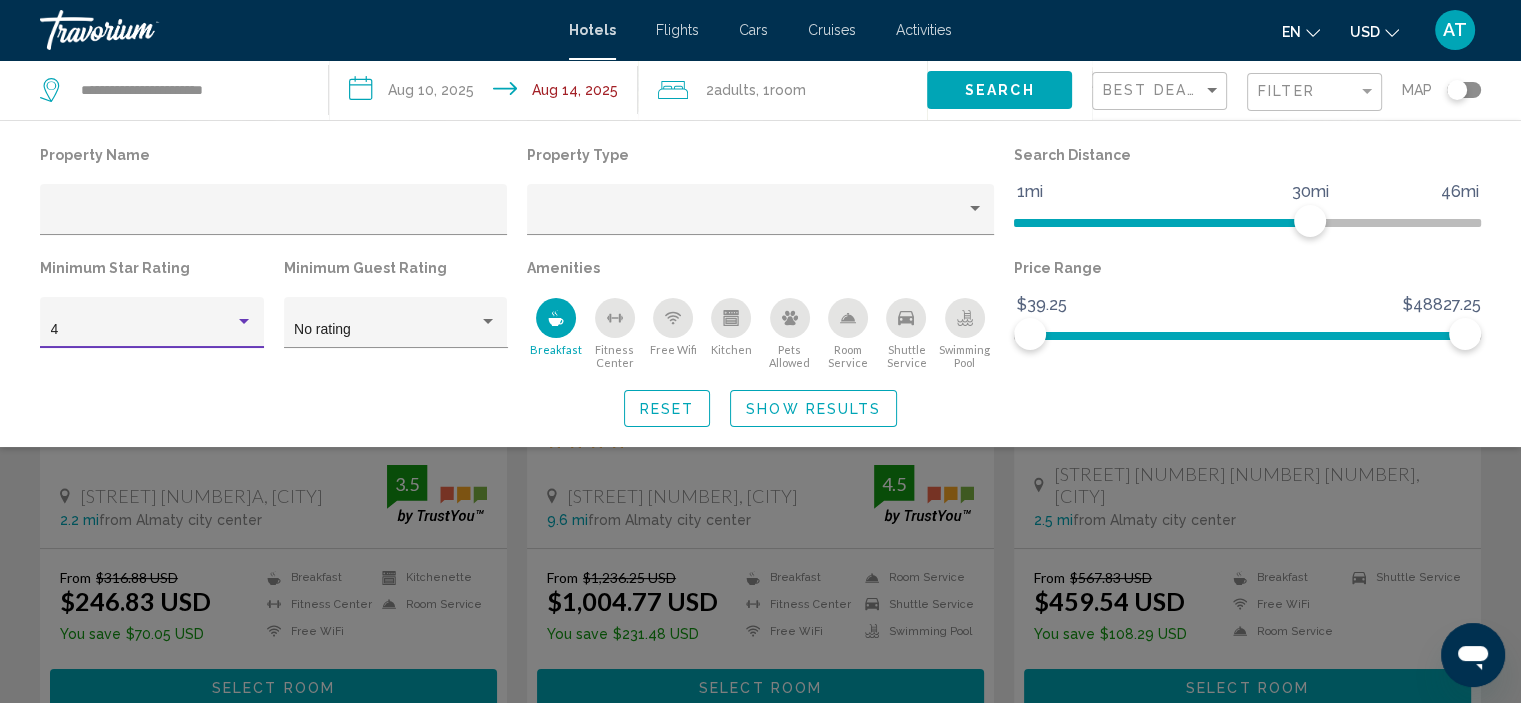 click on "Show Results" 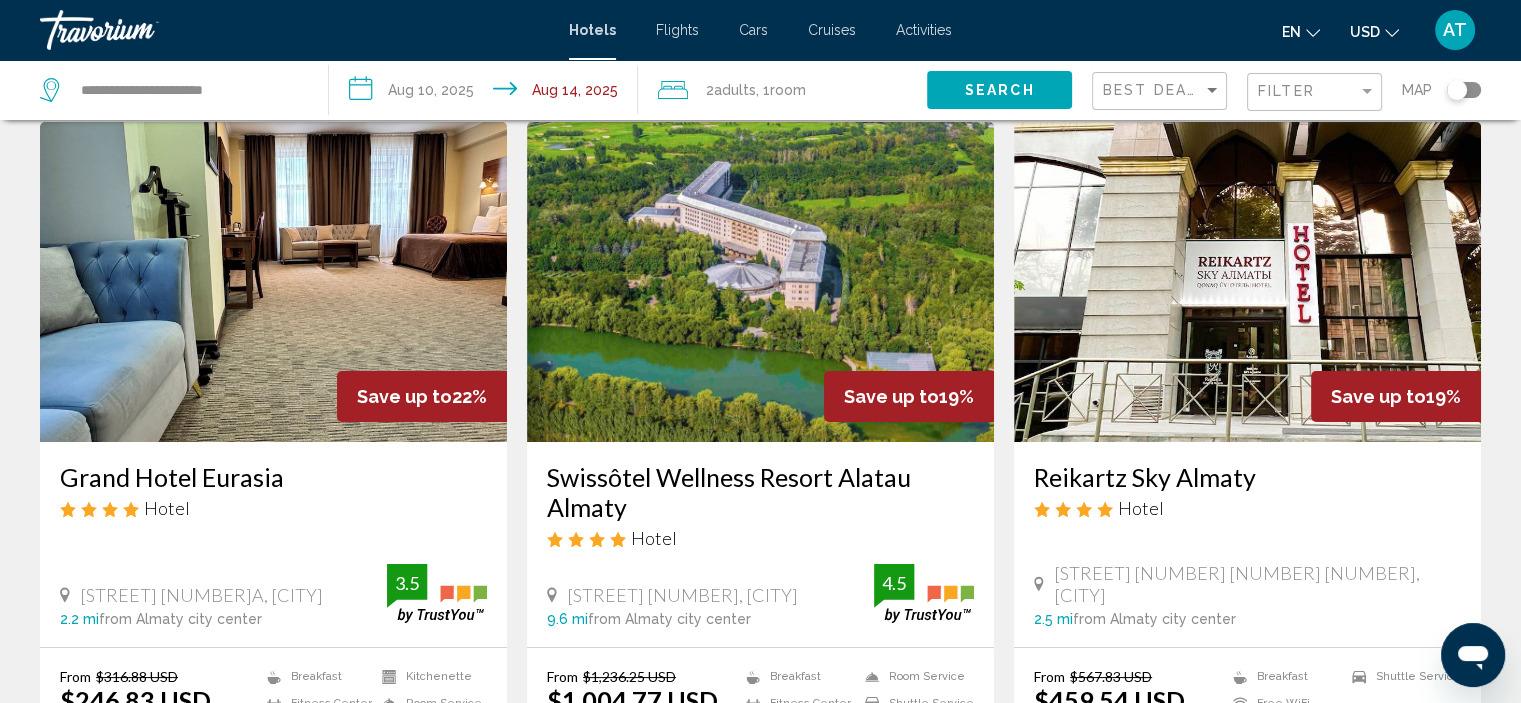 scroll, scrollTop: 72, scrollLeft: 0, axis: vertical 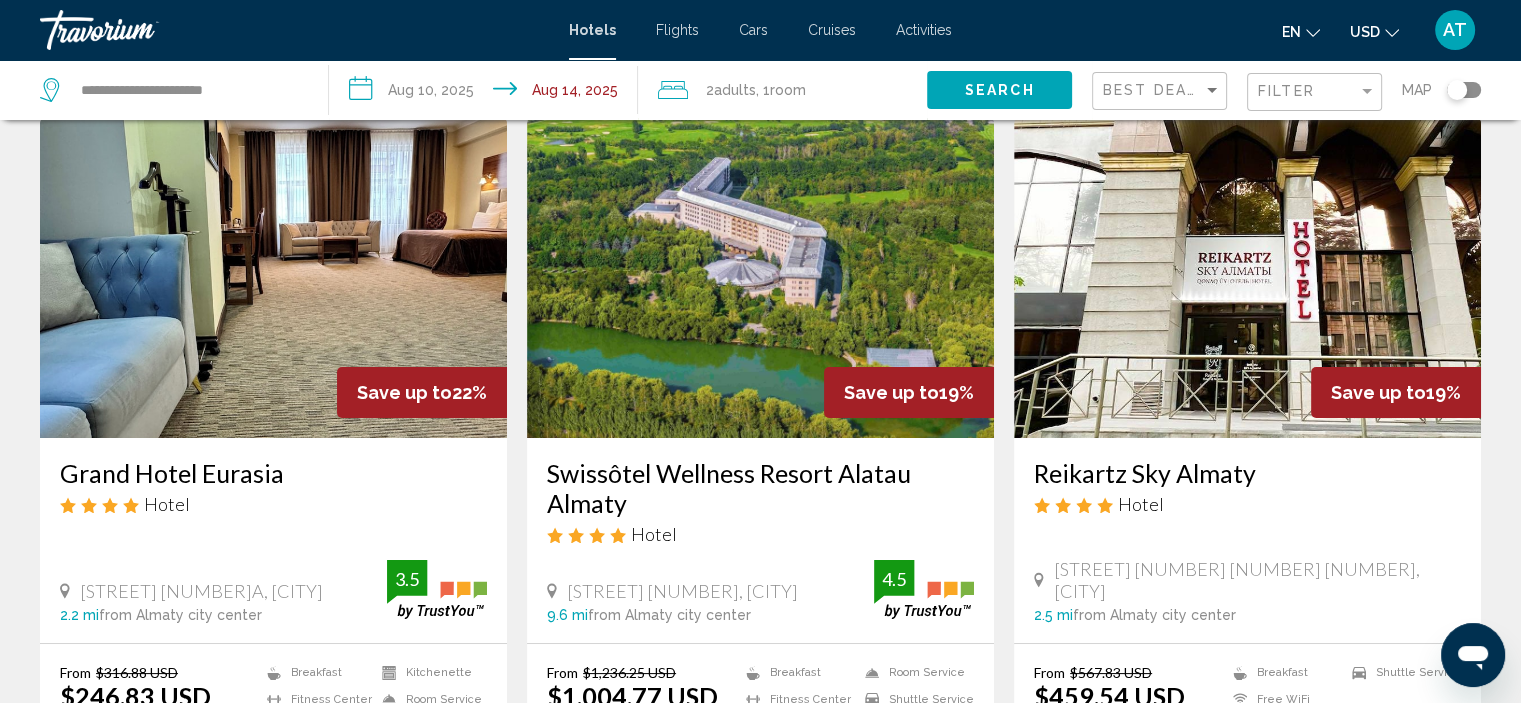 click at bounding box center (273, 278) 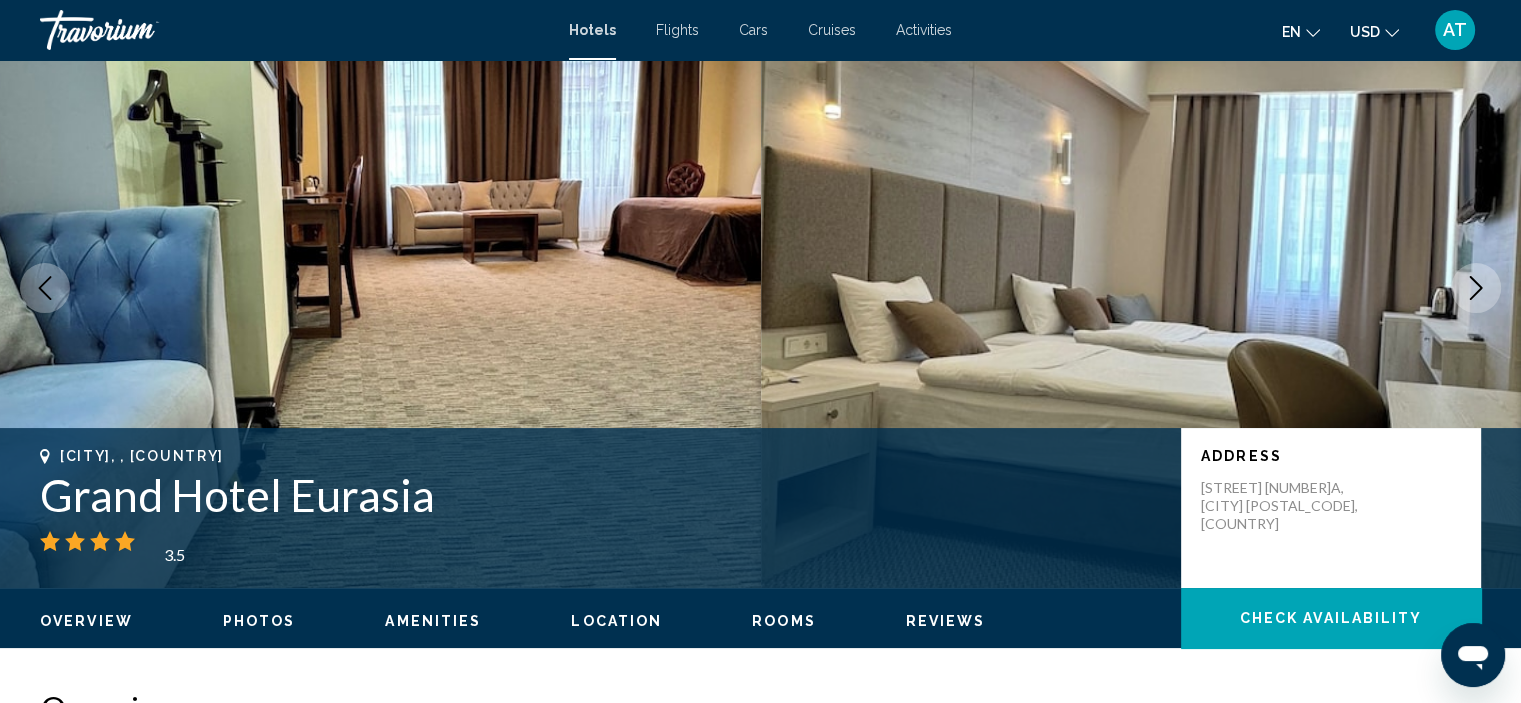 scroll, scrollTop: 8, scrollLeft: 0, axis: vertical 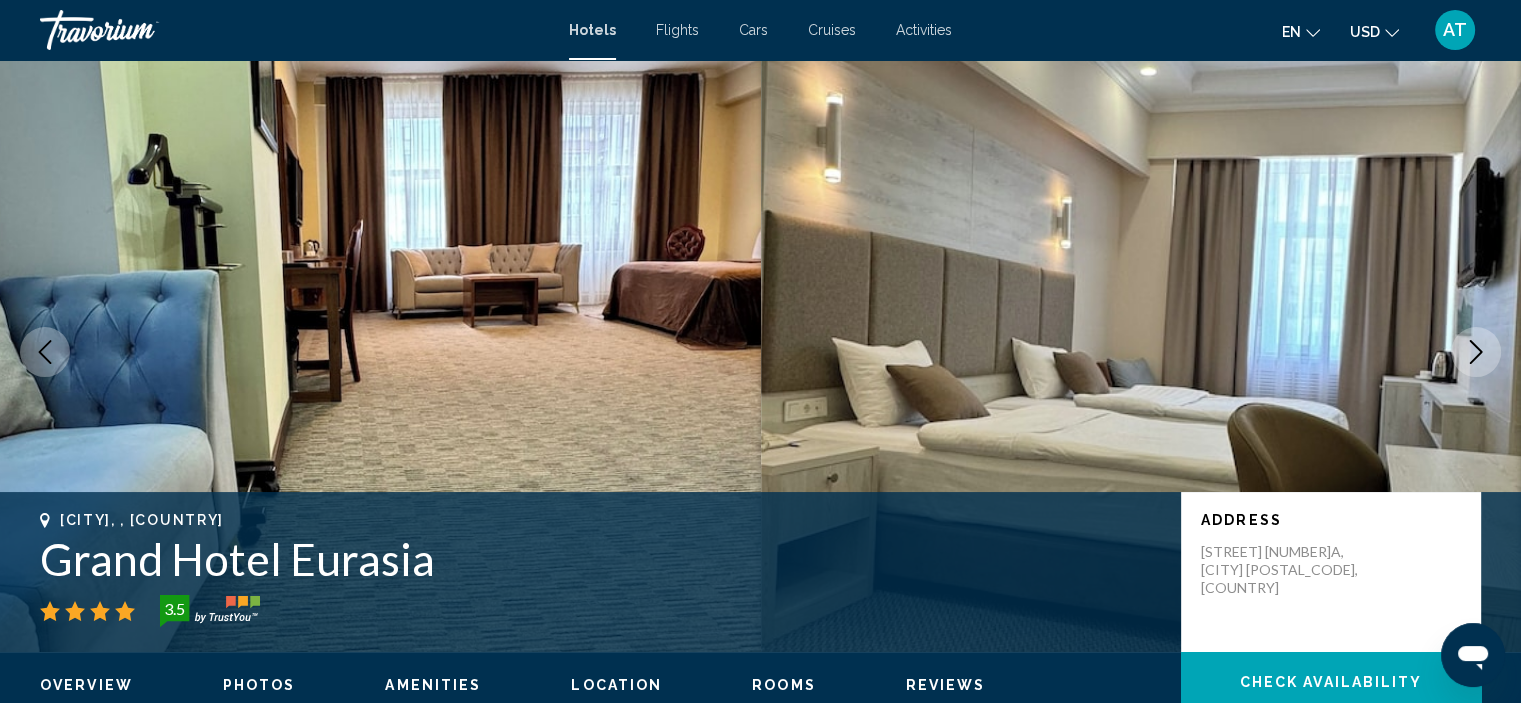click 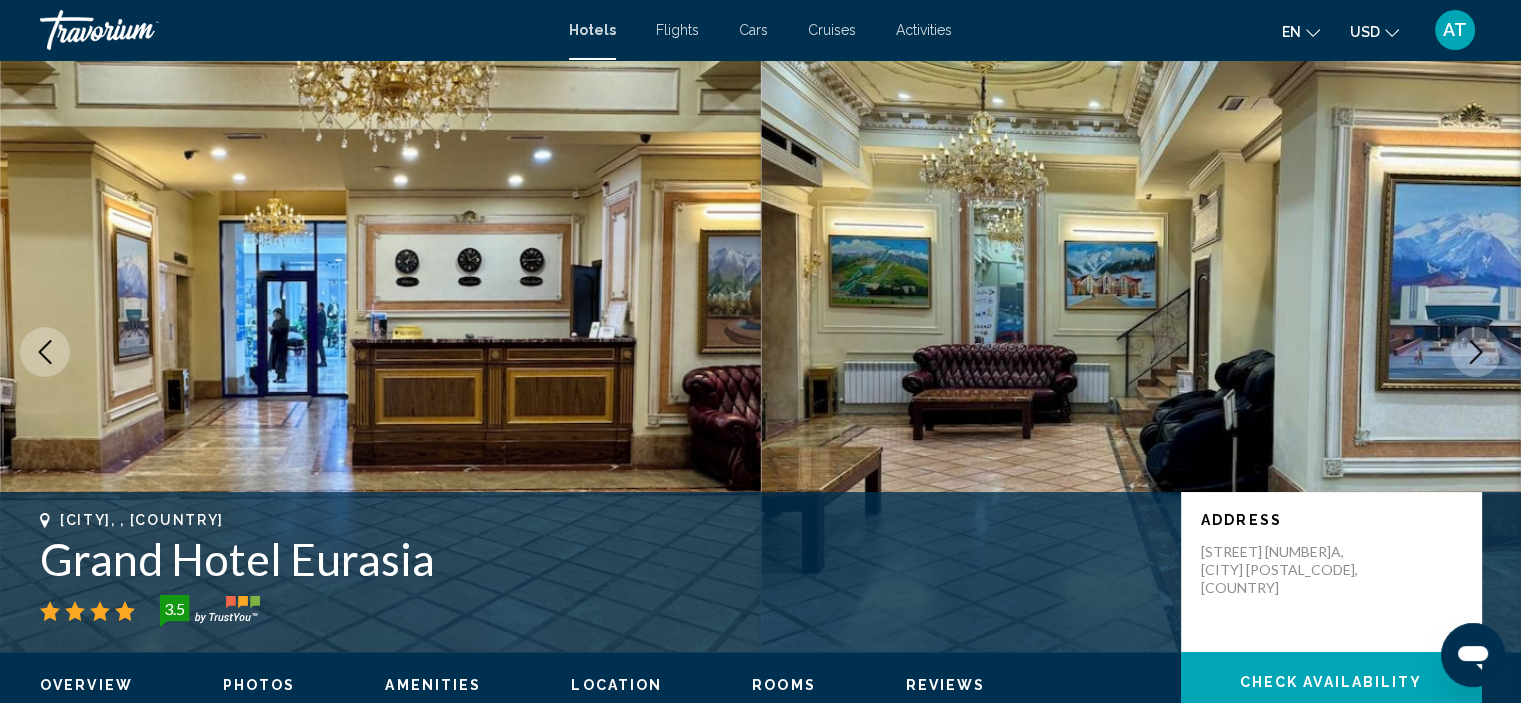 click 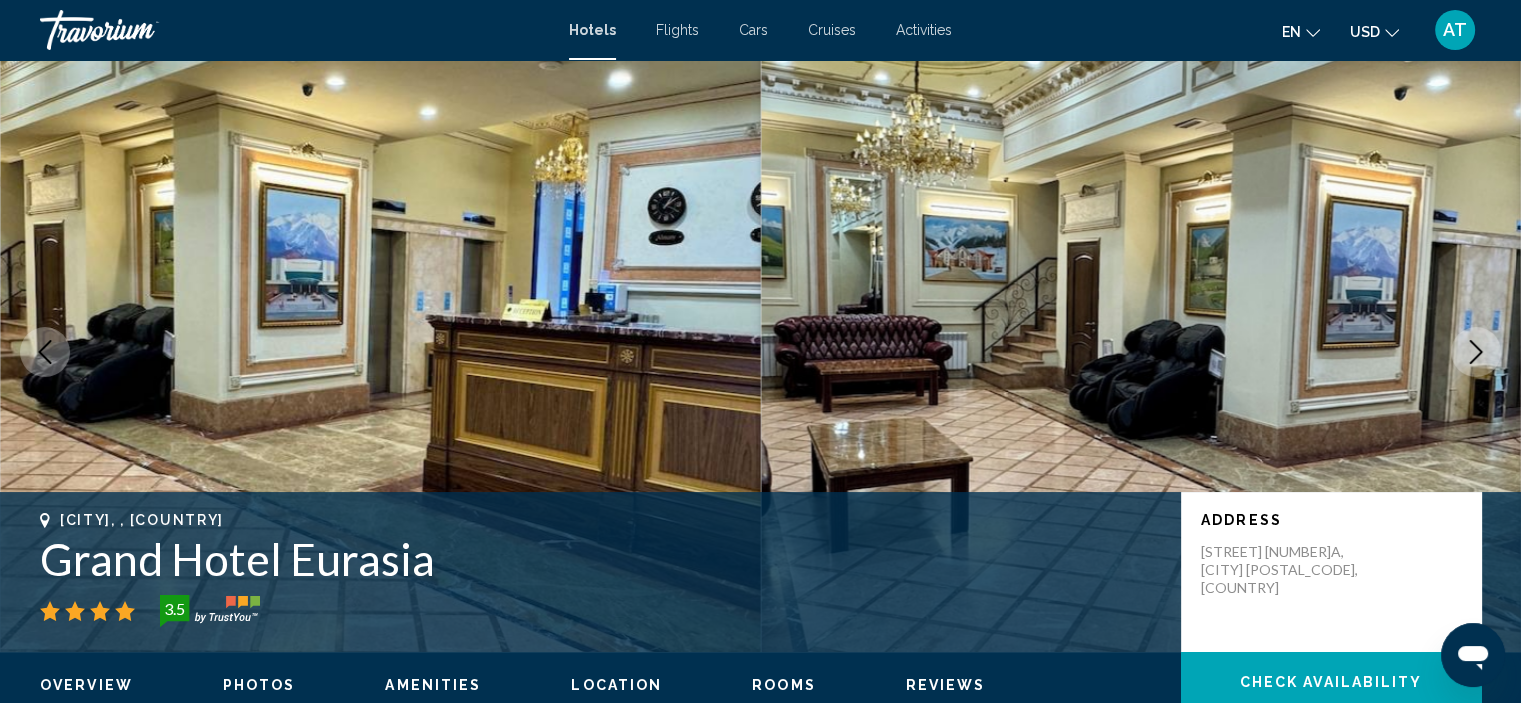 click 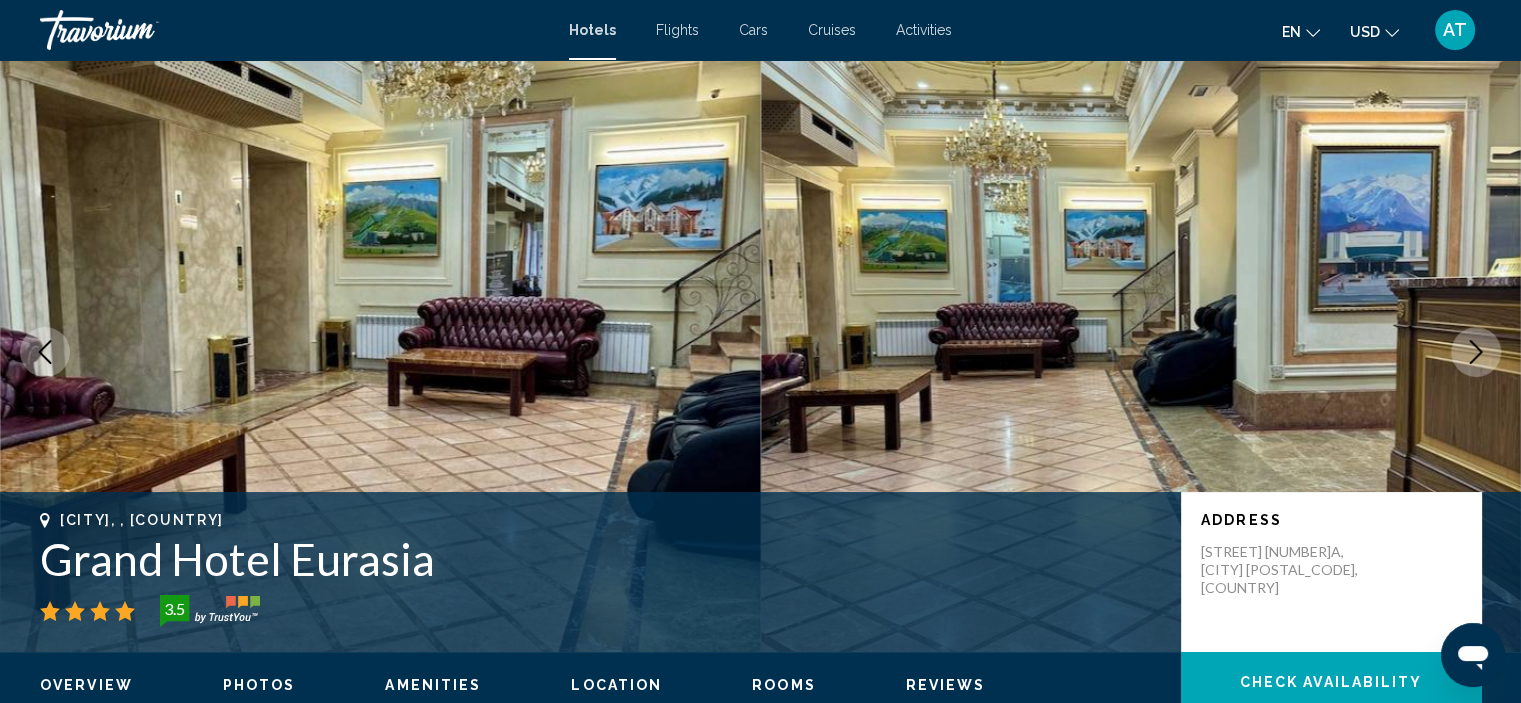 click 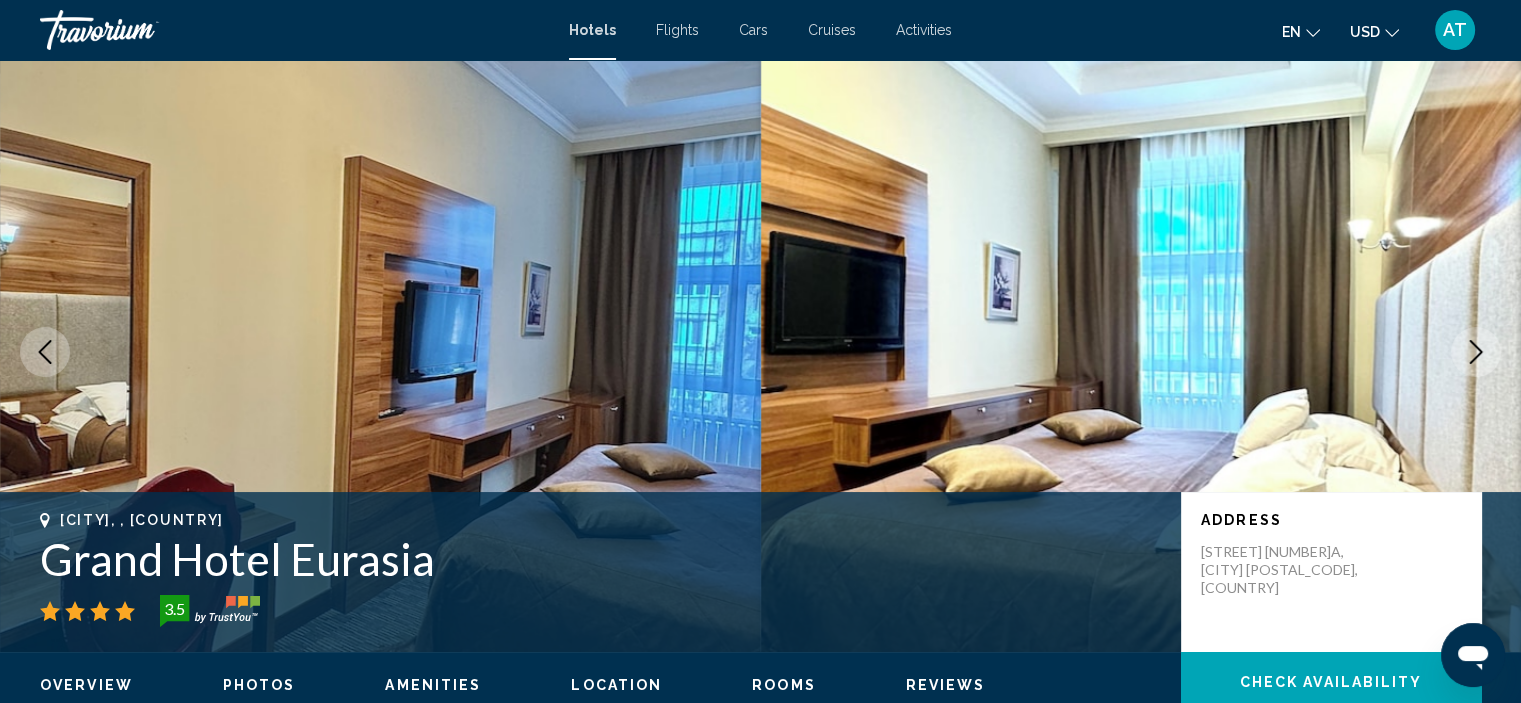 click 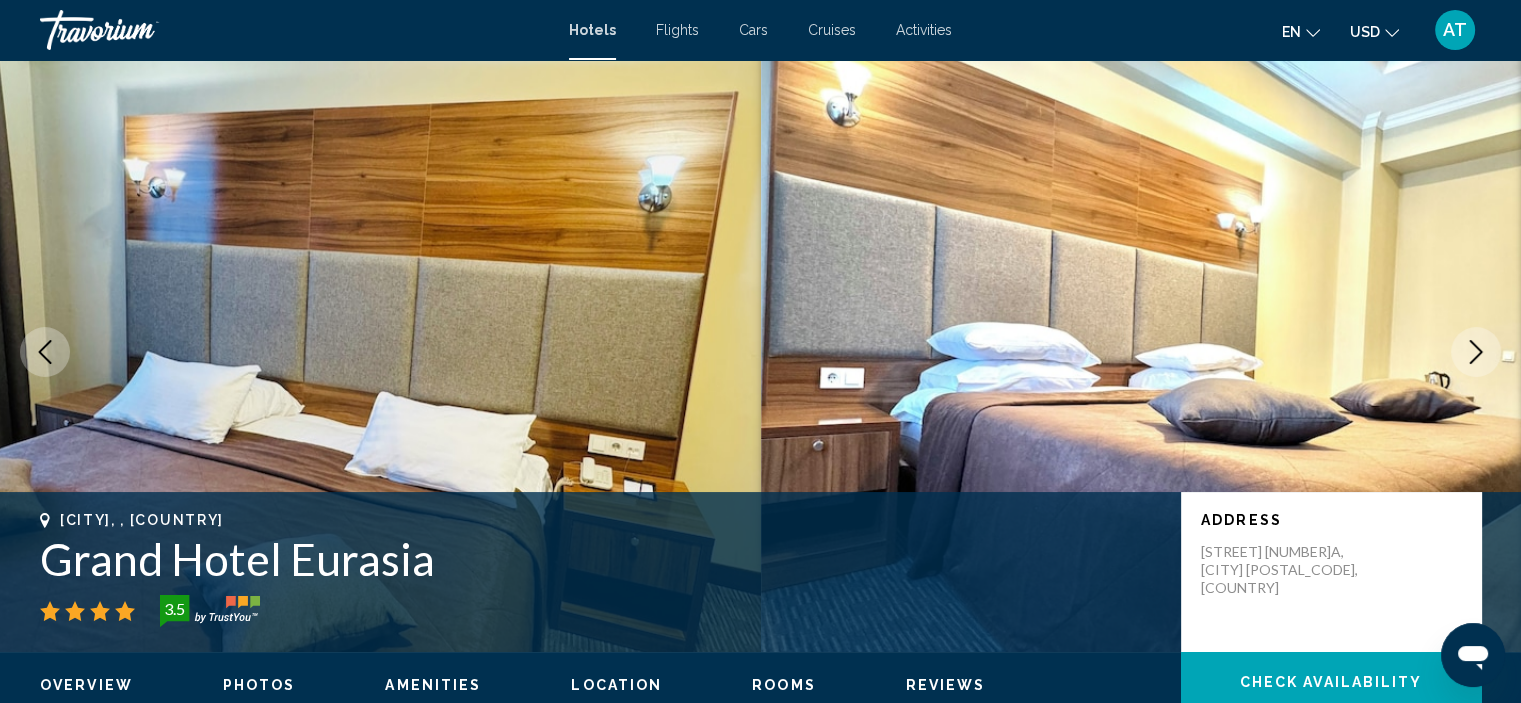 click 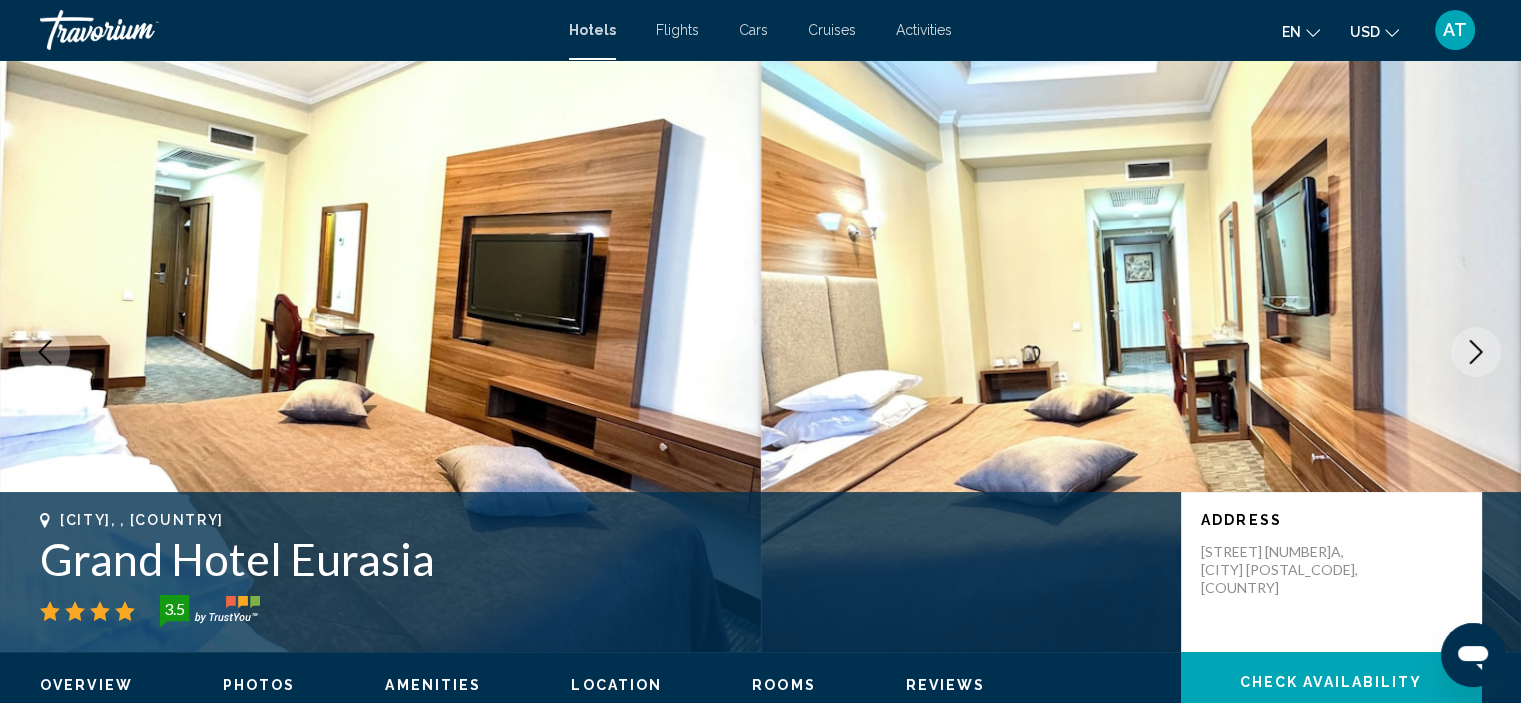 click 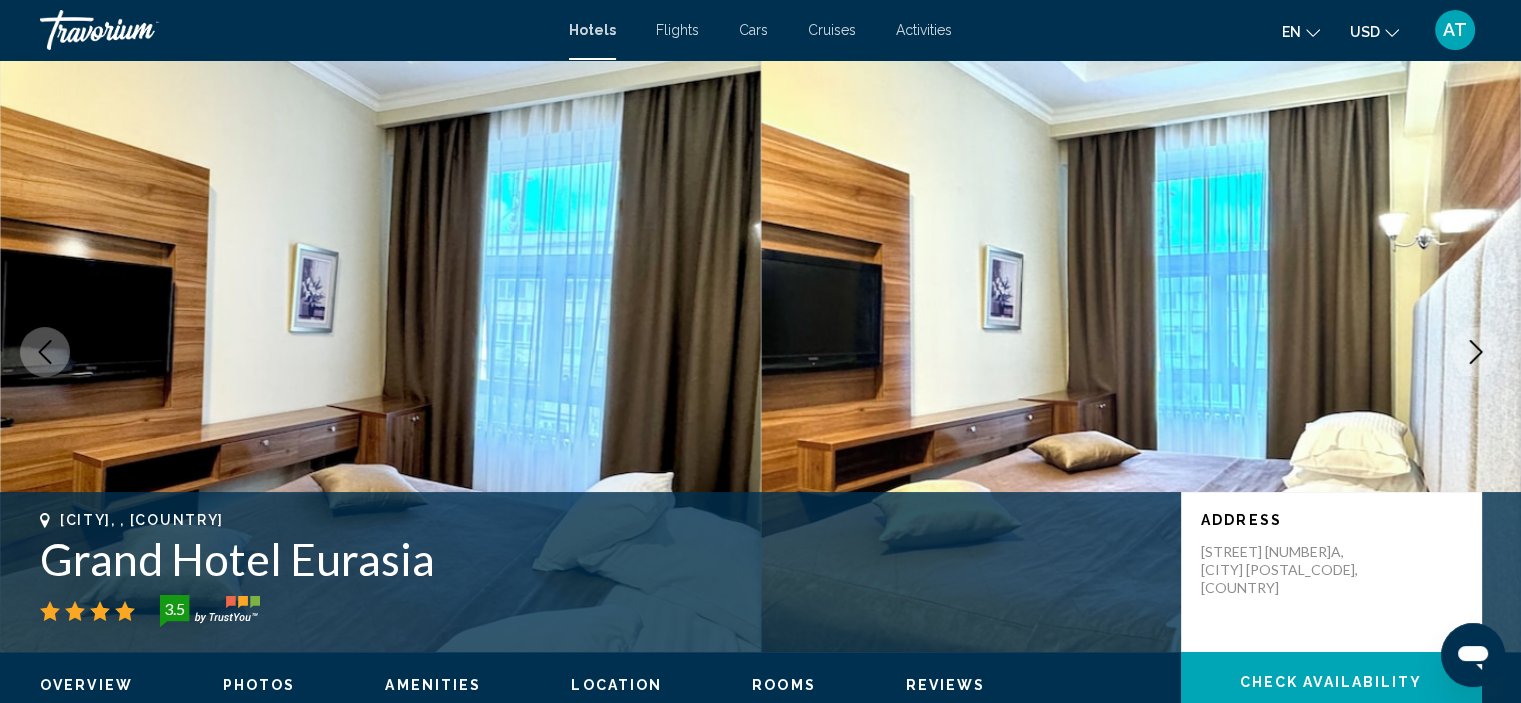 click 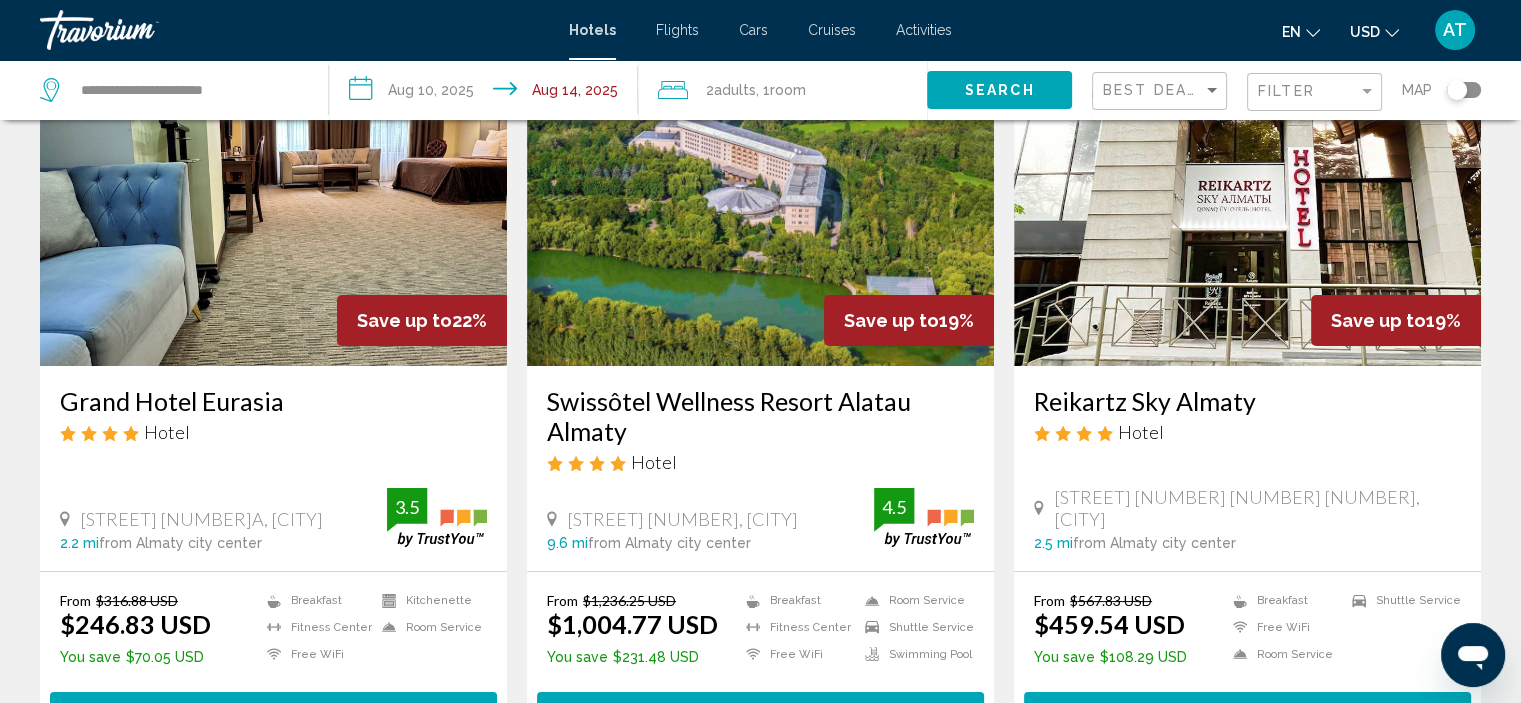 scroll, scrollTop: 28, scrollLeft: 0, axis: vertical 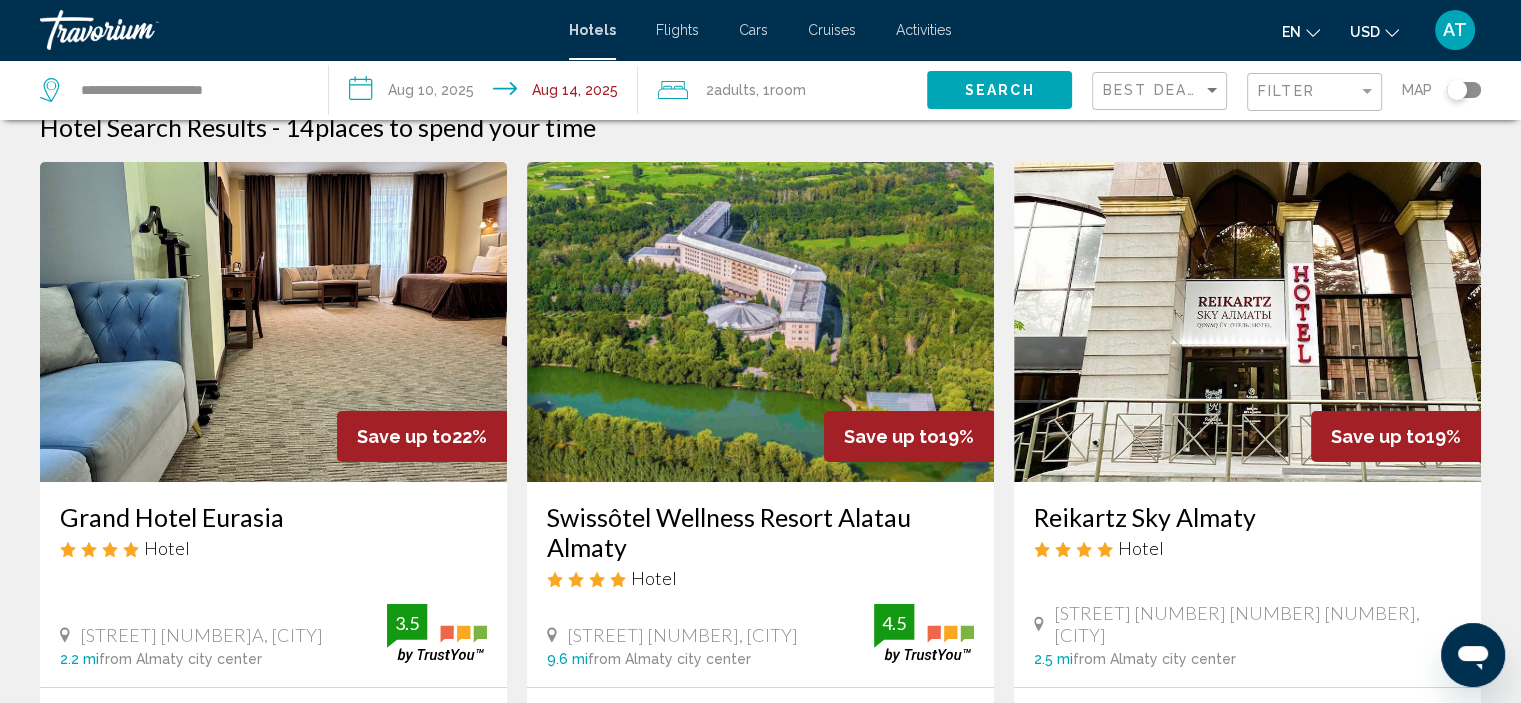 click at bounding box center [760, 322] 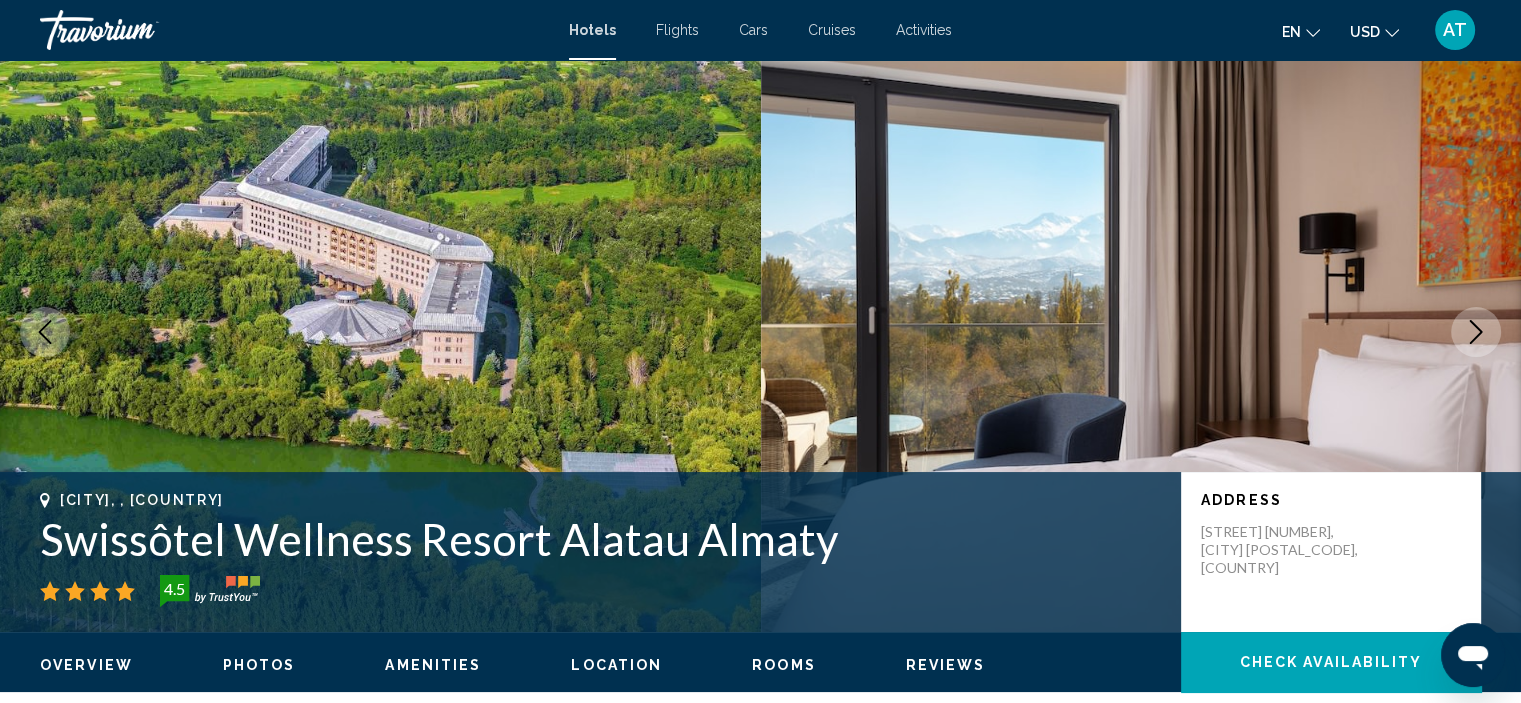 scroll, scrollTop: 8, scrollLeft: 0, axis: vertical 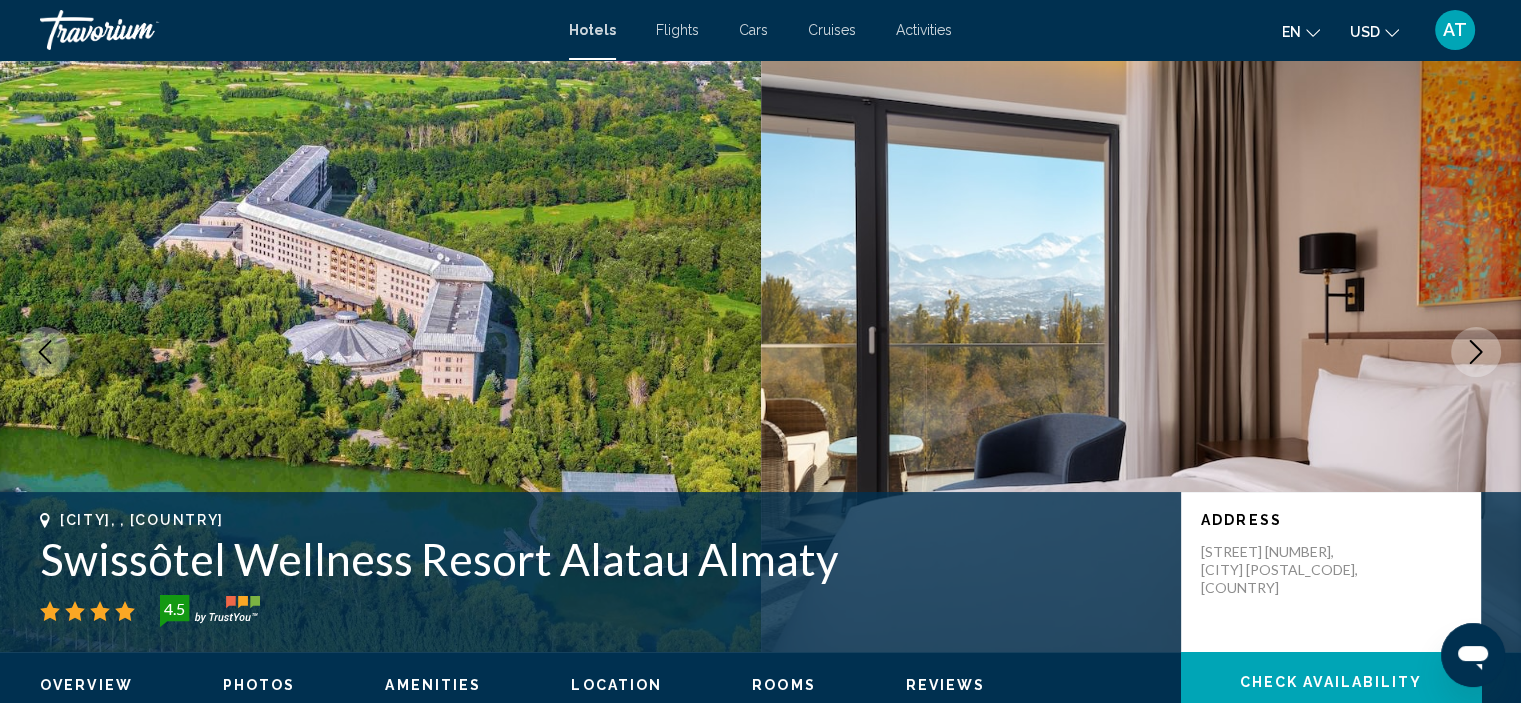 click 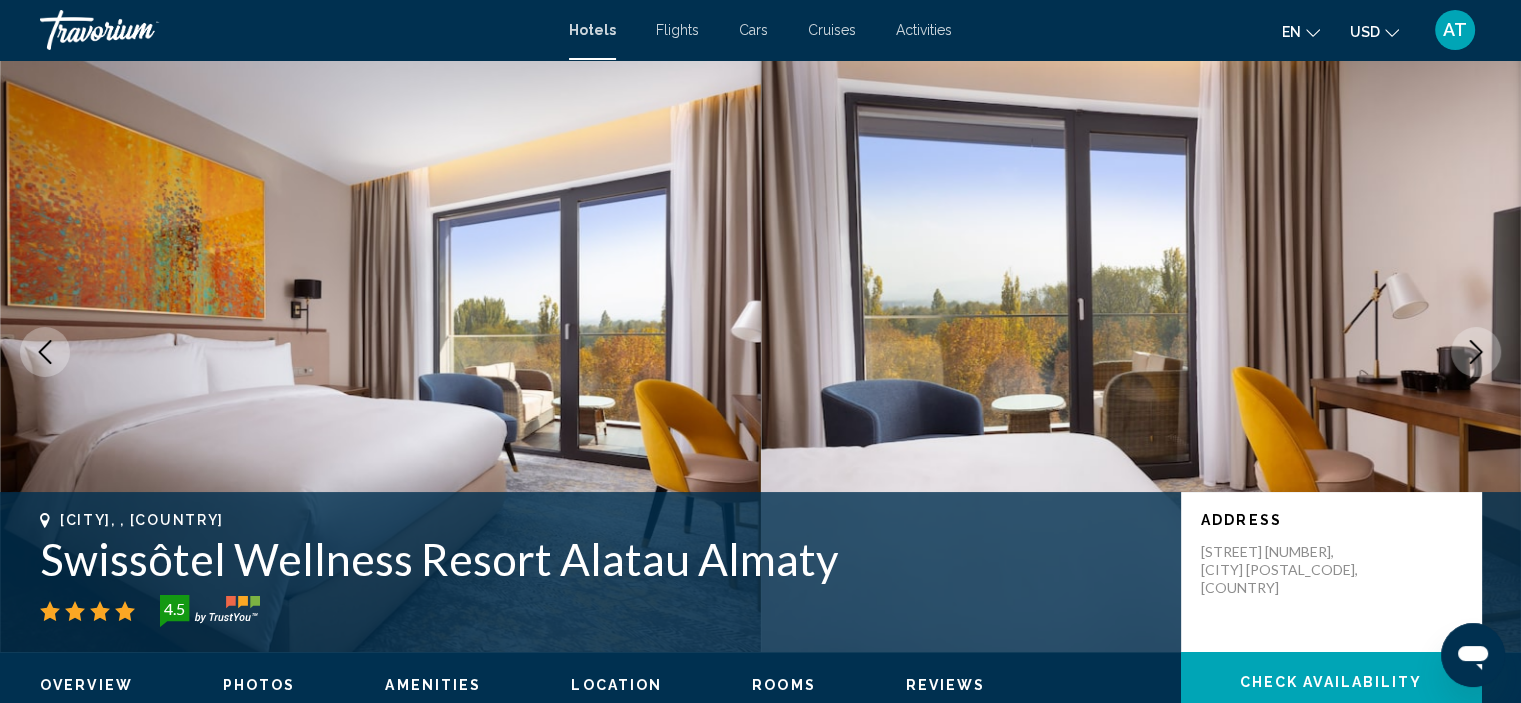click 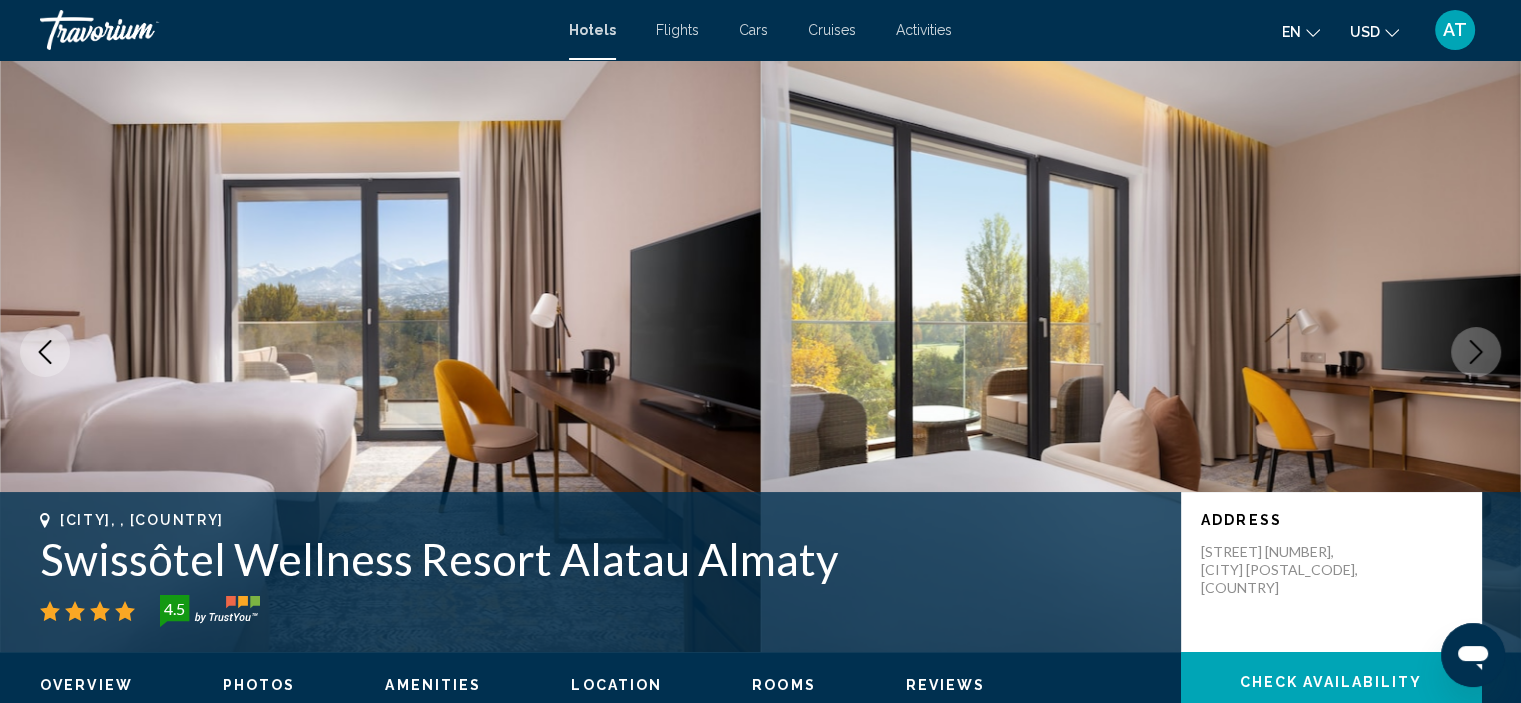 click 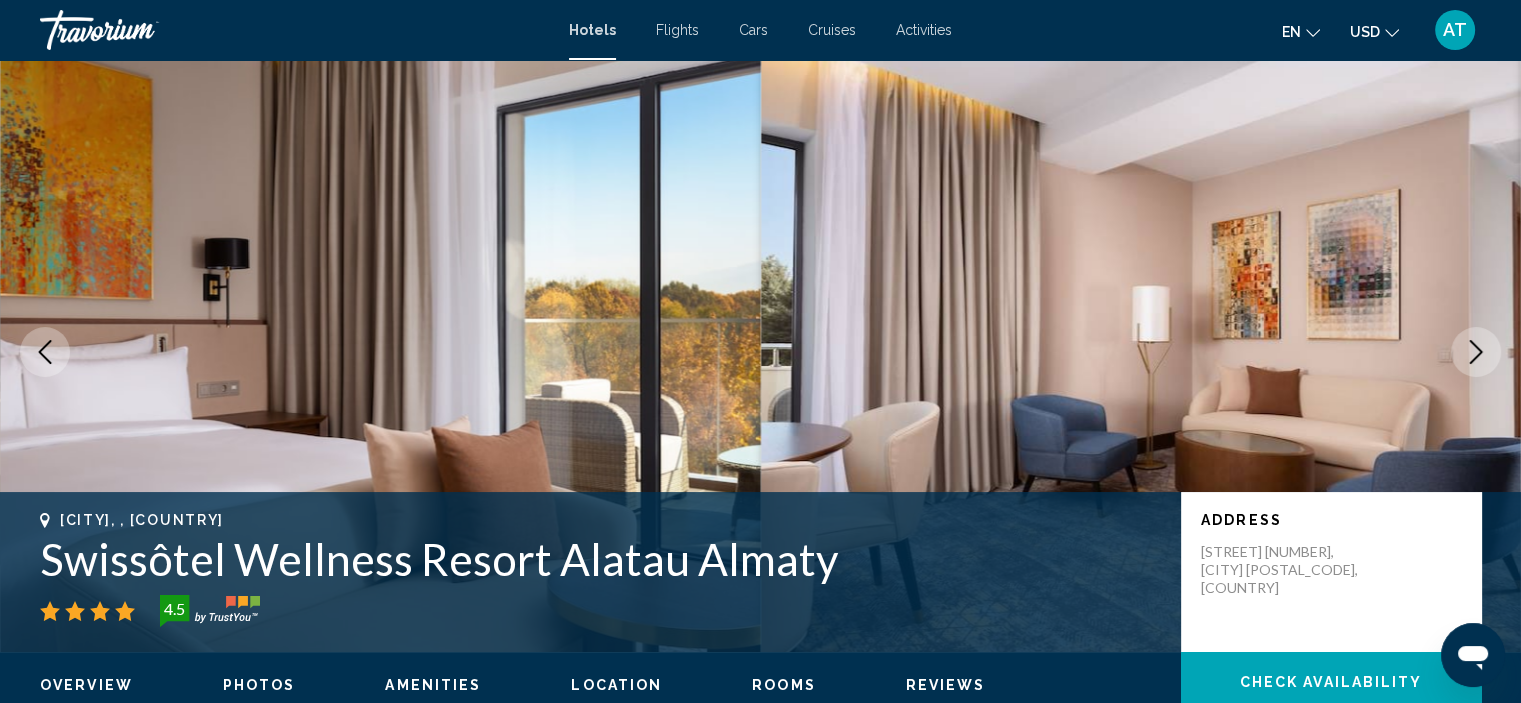 click 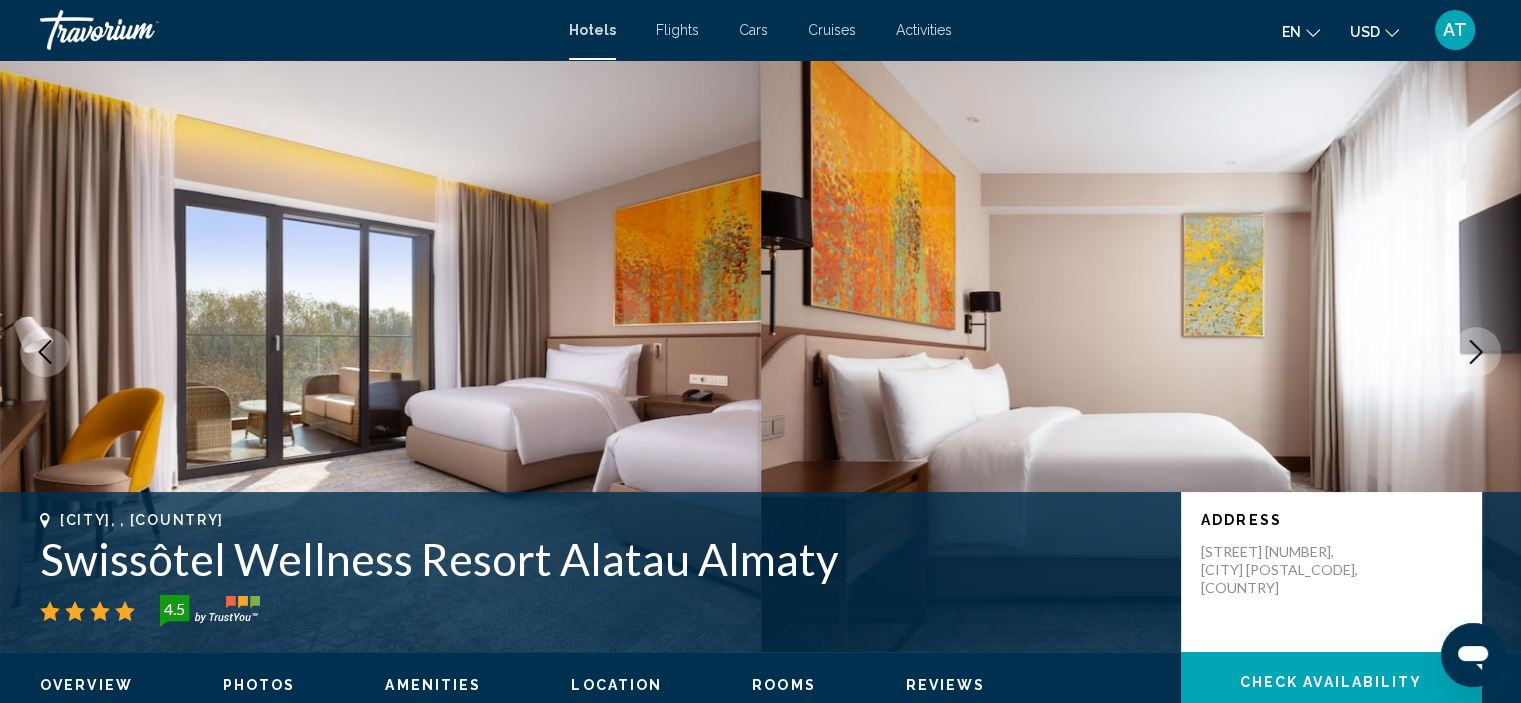 click 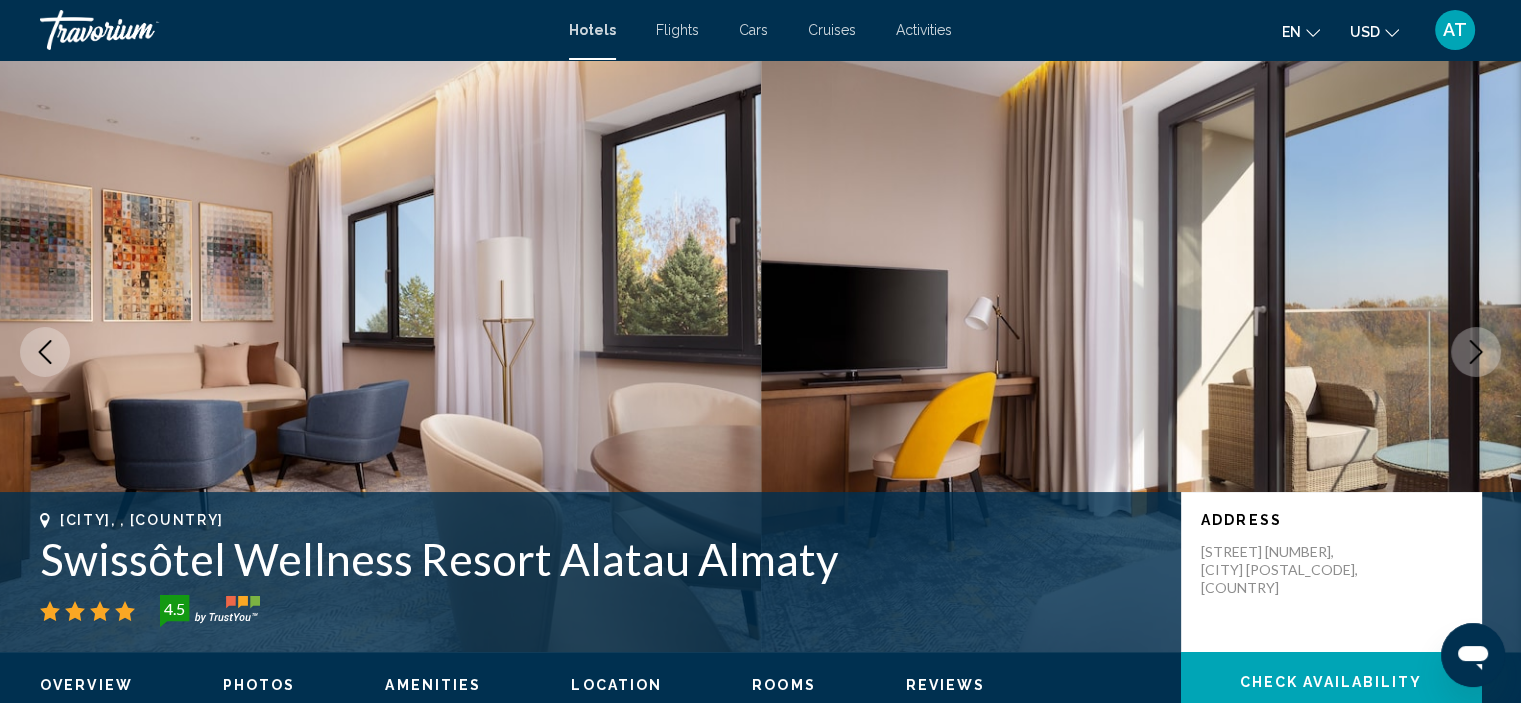 click 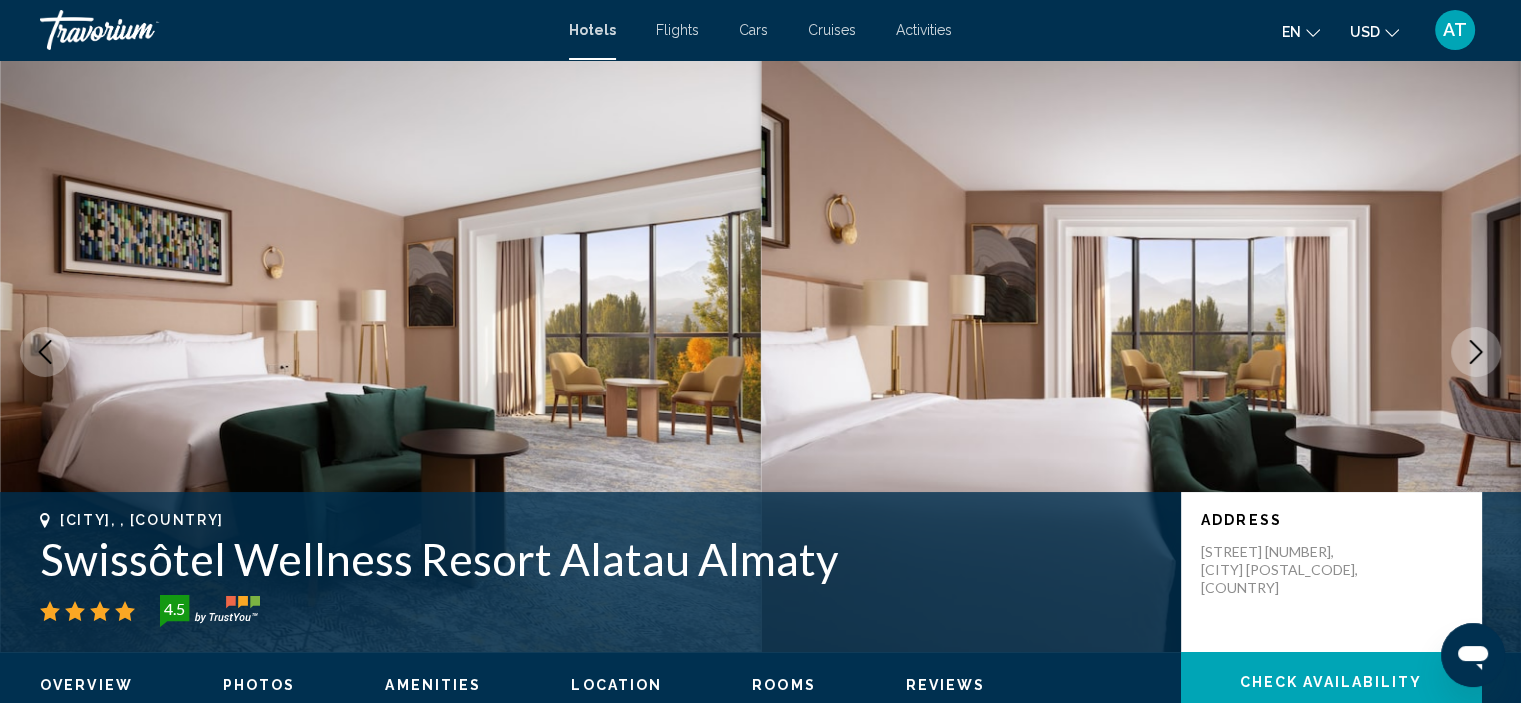 click 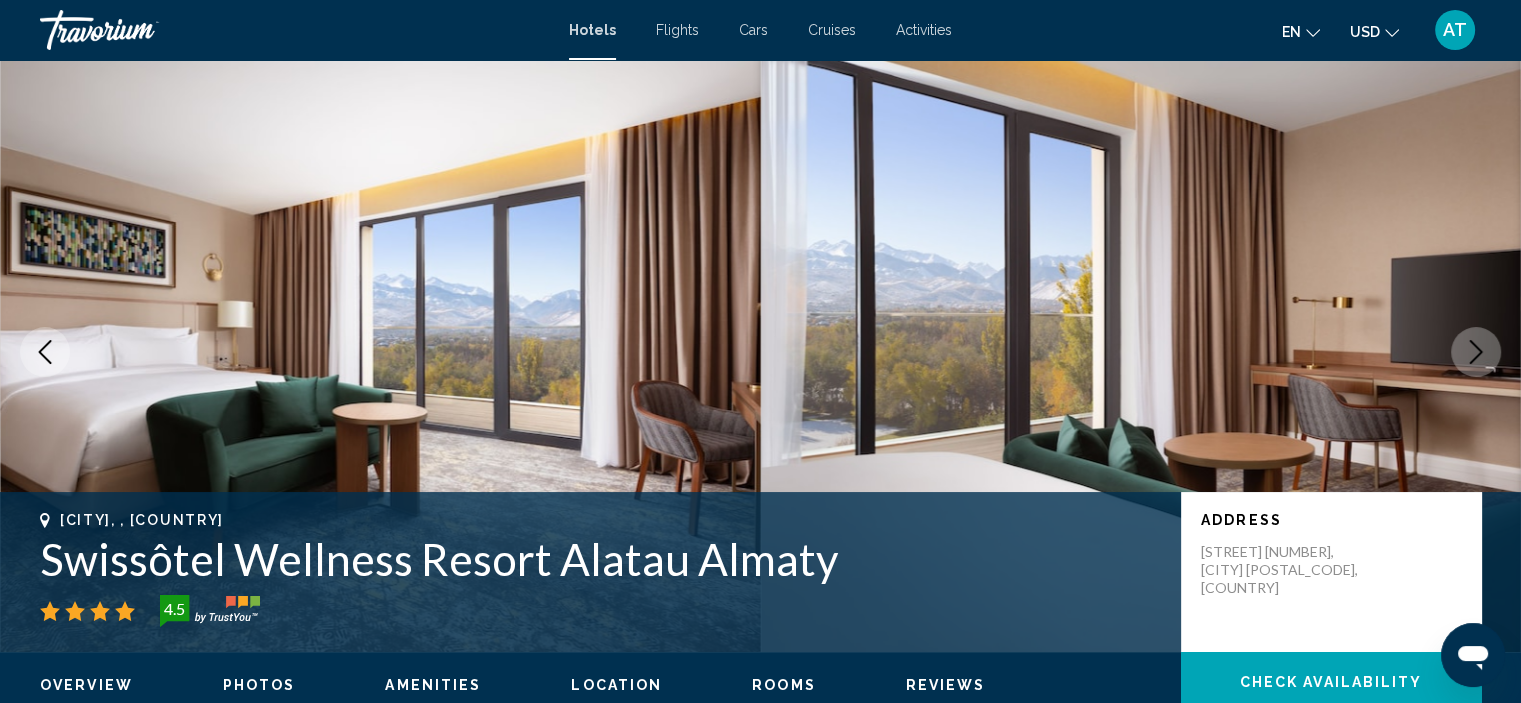 click 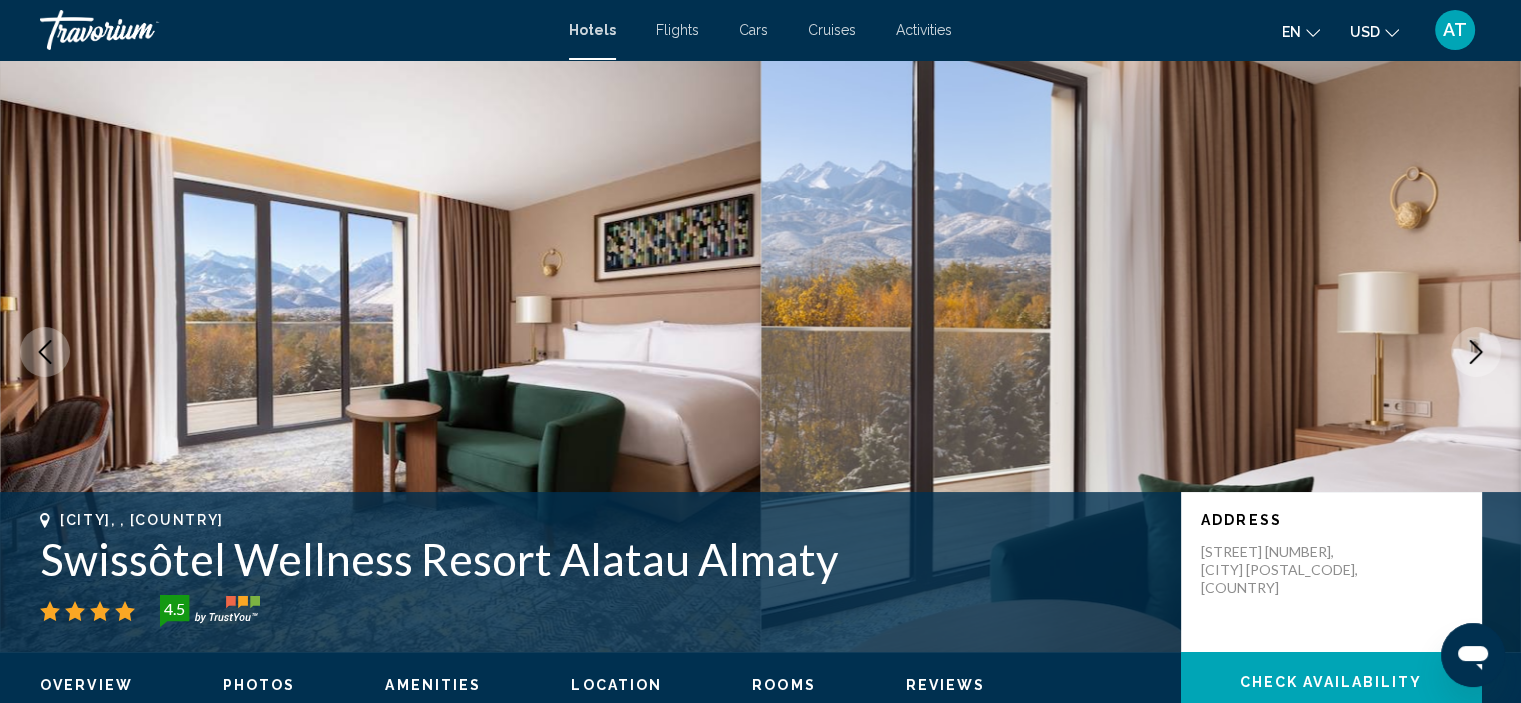click 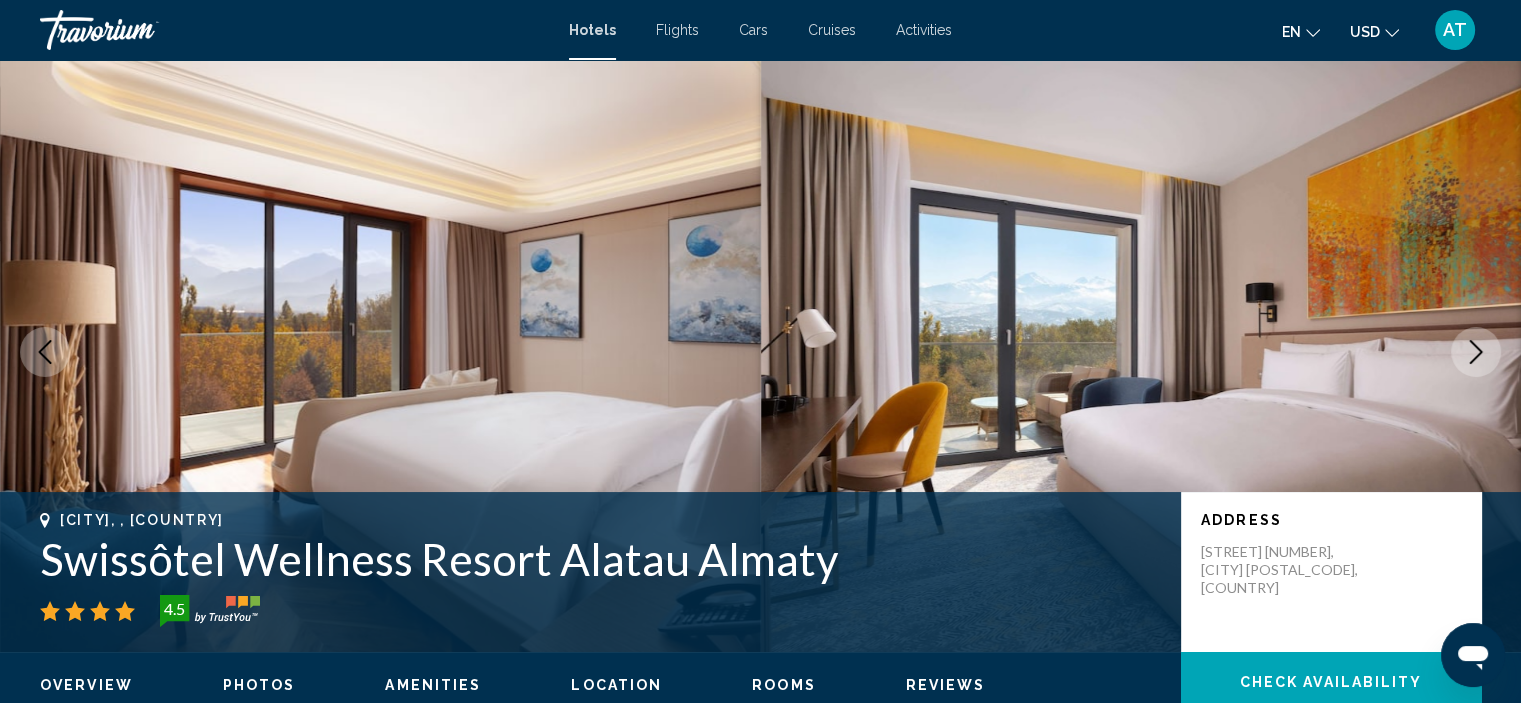 click 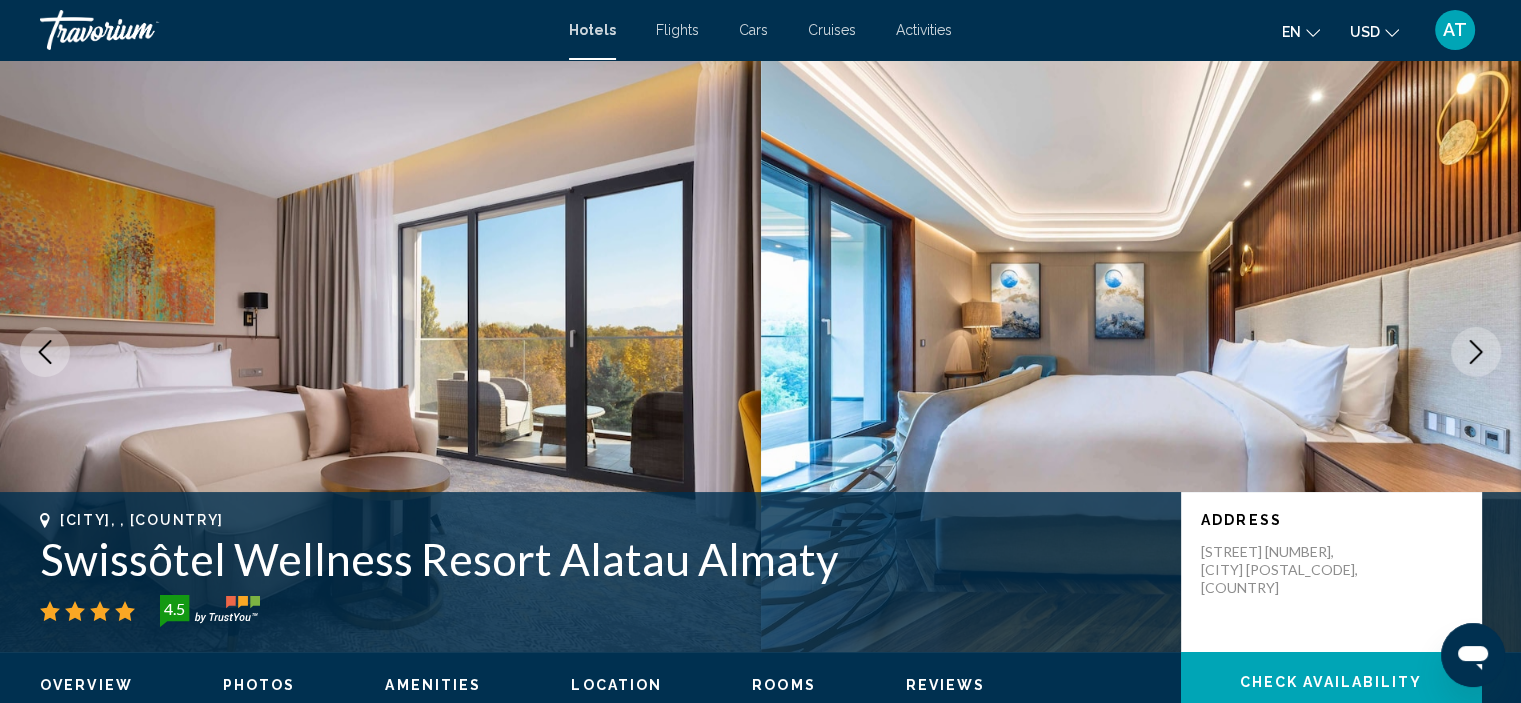 click 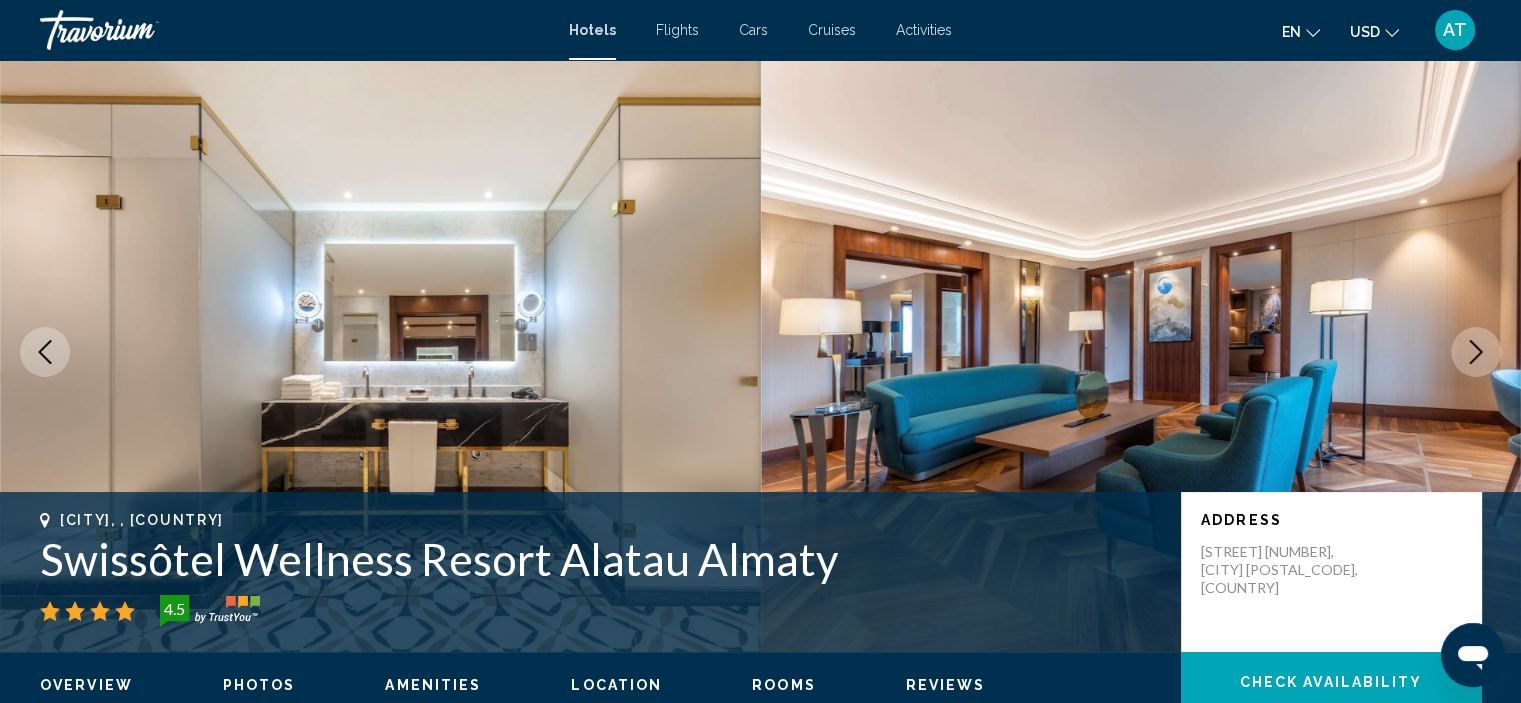 click 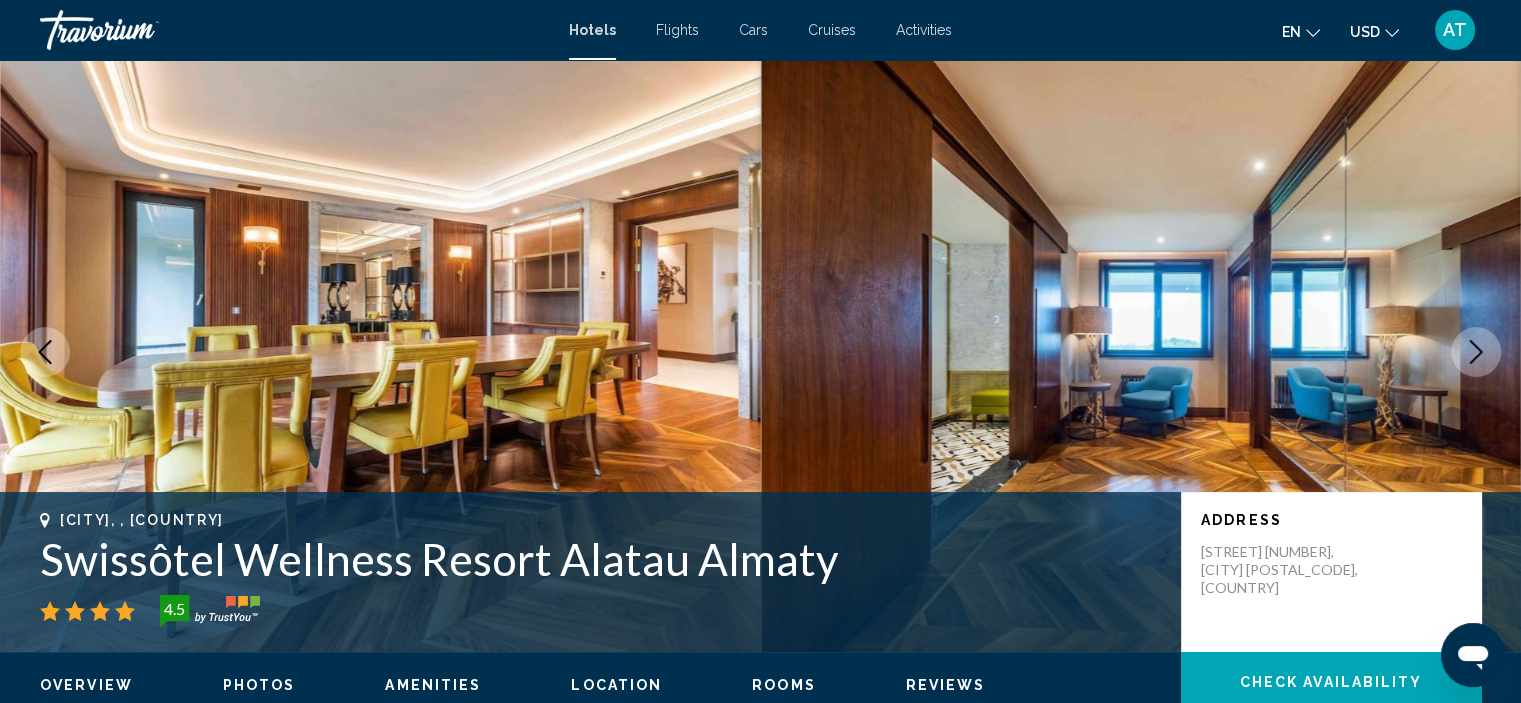 click 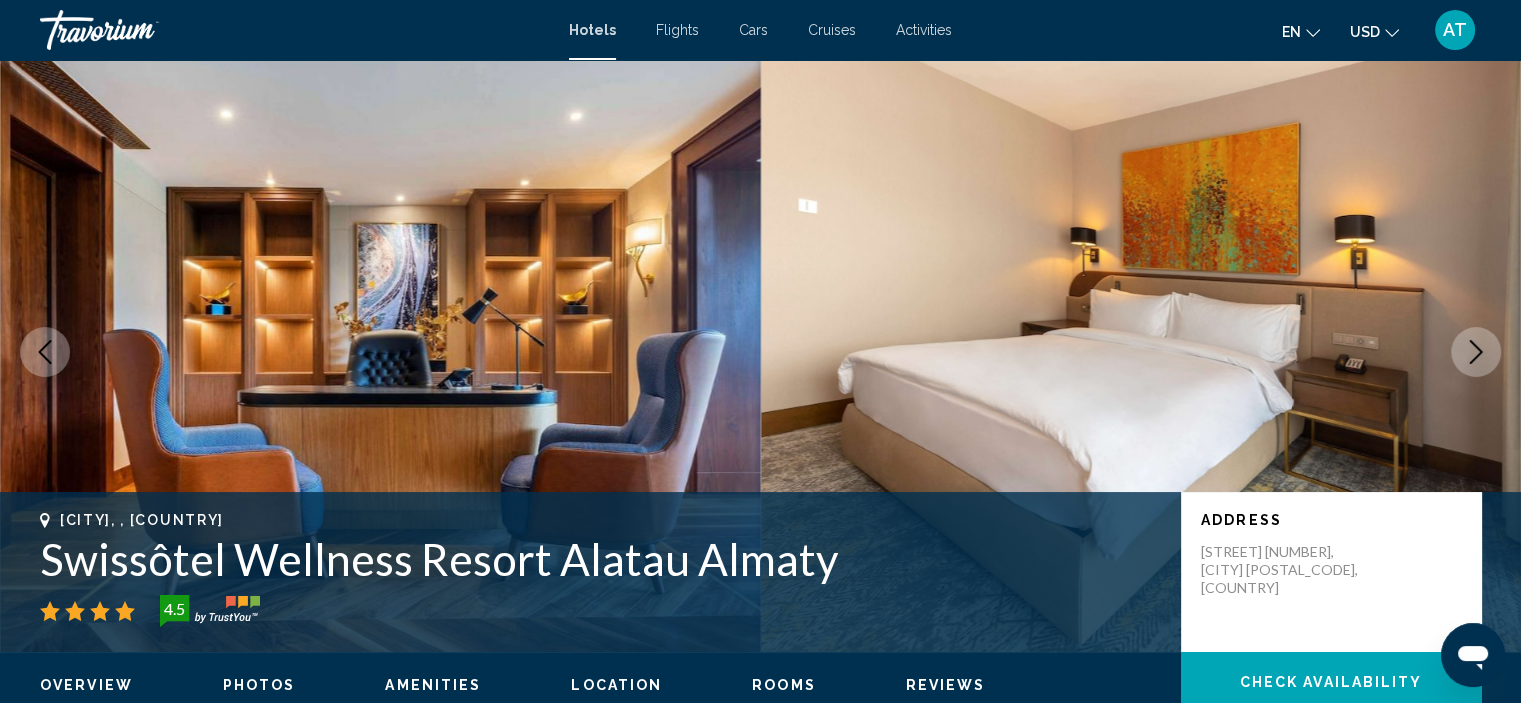 click 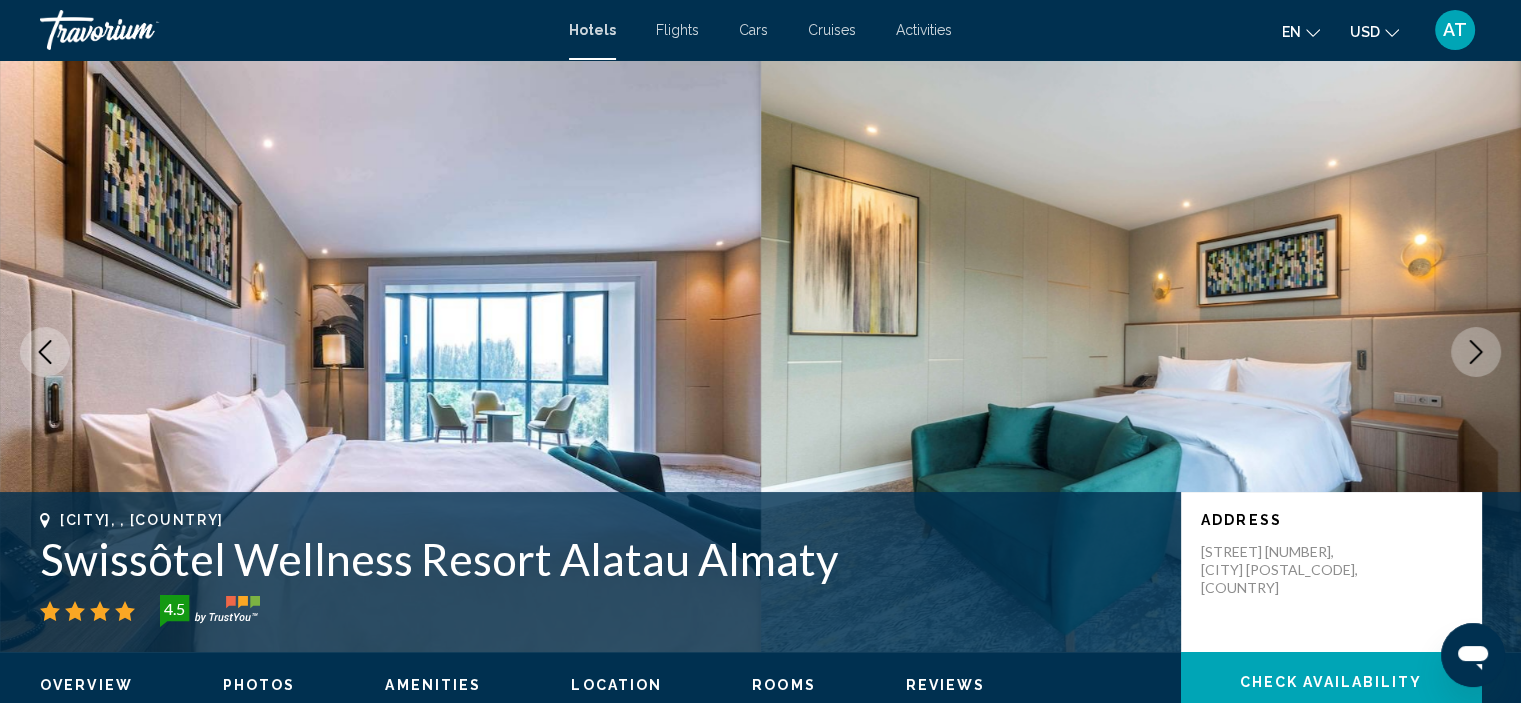 click 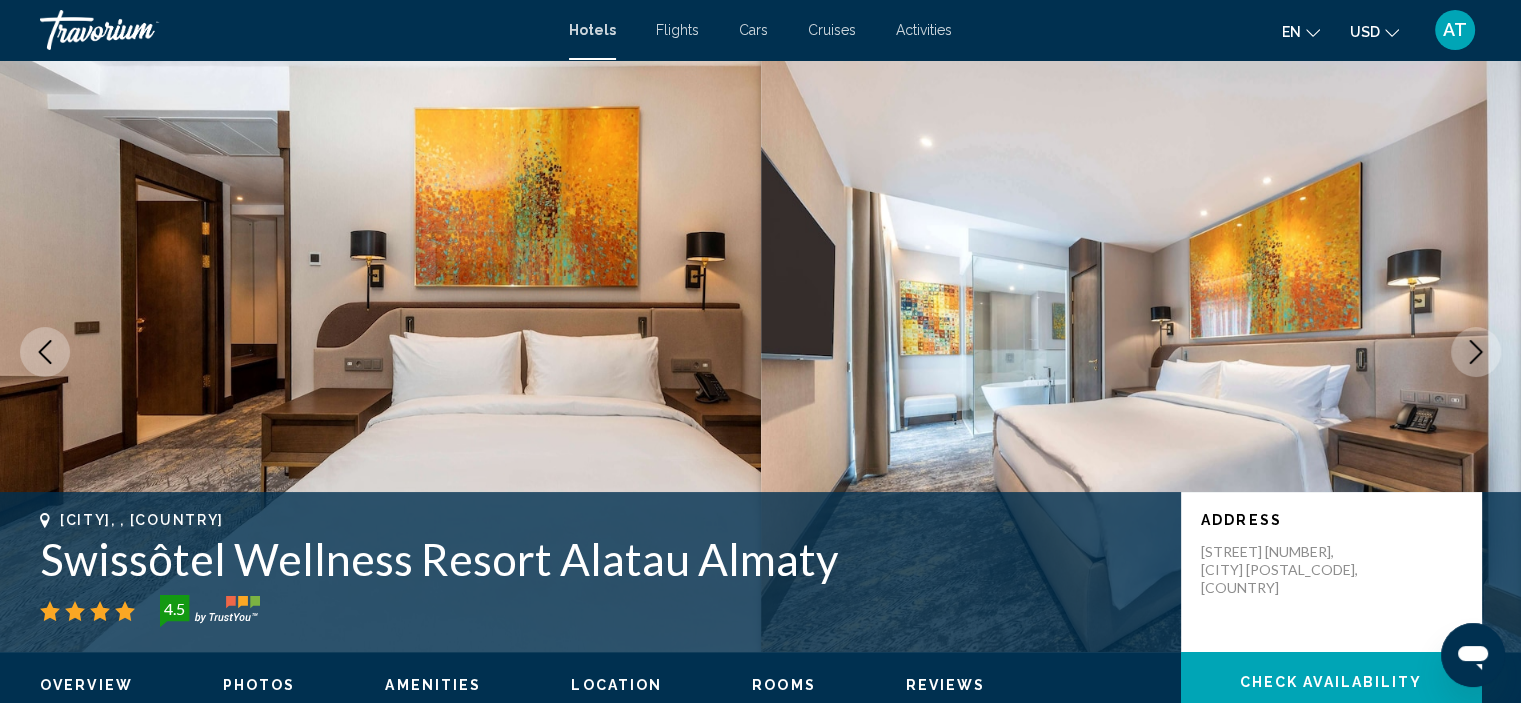 click 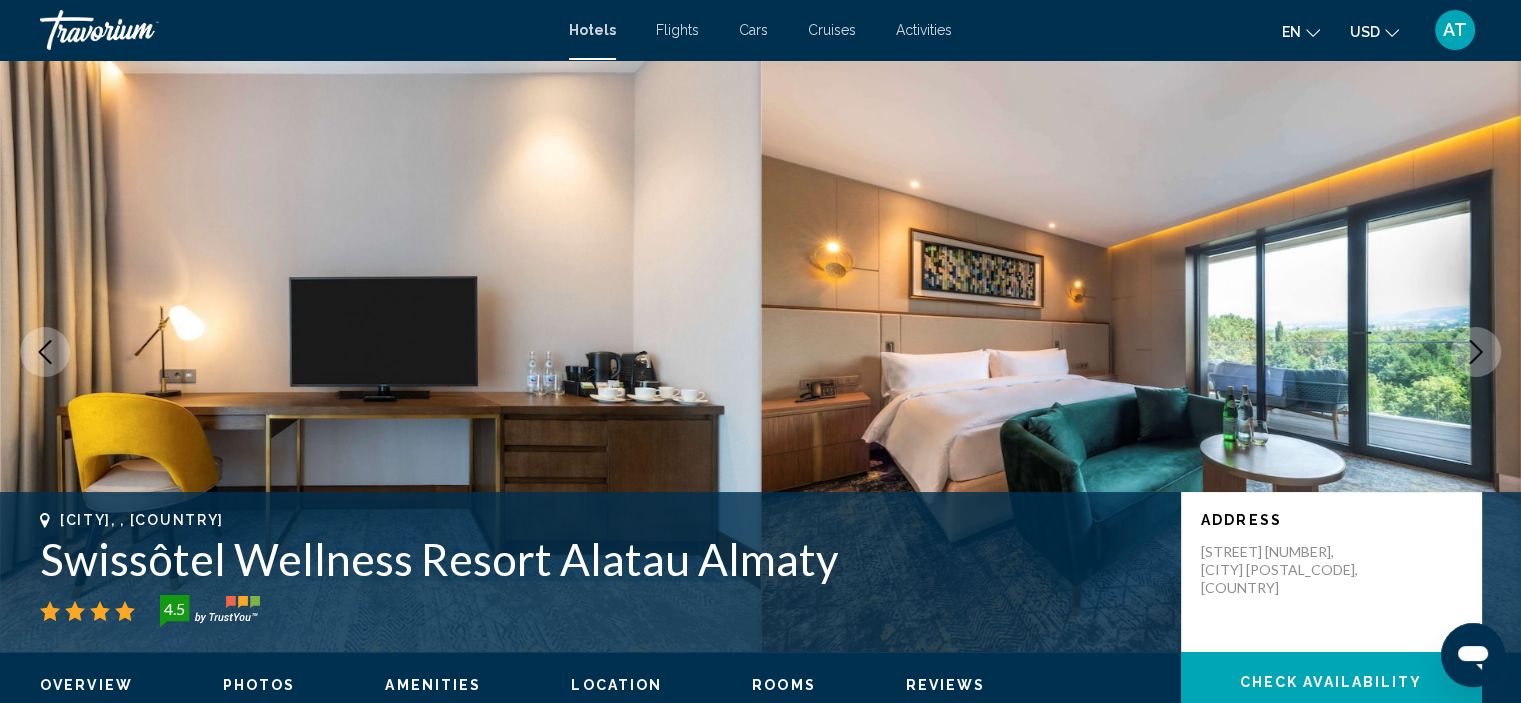 click 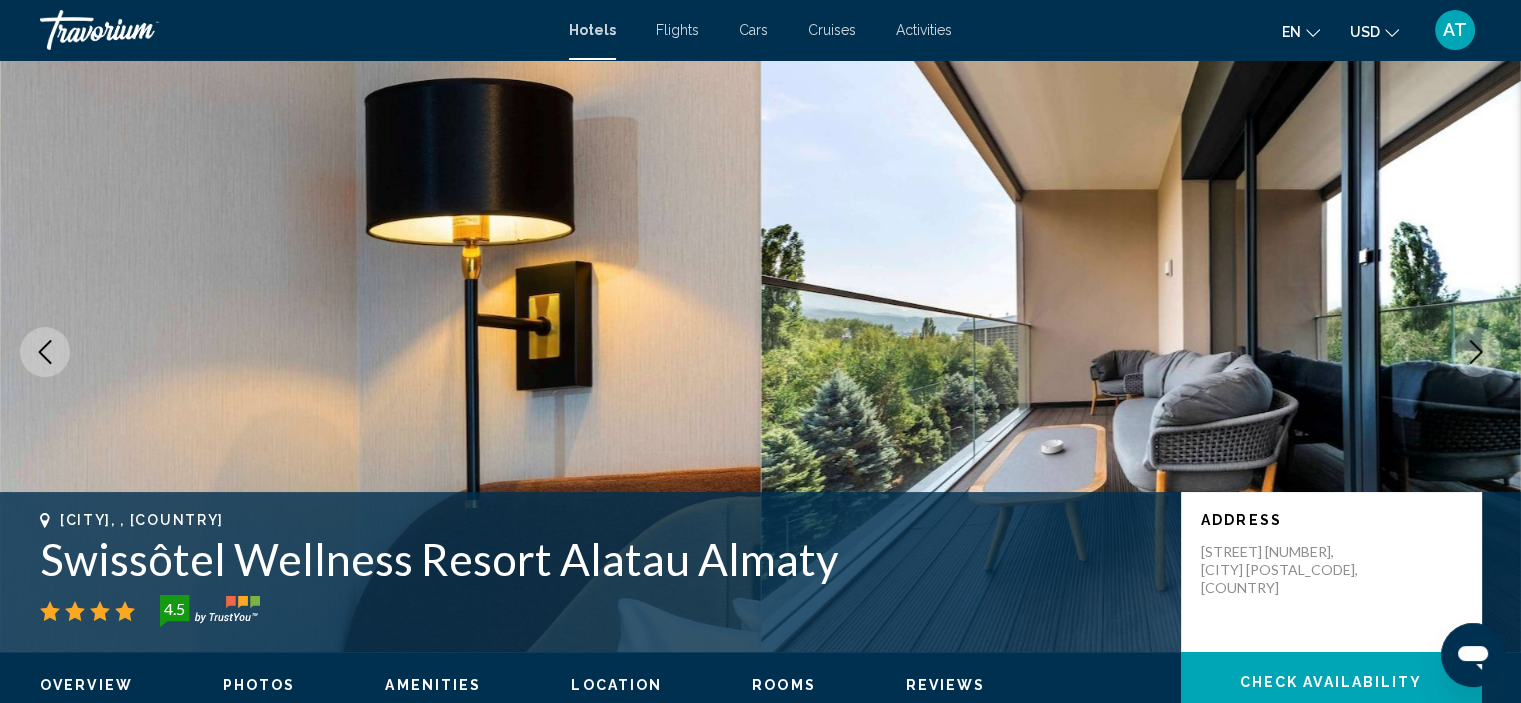 click 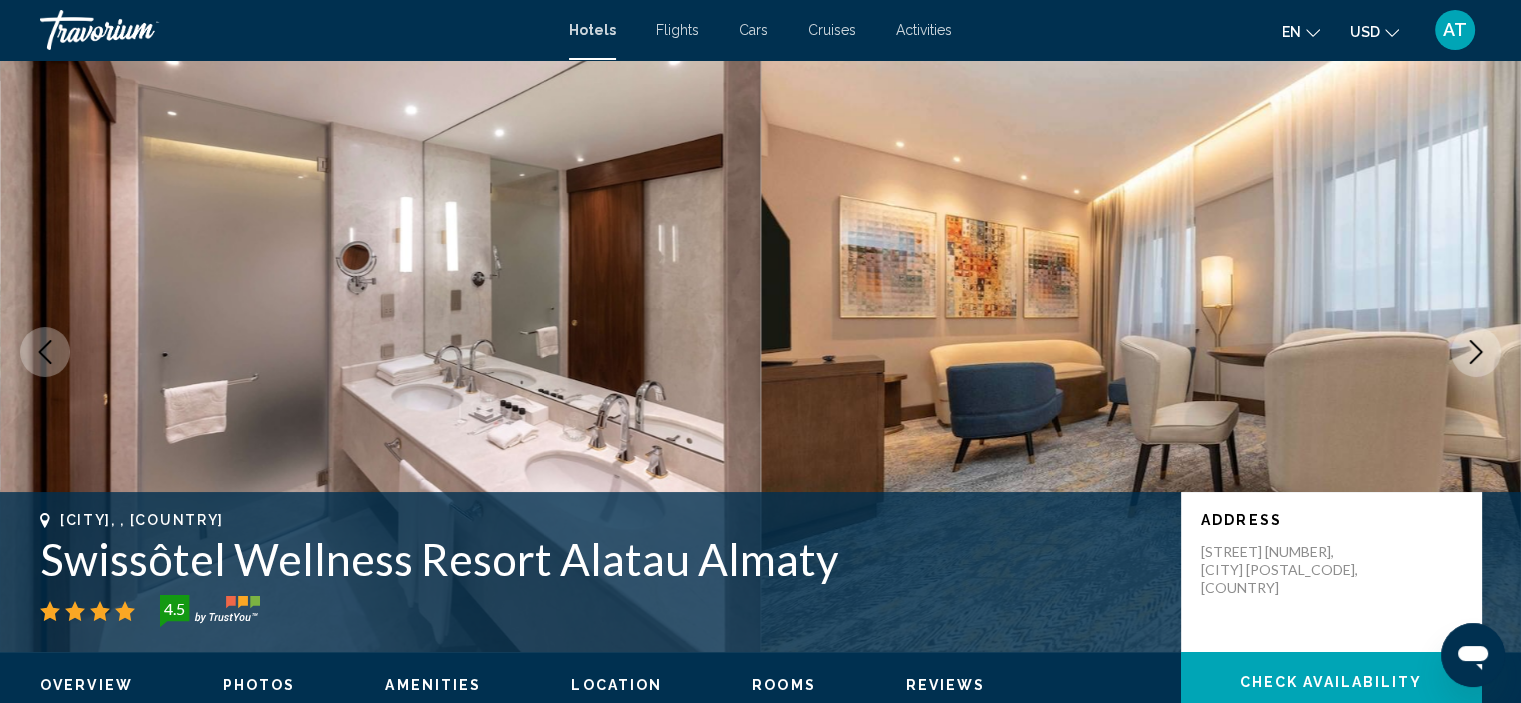 click 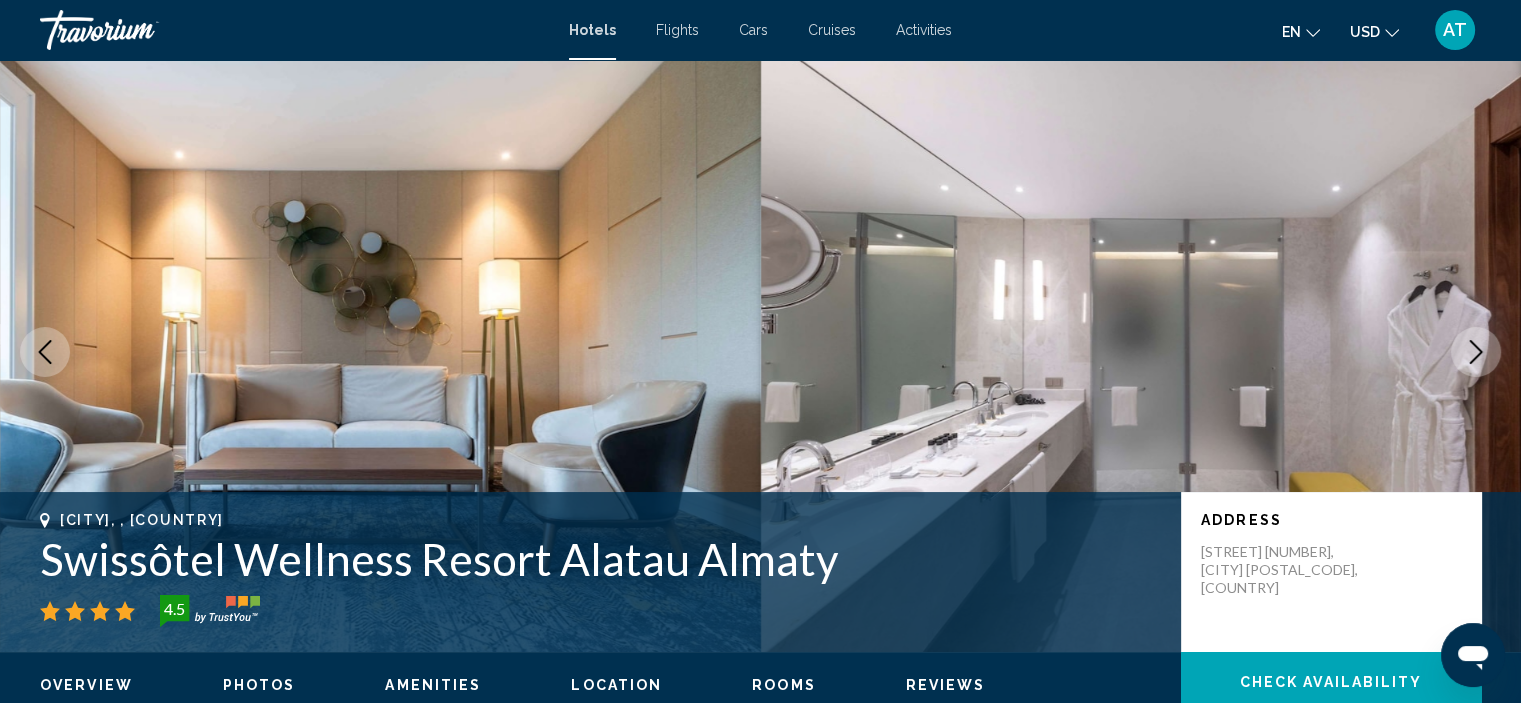 click 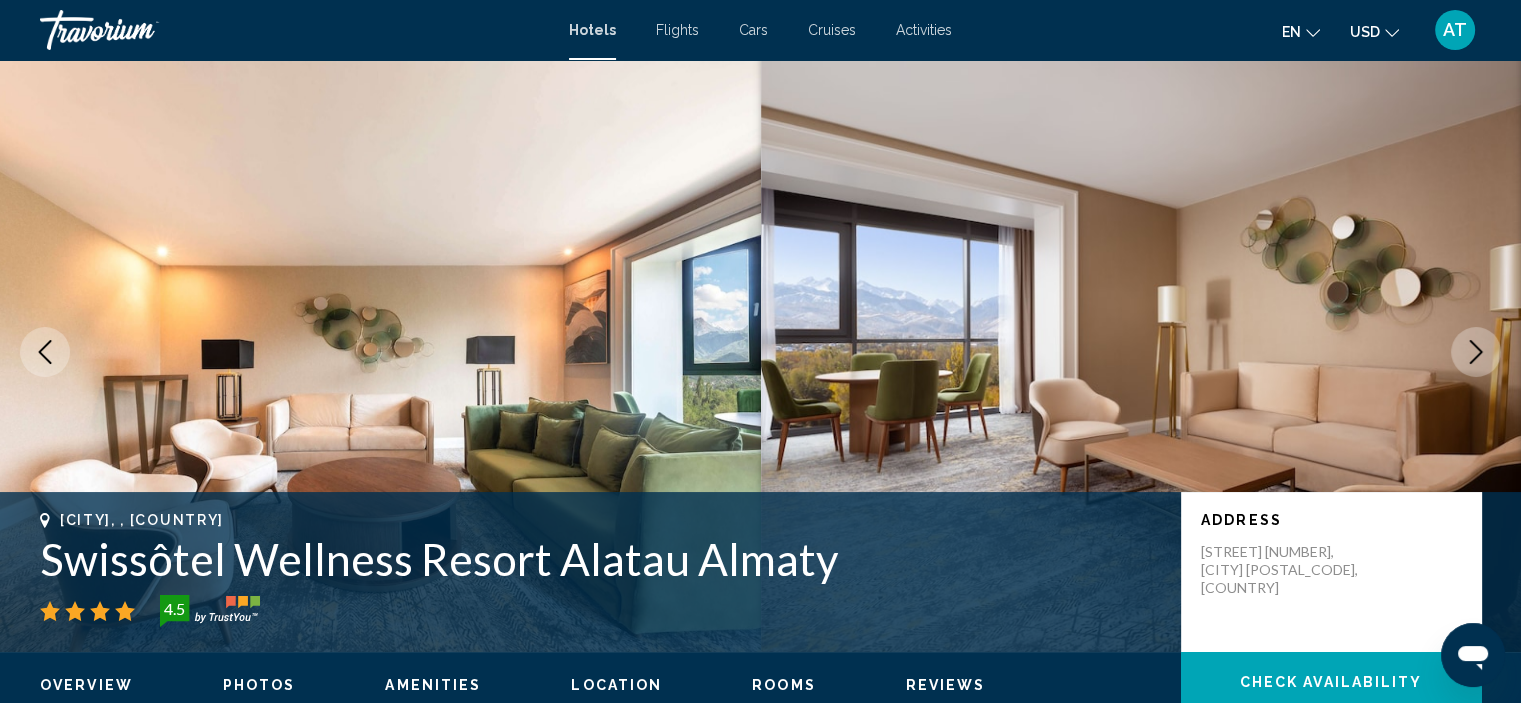 click 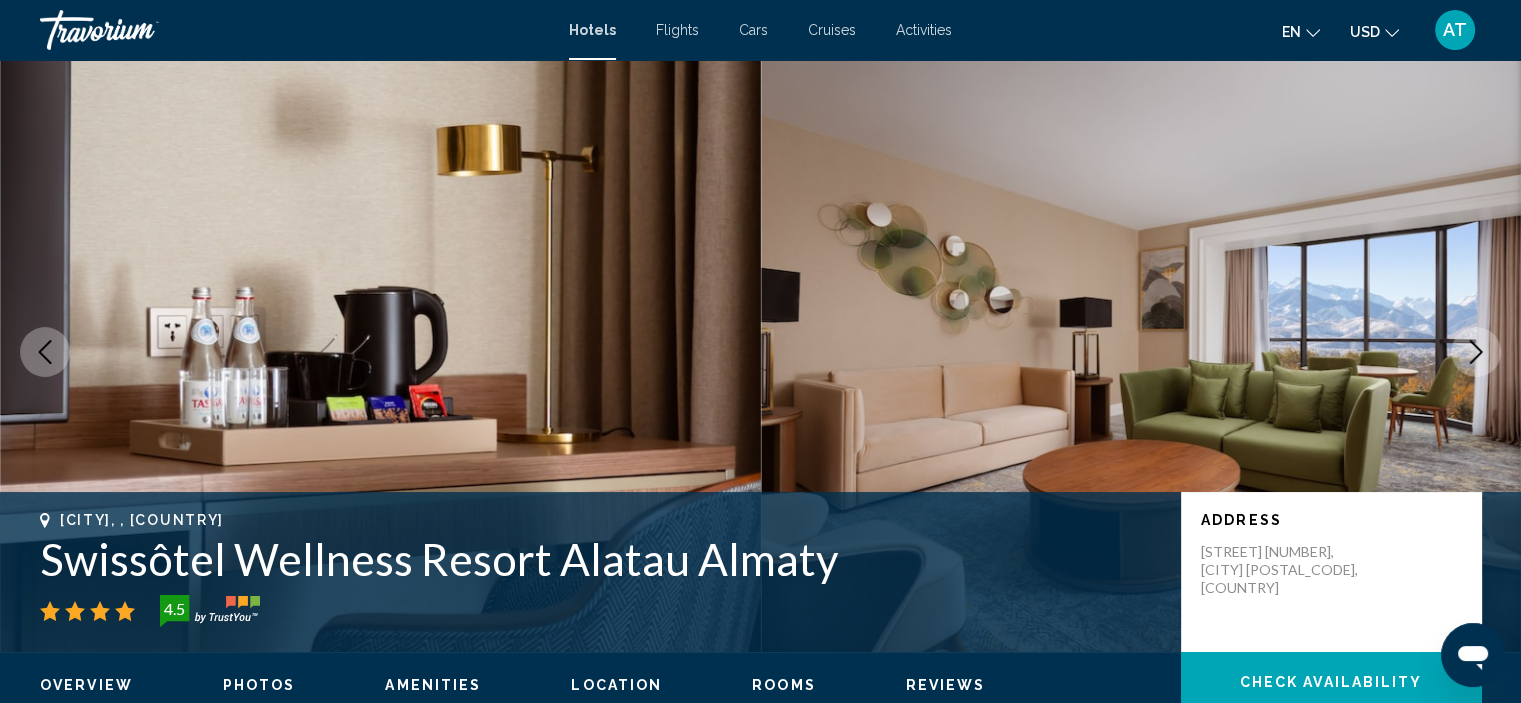 click 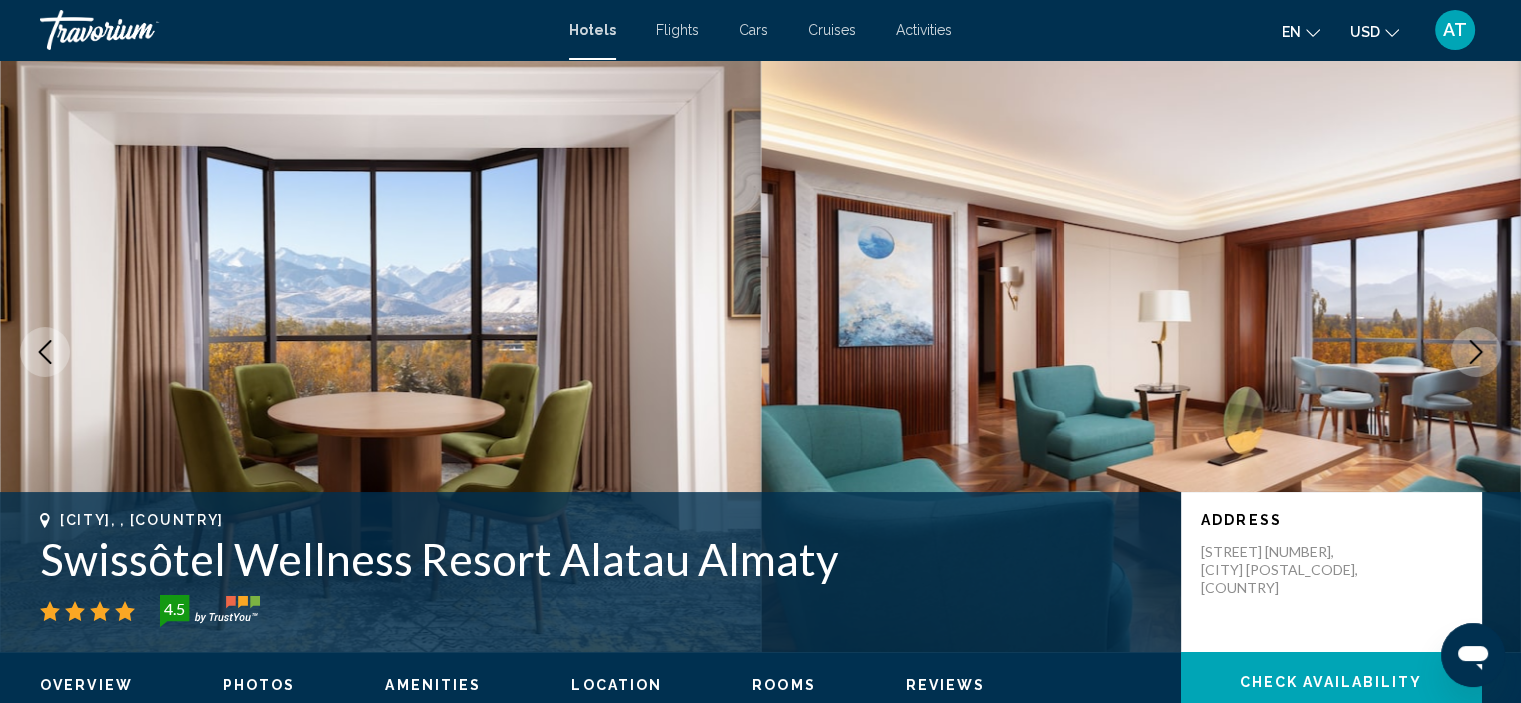 click 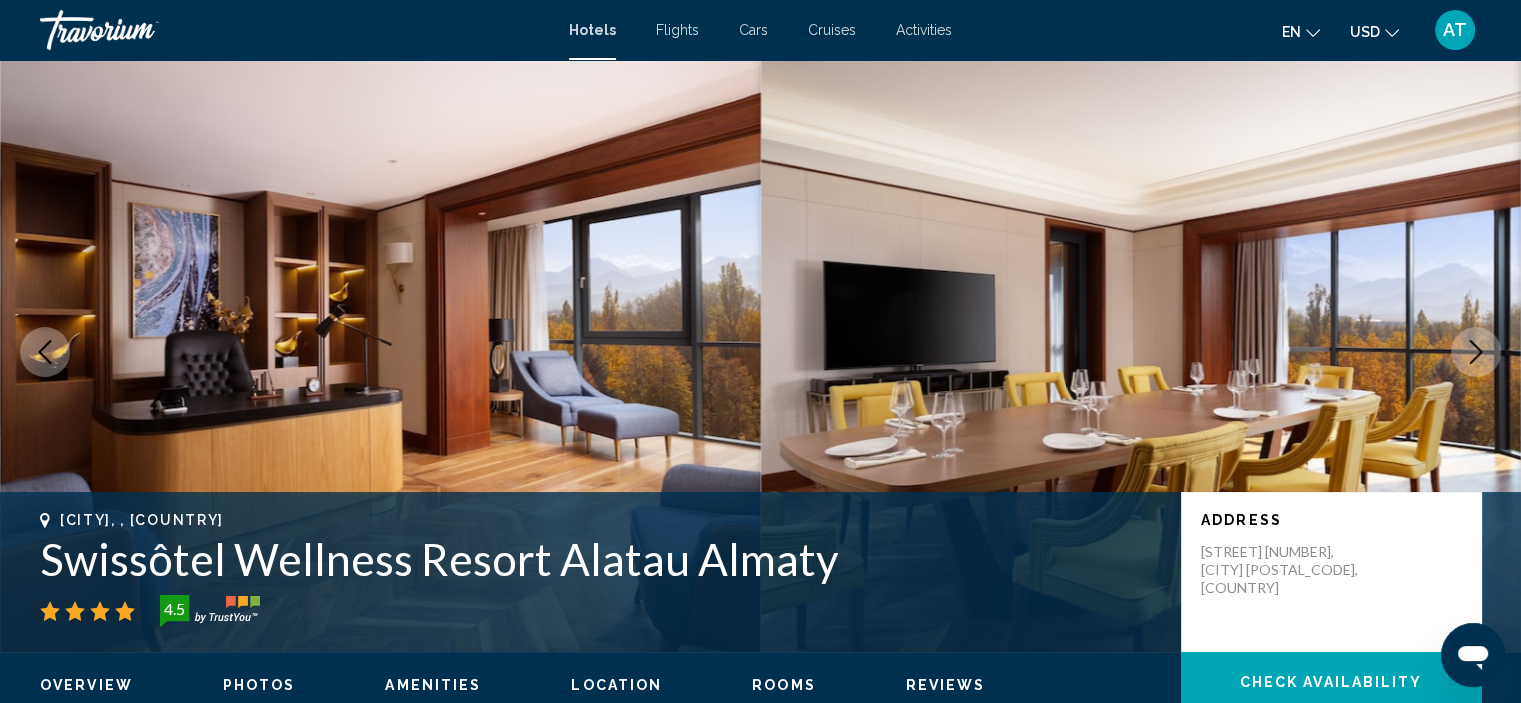 click 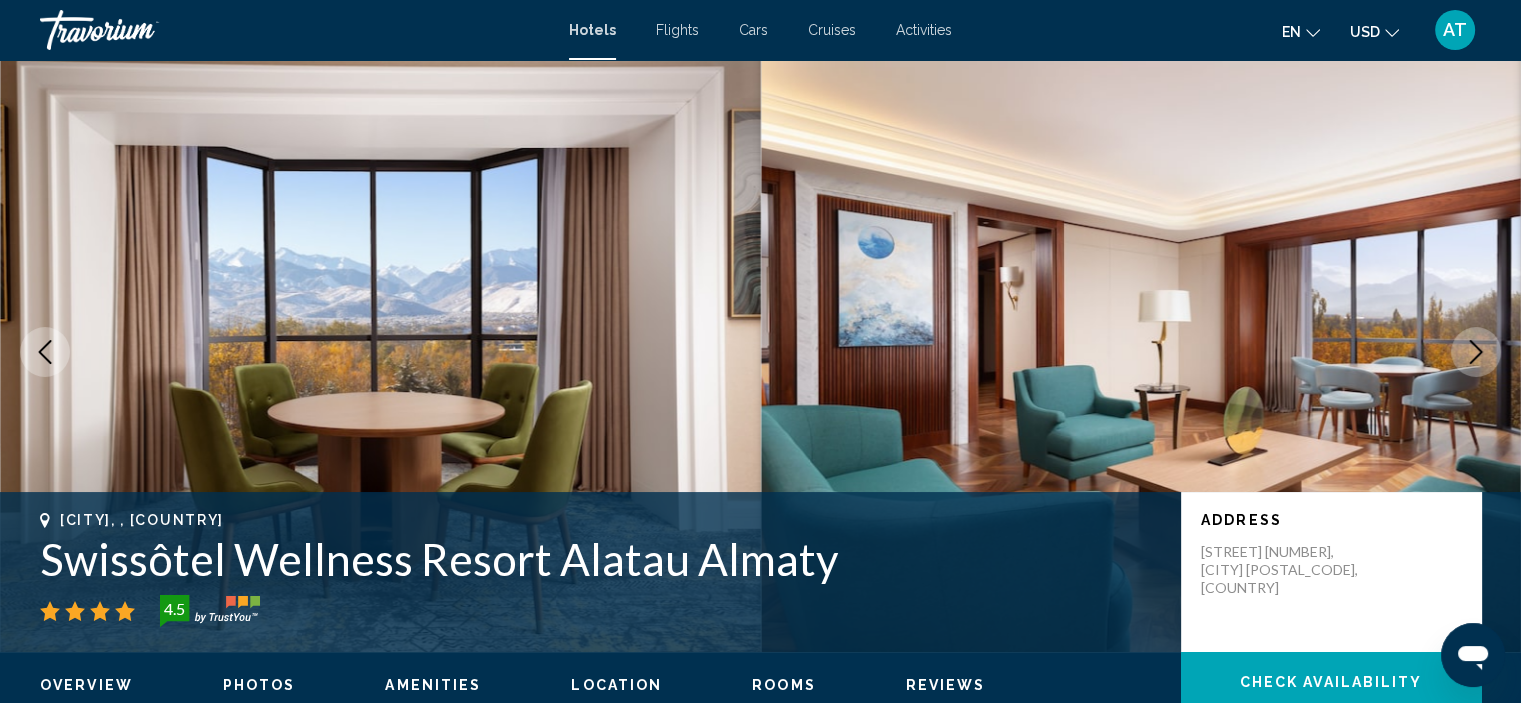 click 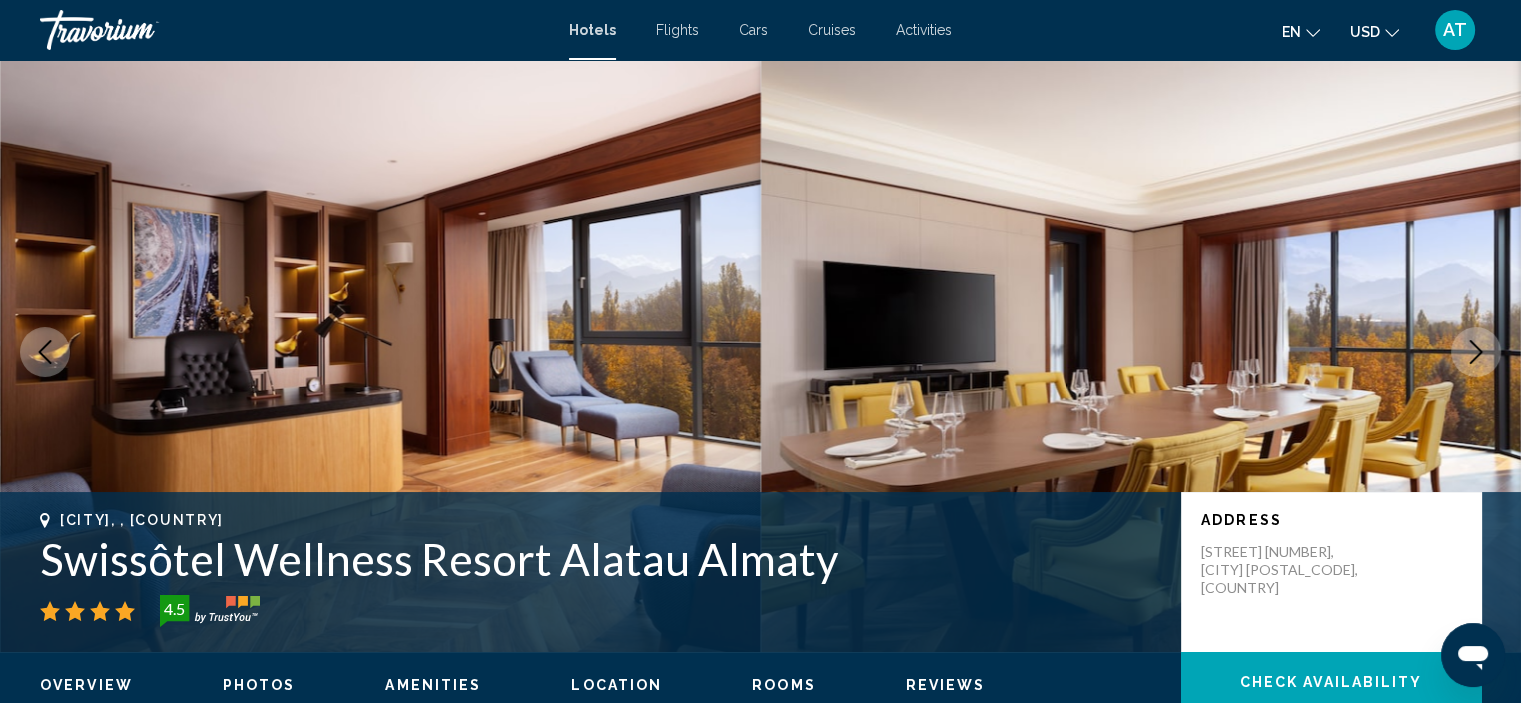 click 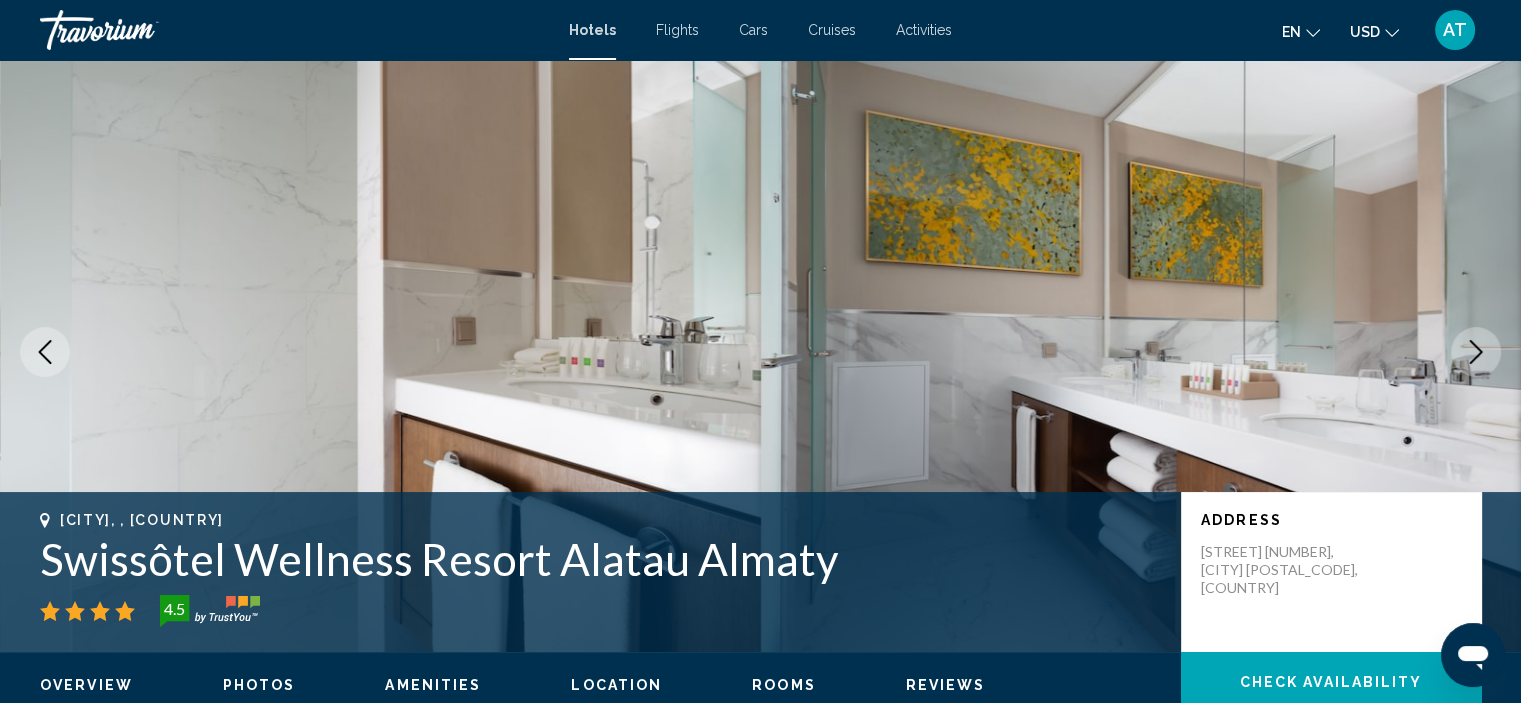 click 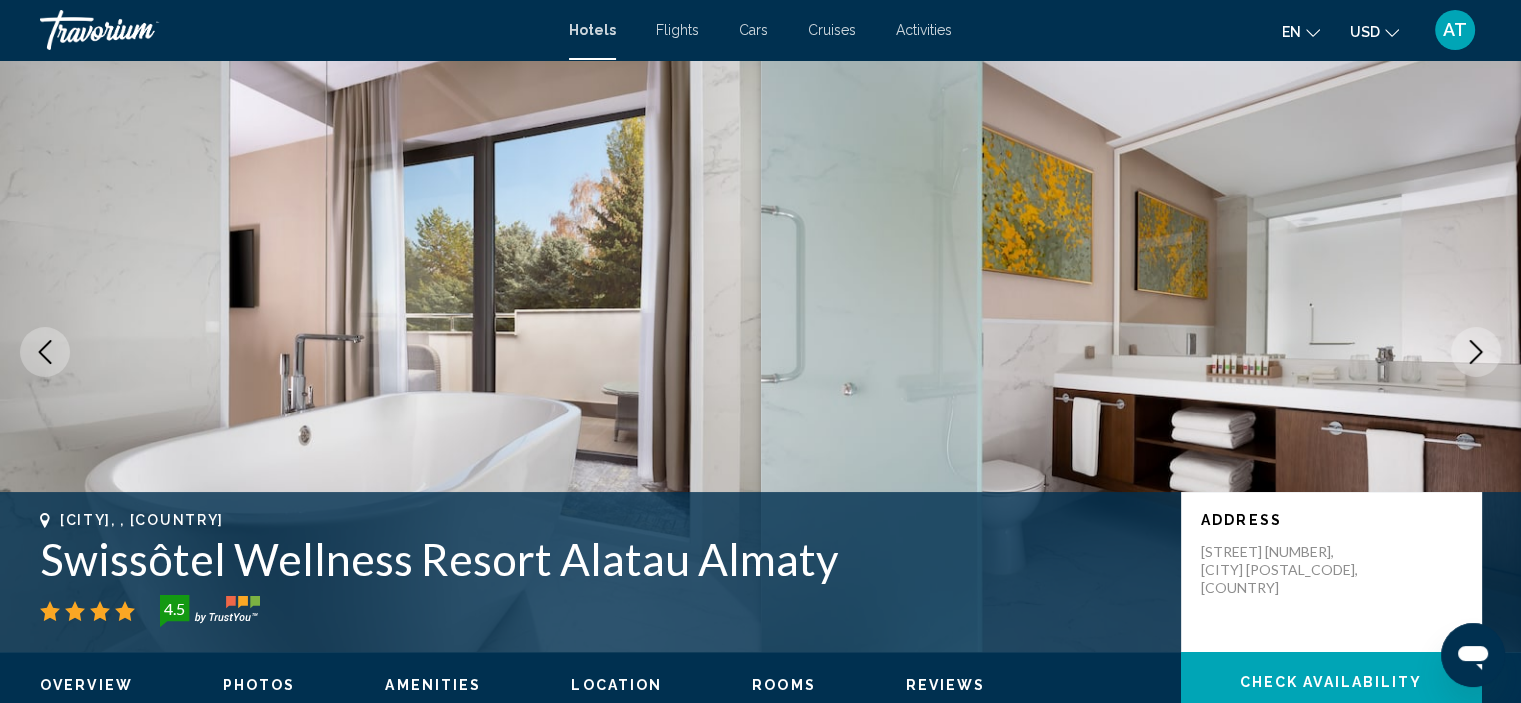 click 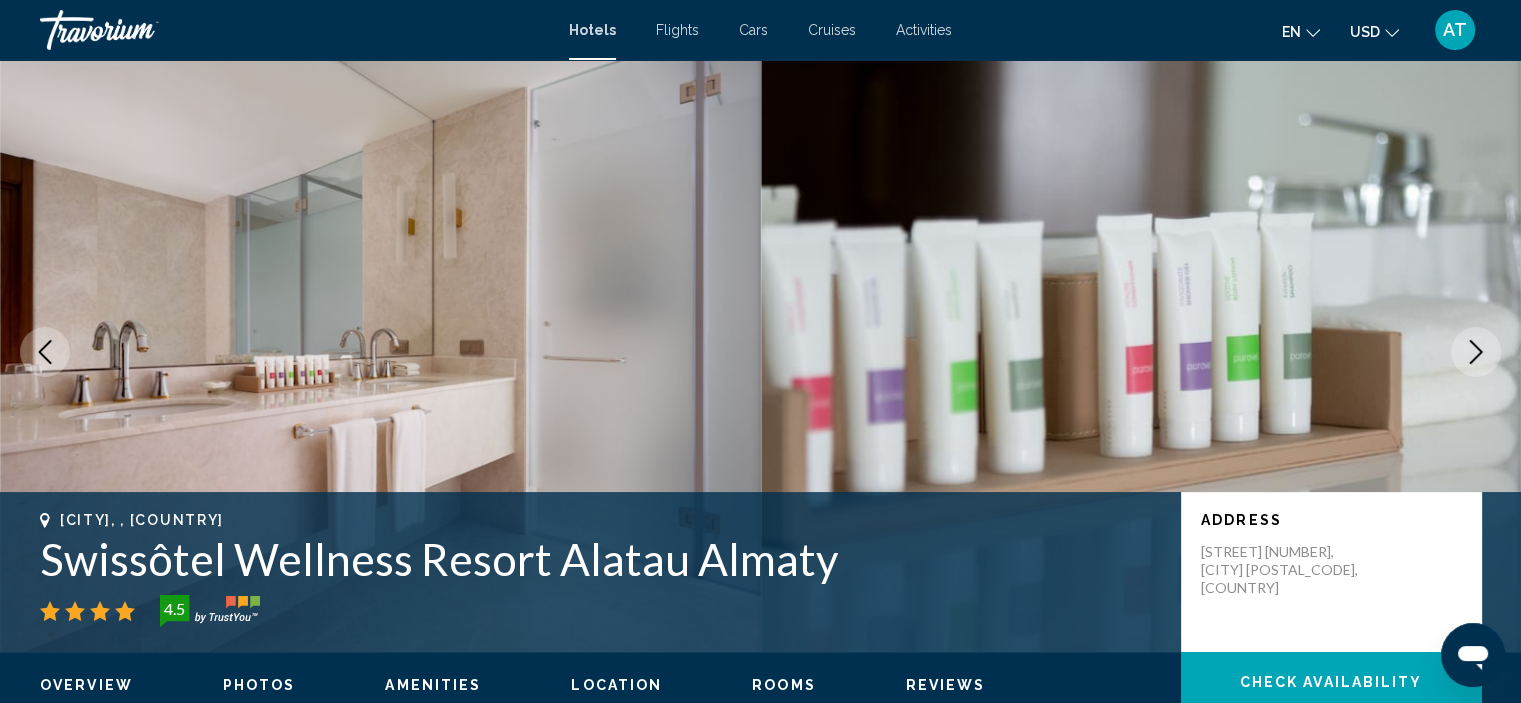 click 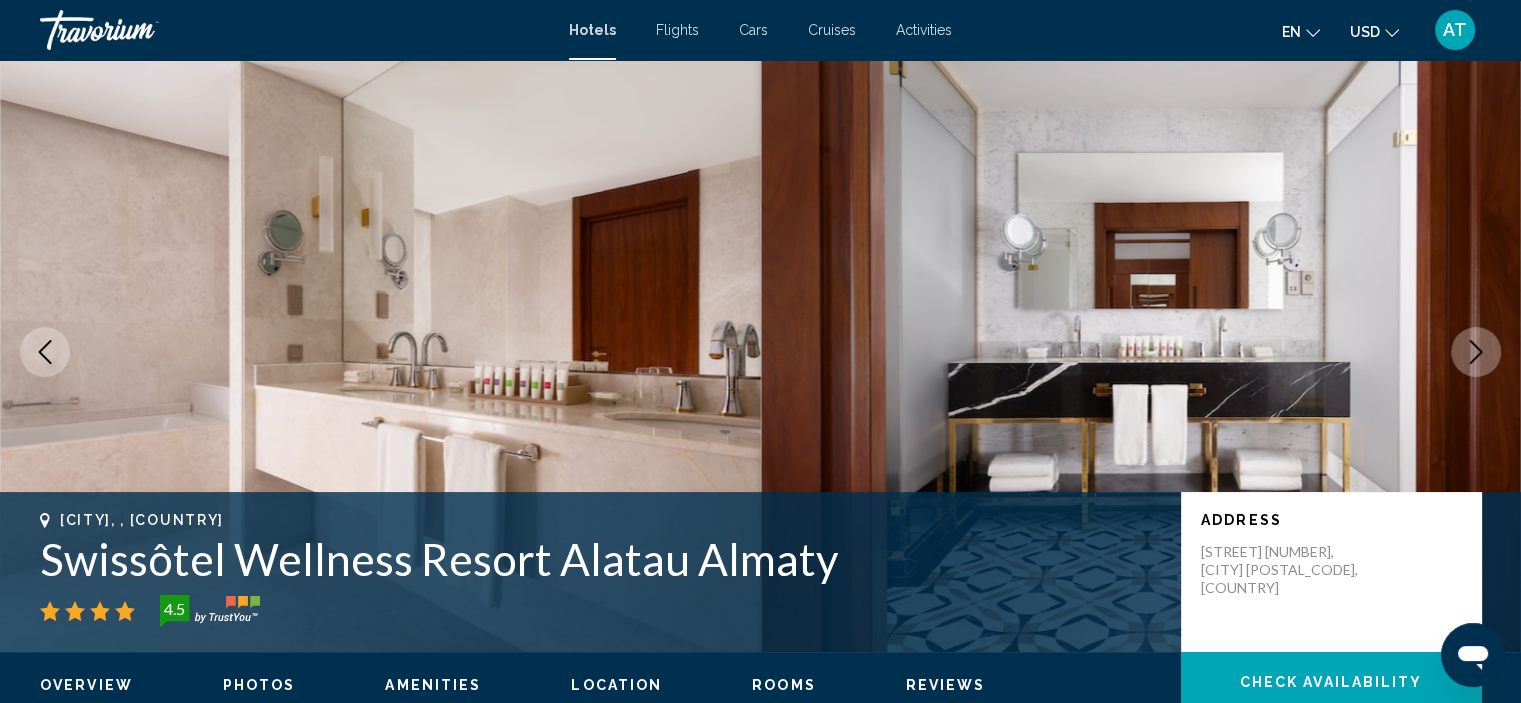 click 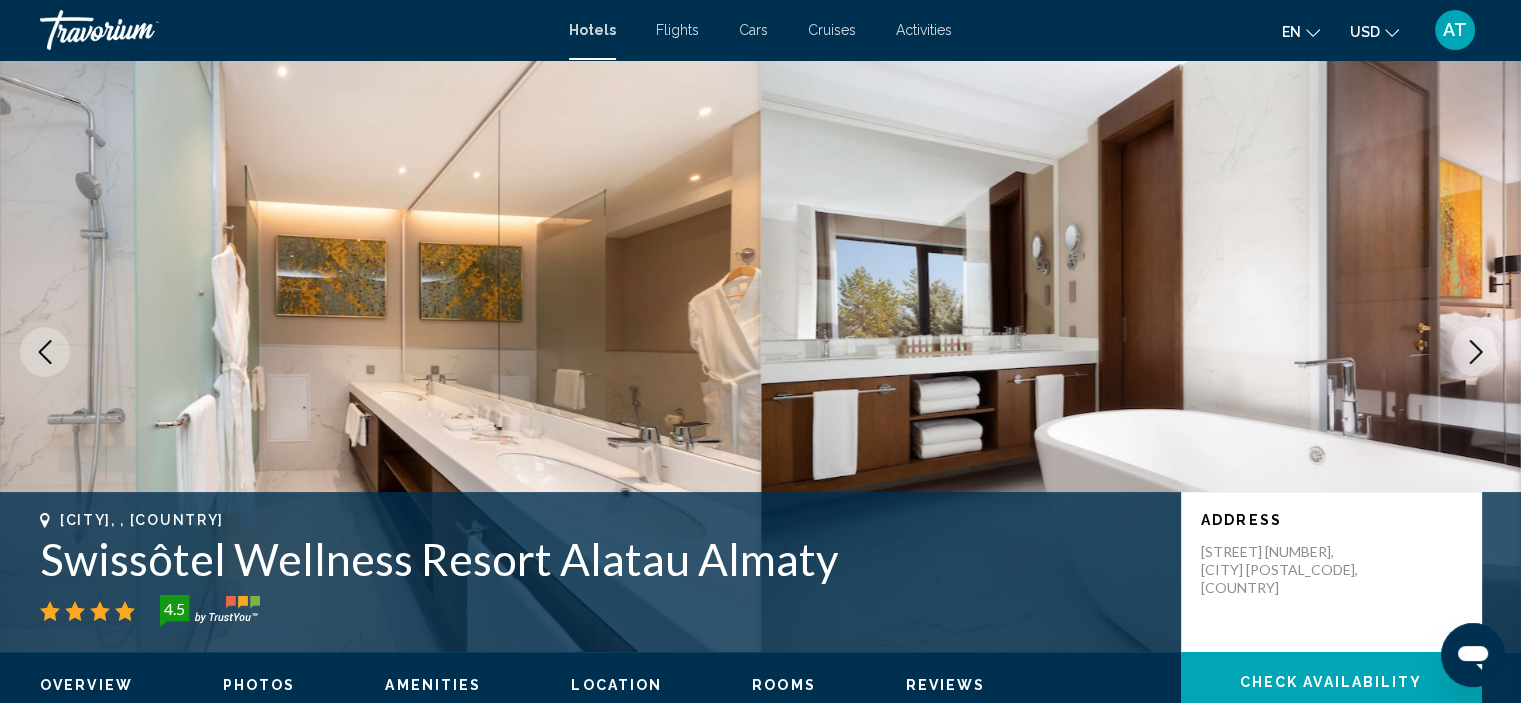 click 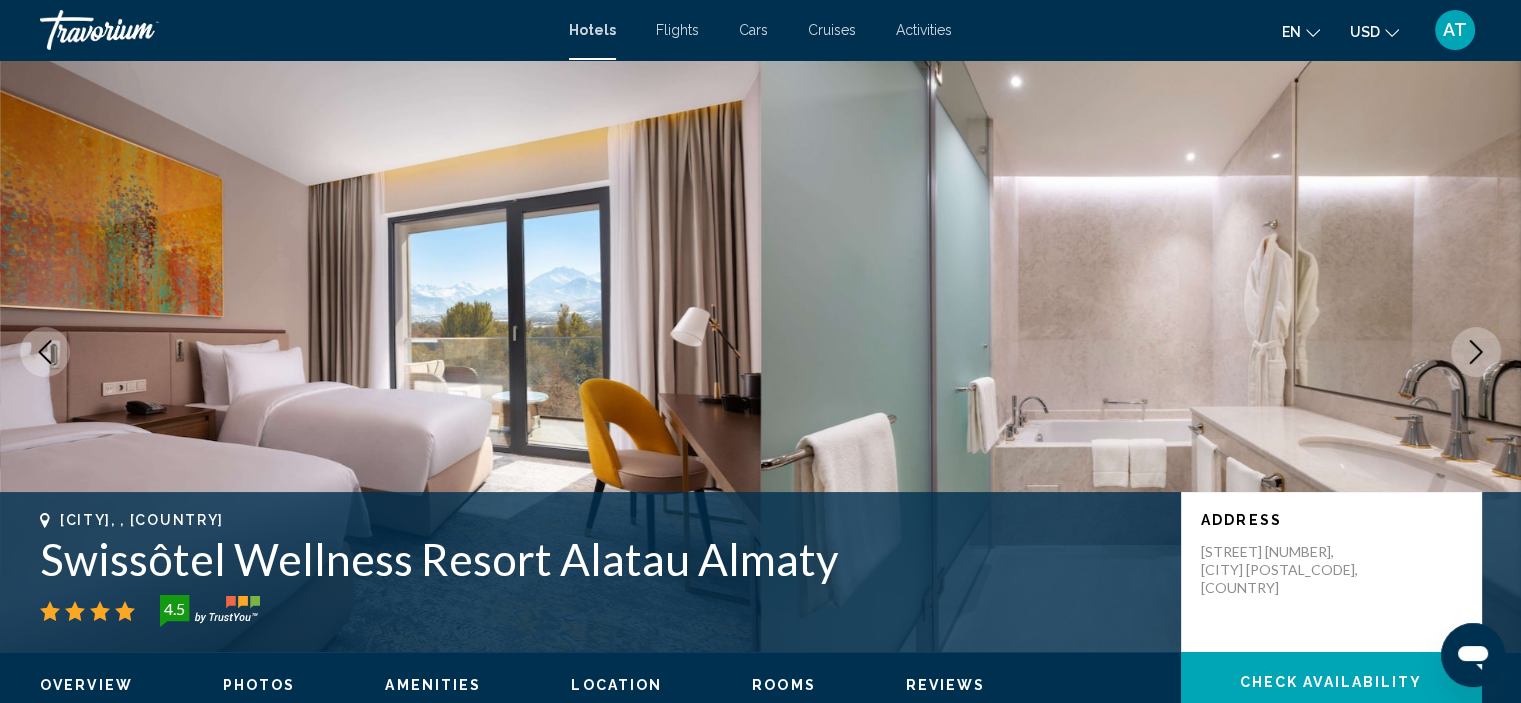 click 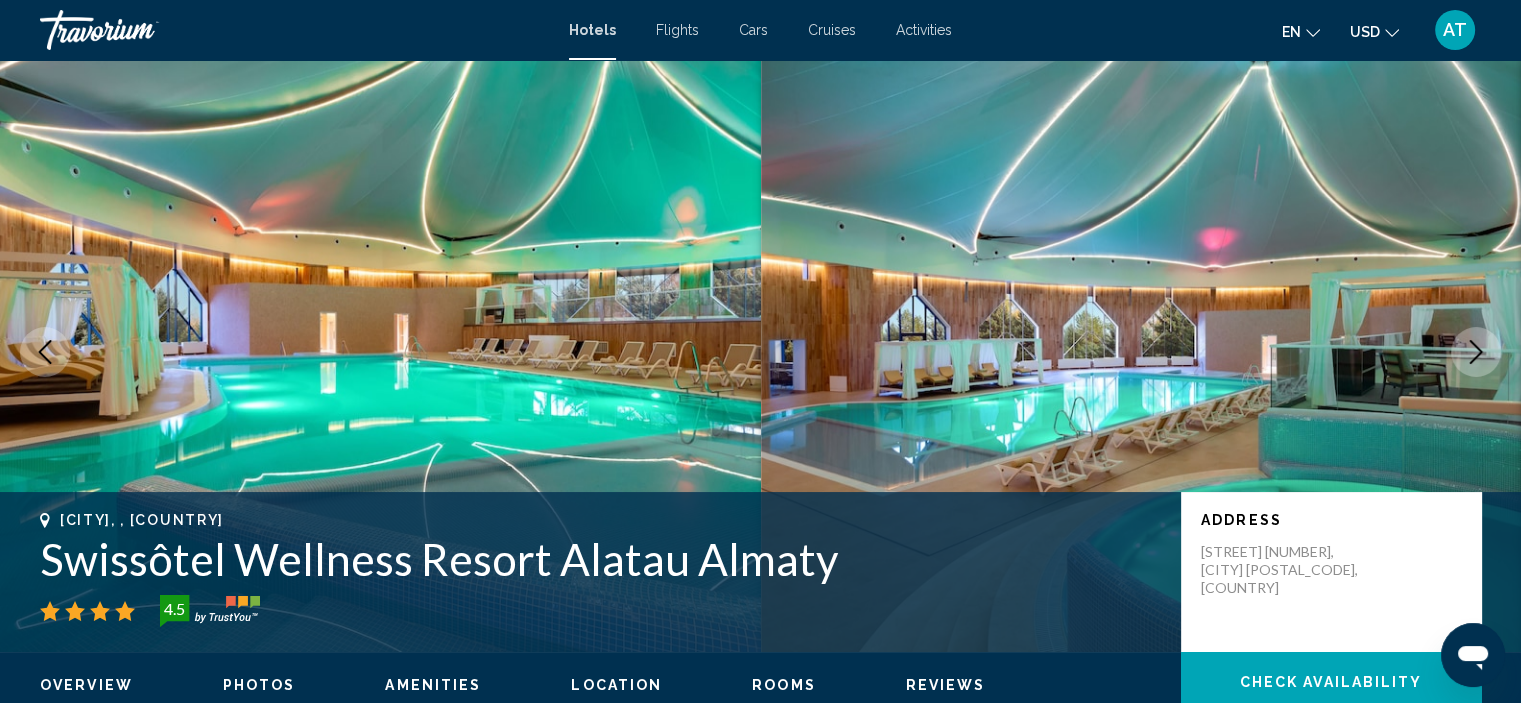 click 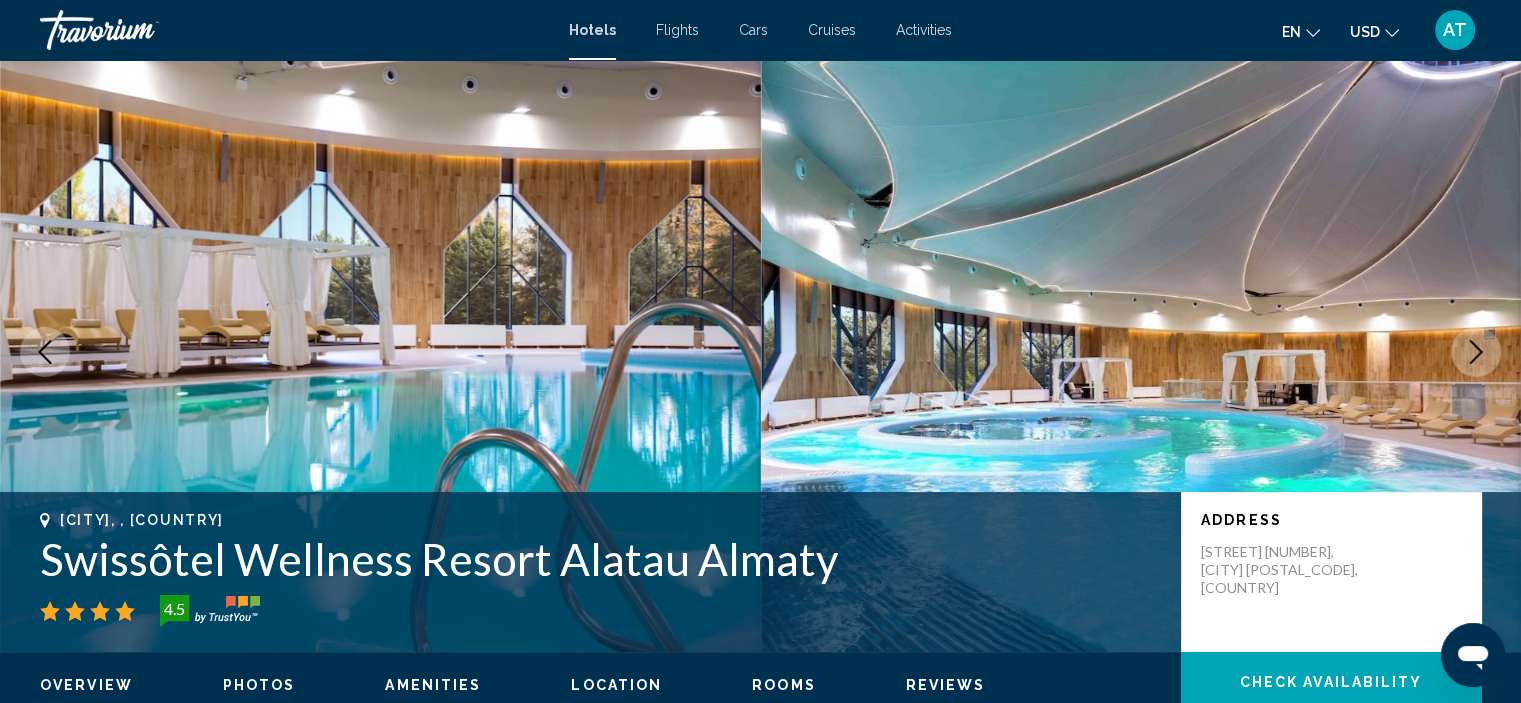 click 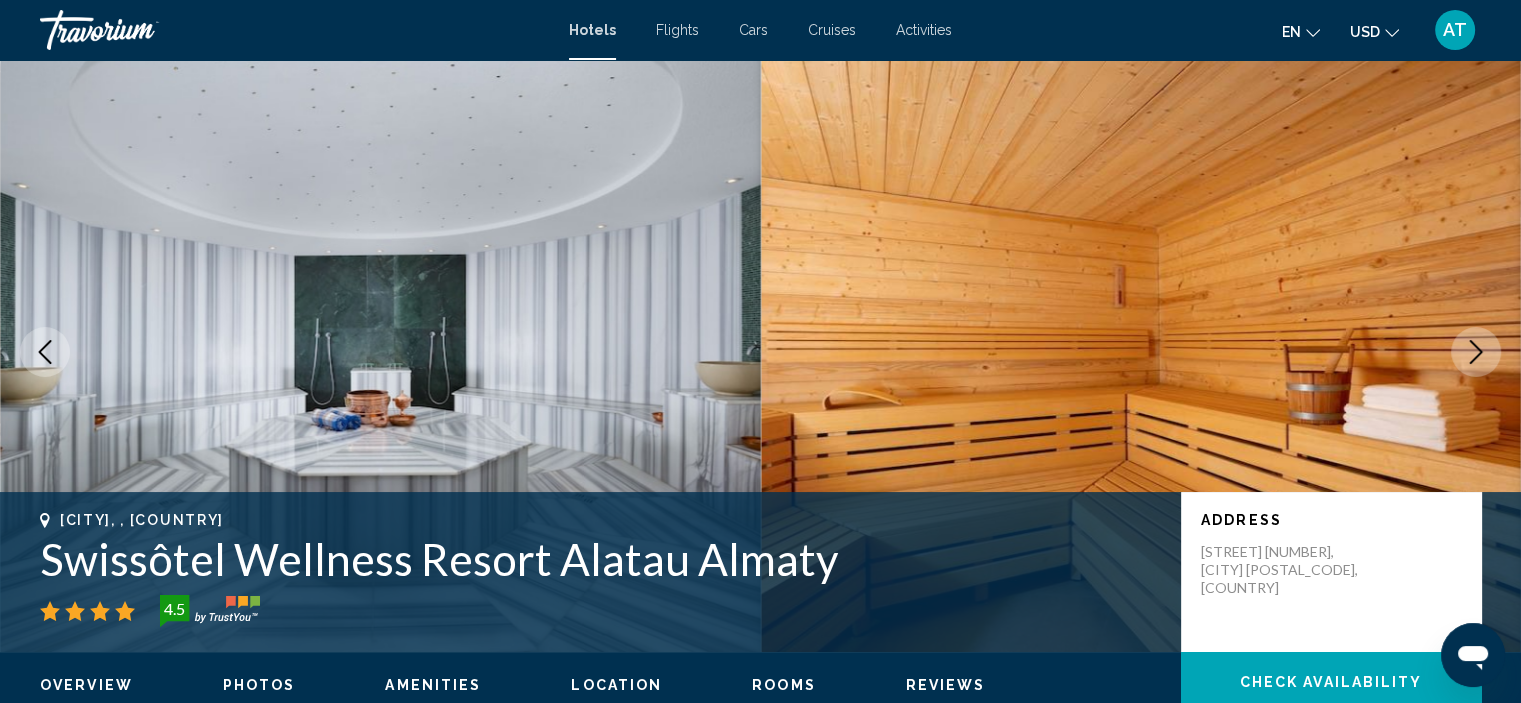 click 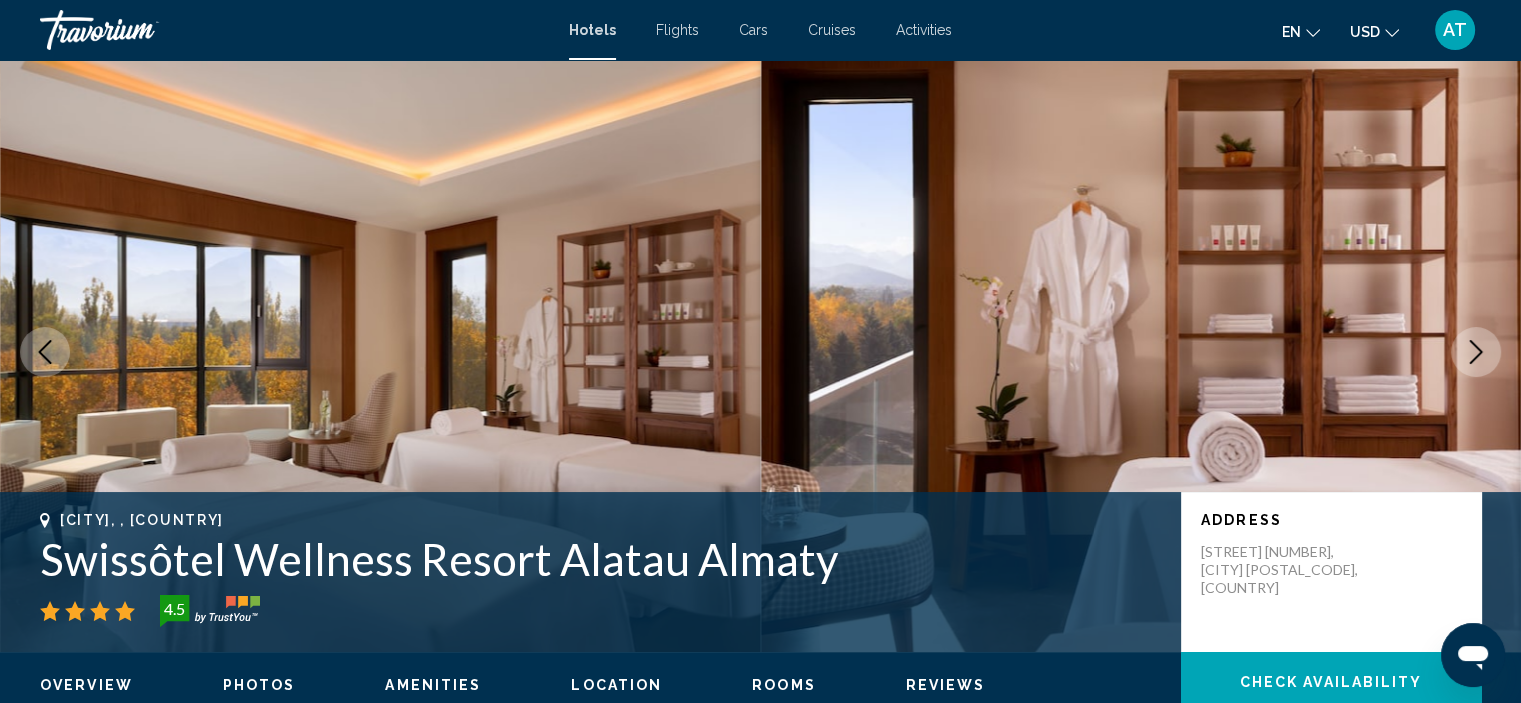 click 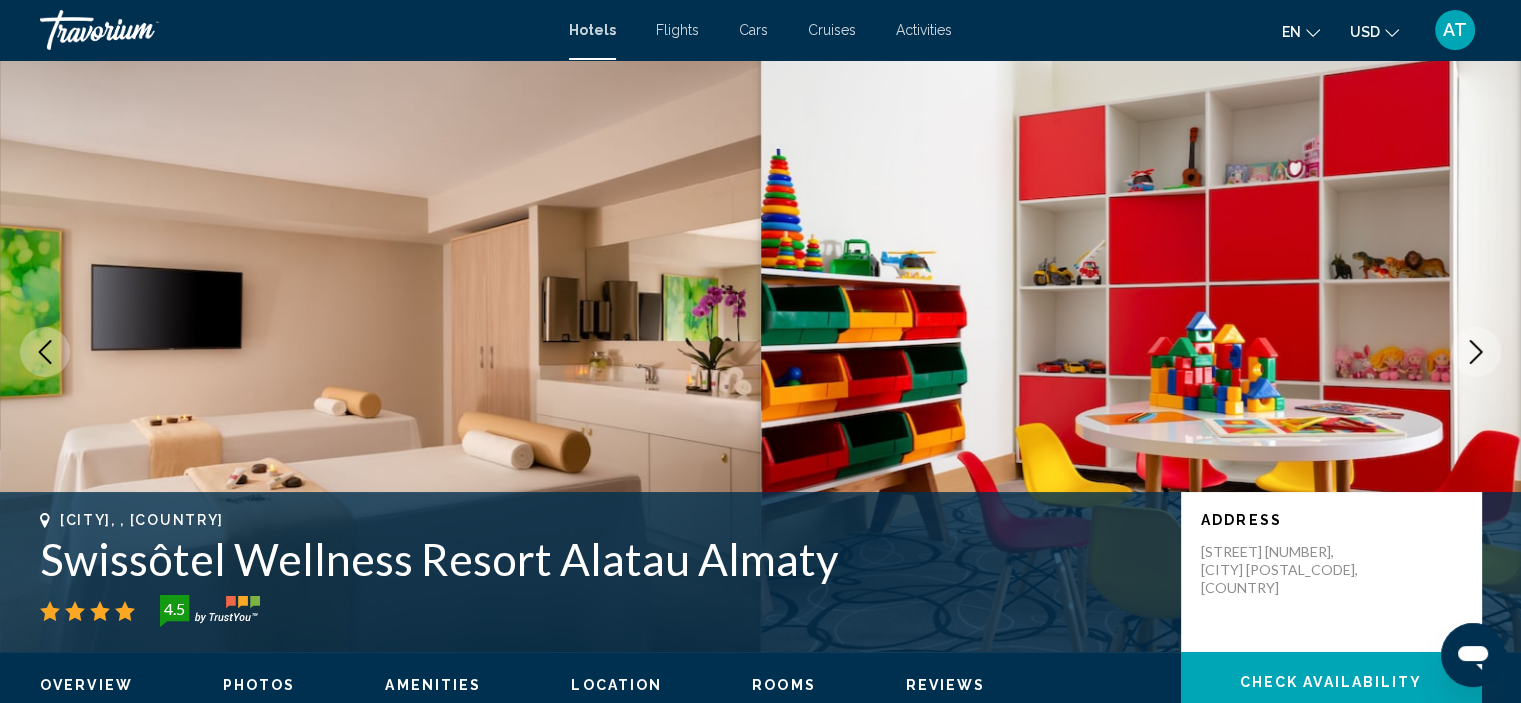 click 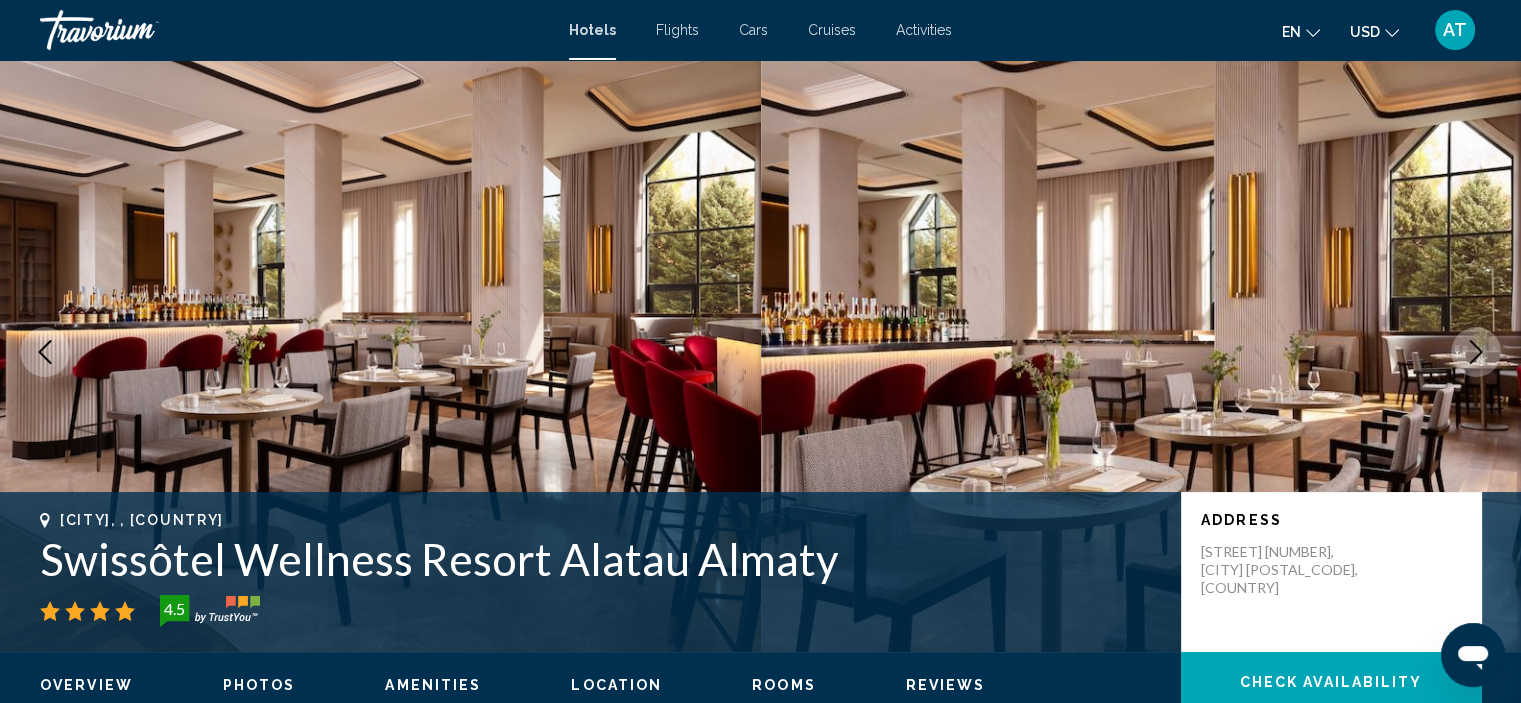 click 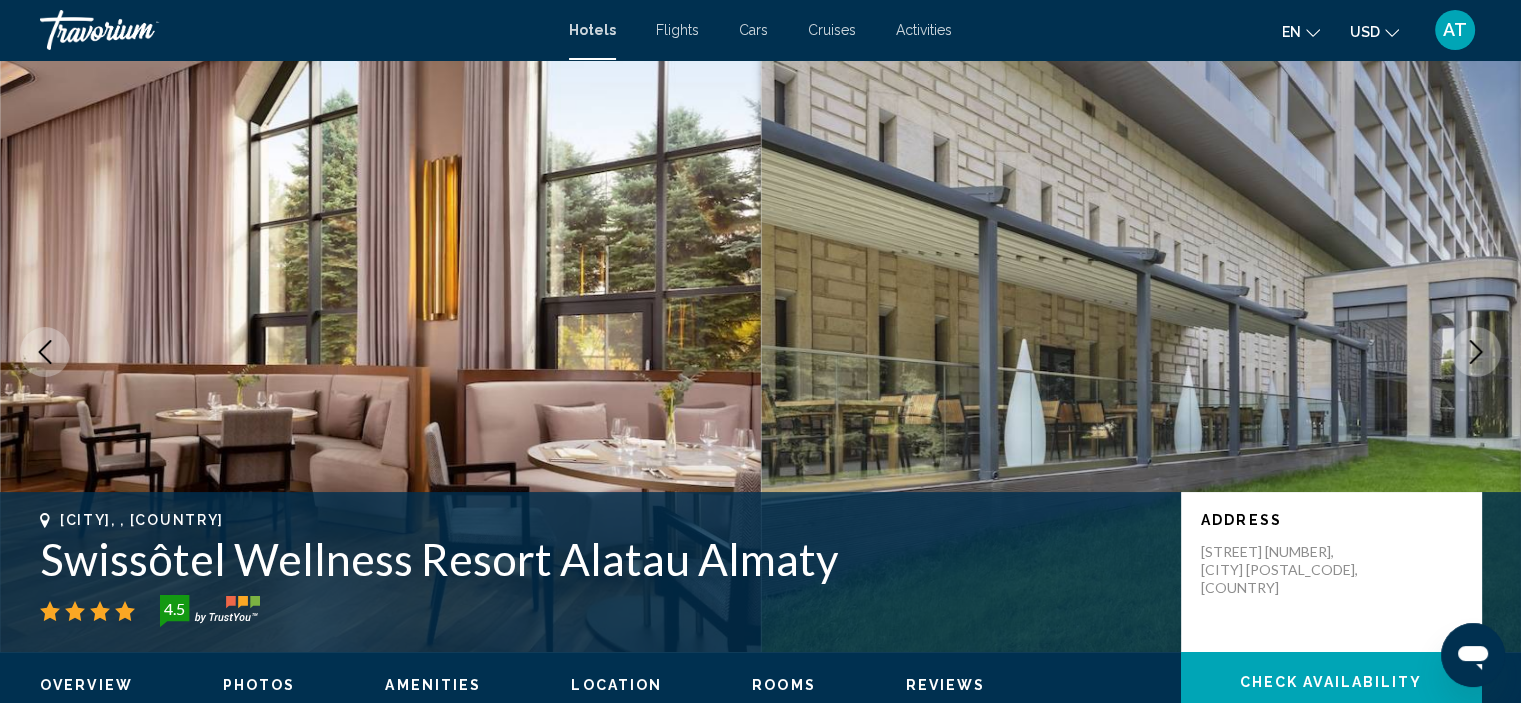 click 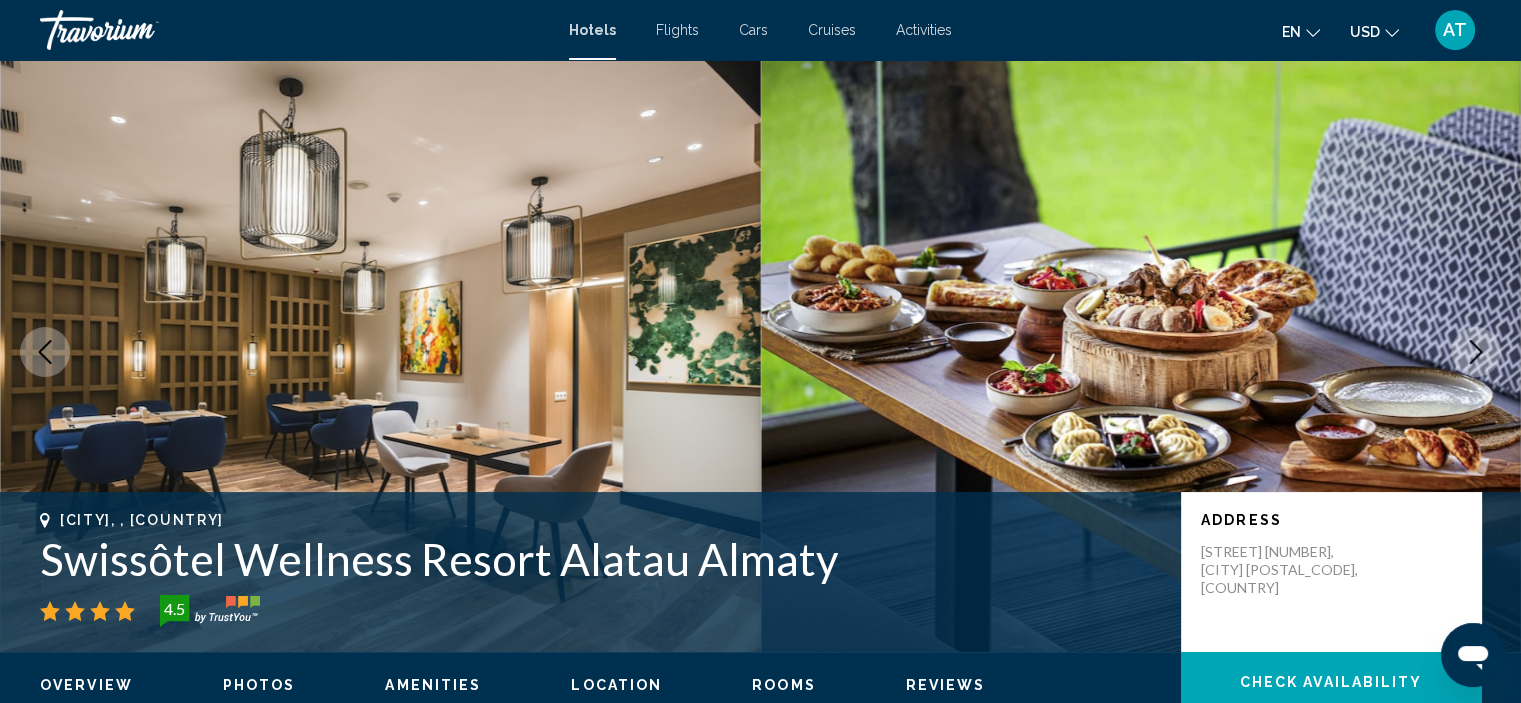 click 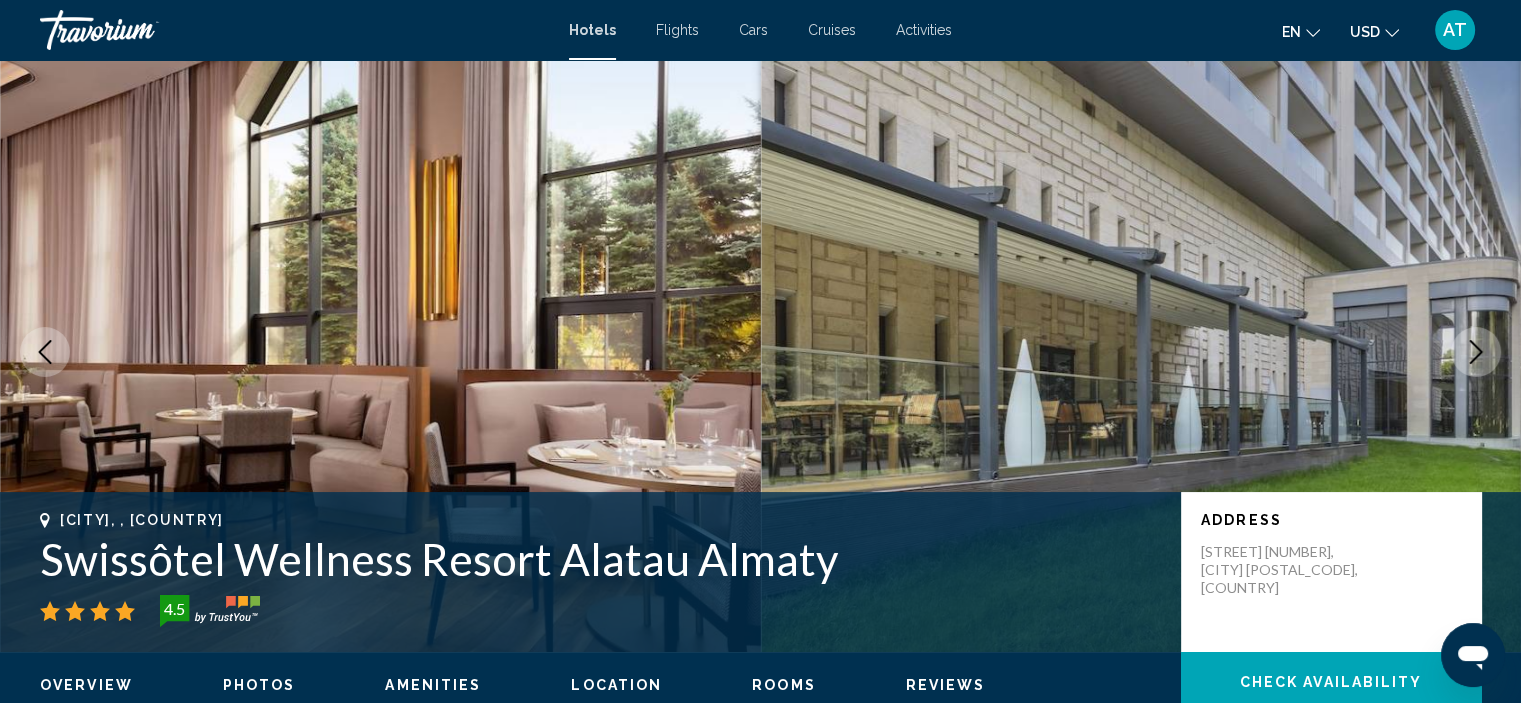 click 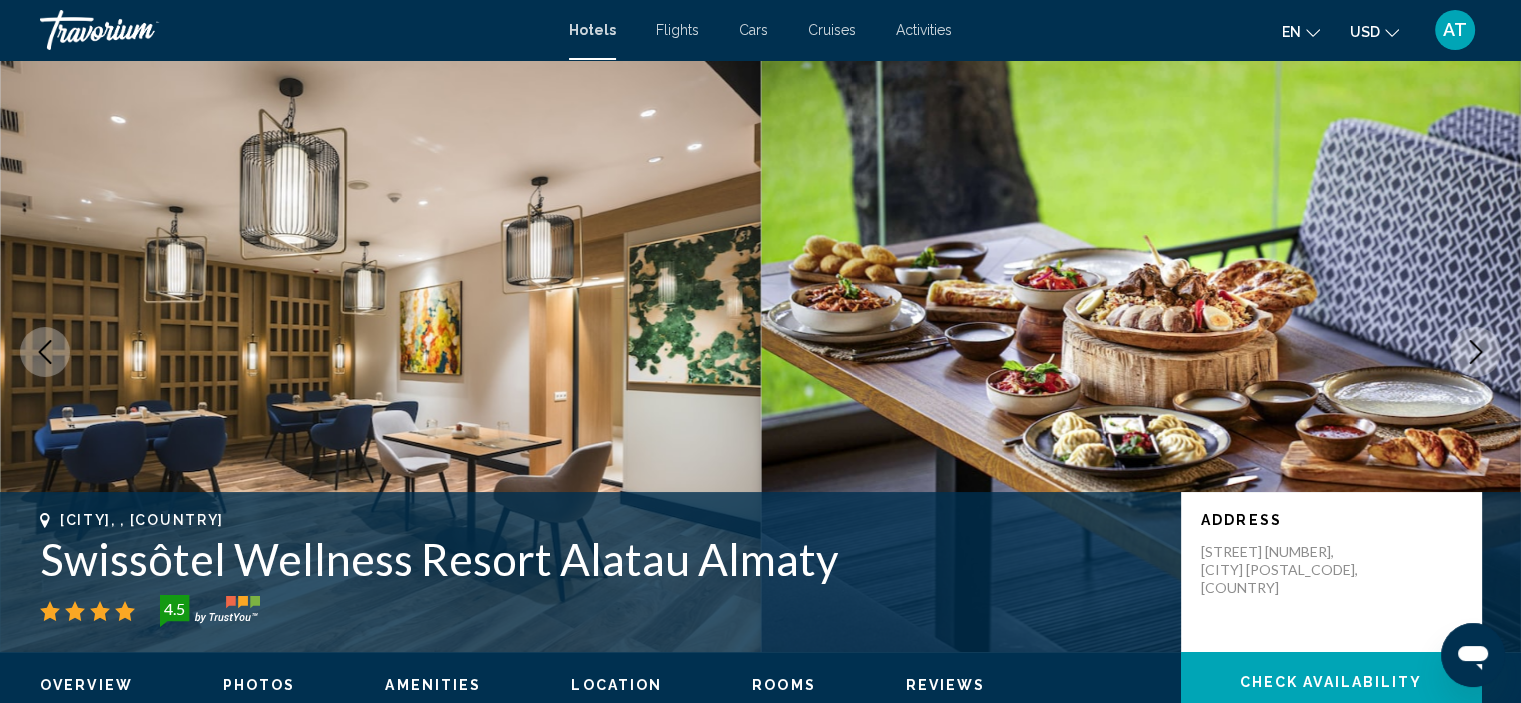 click 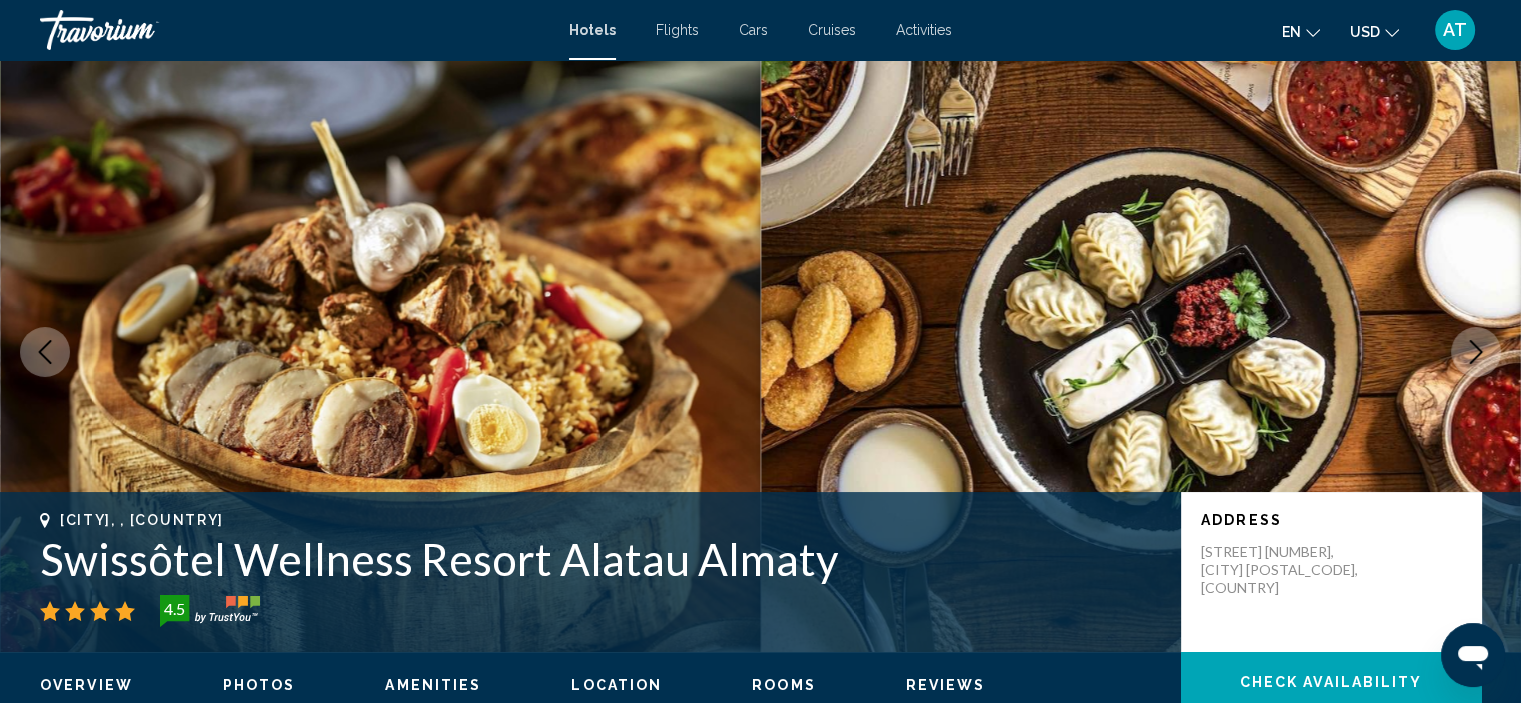 click 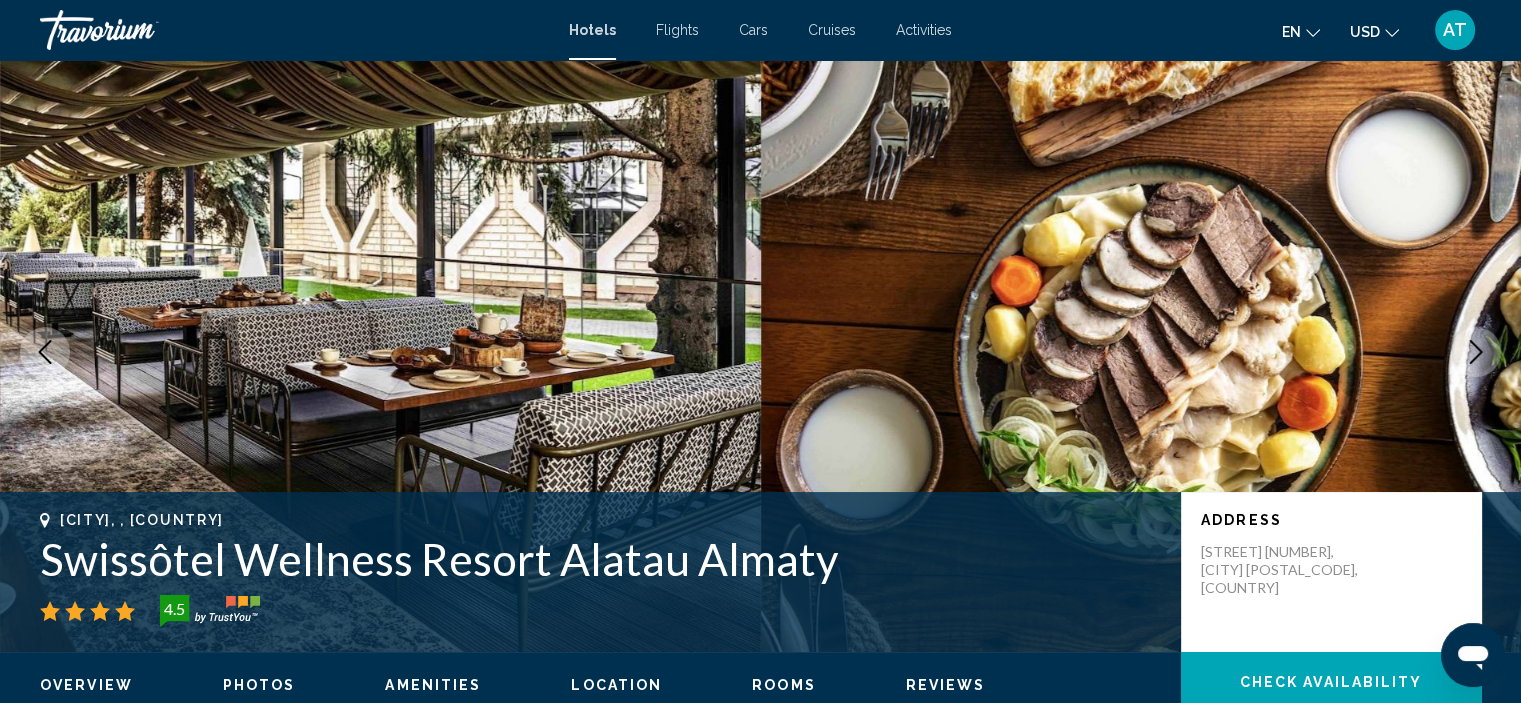 click 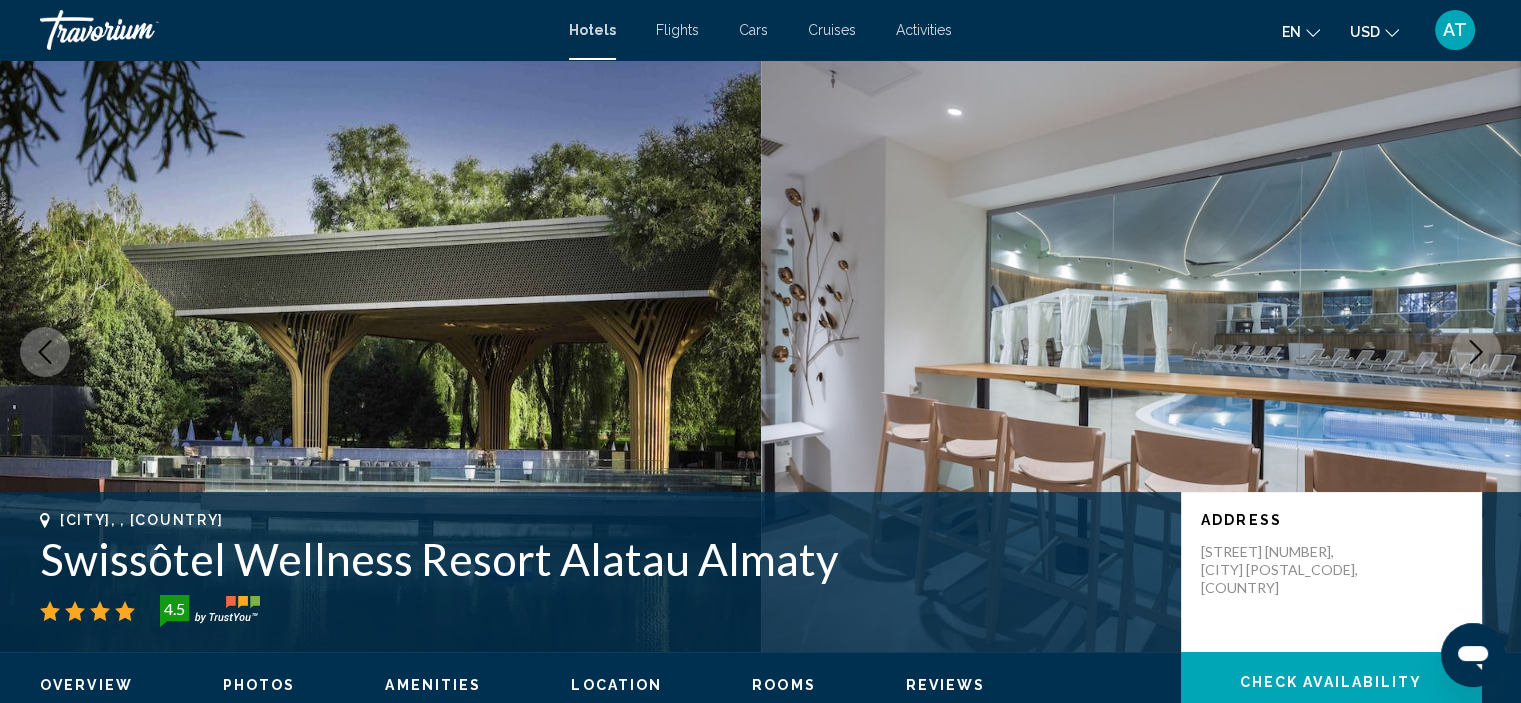 click 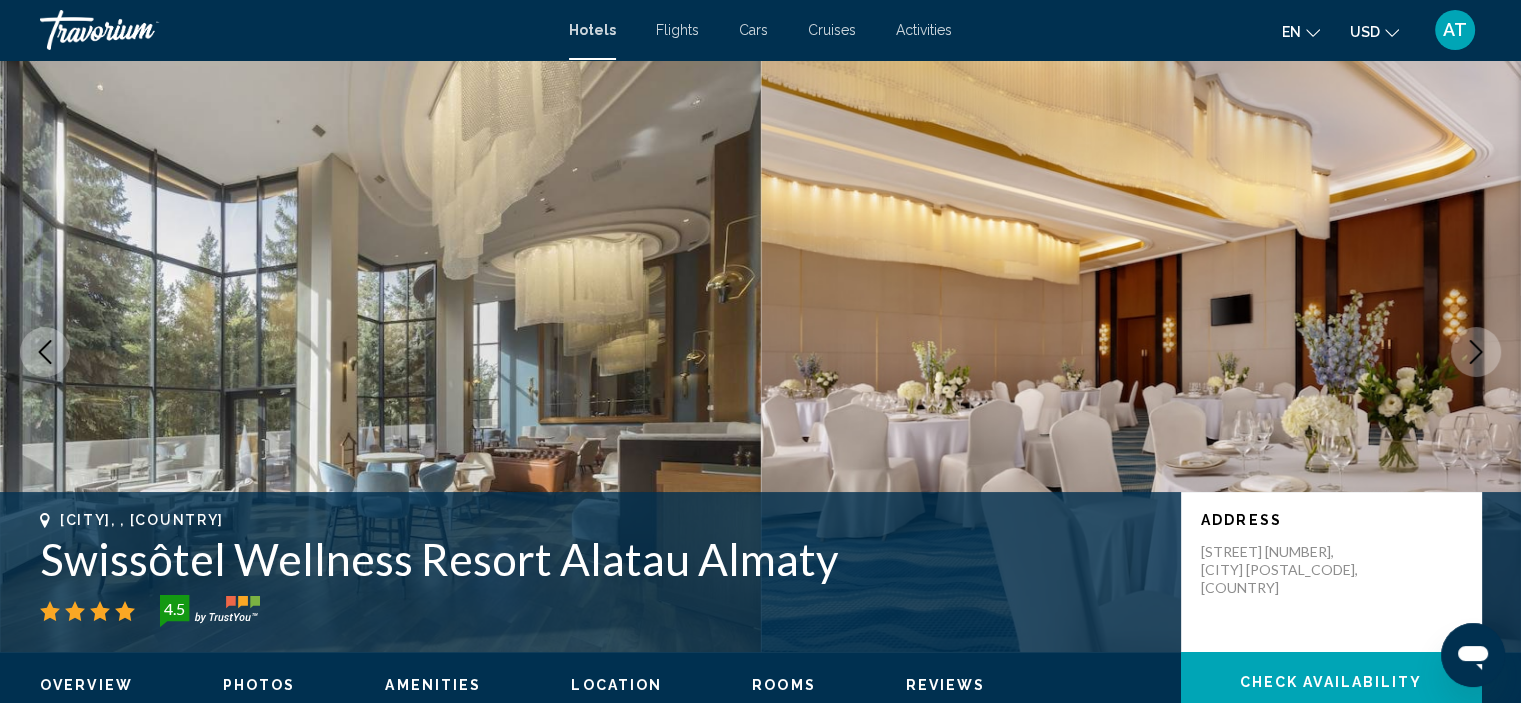 click 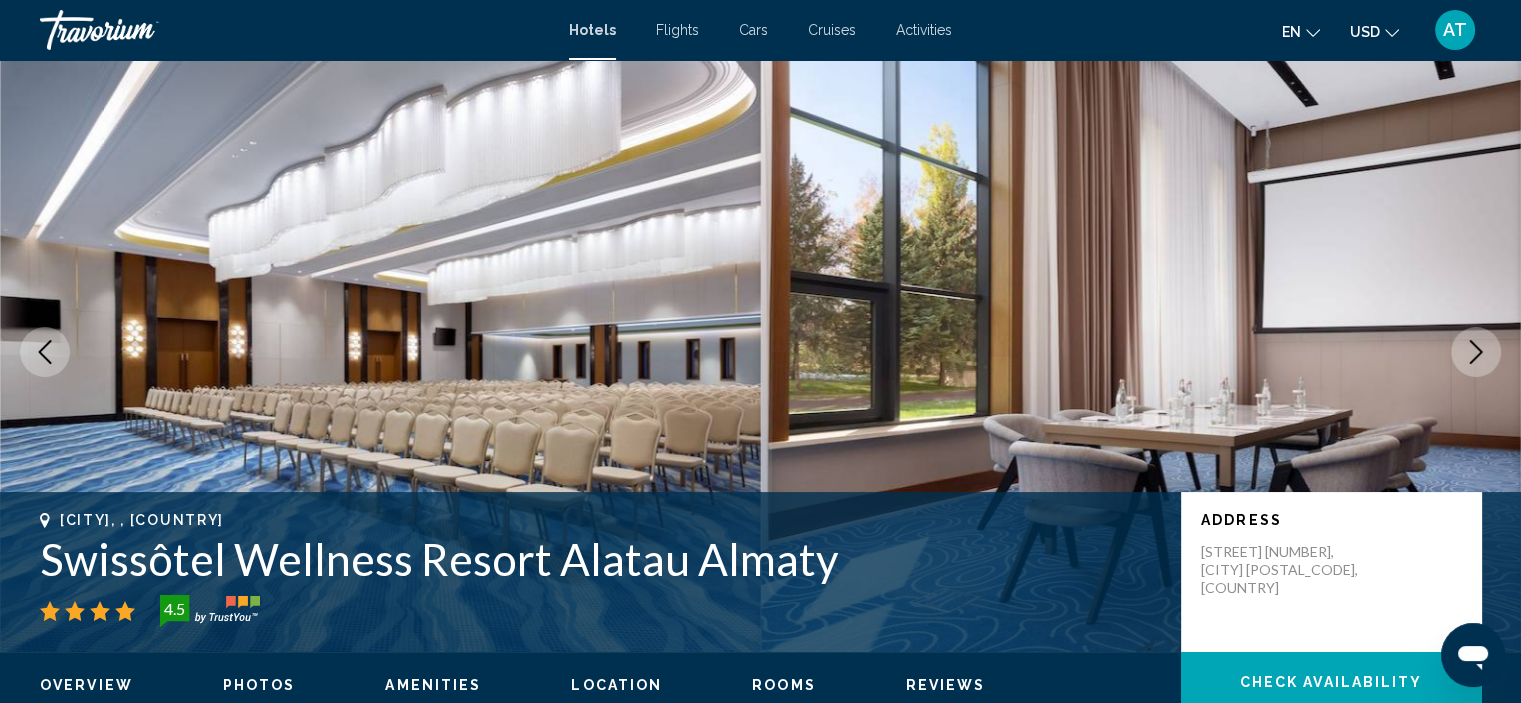 click 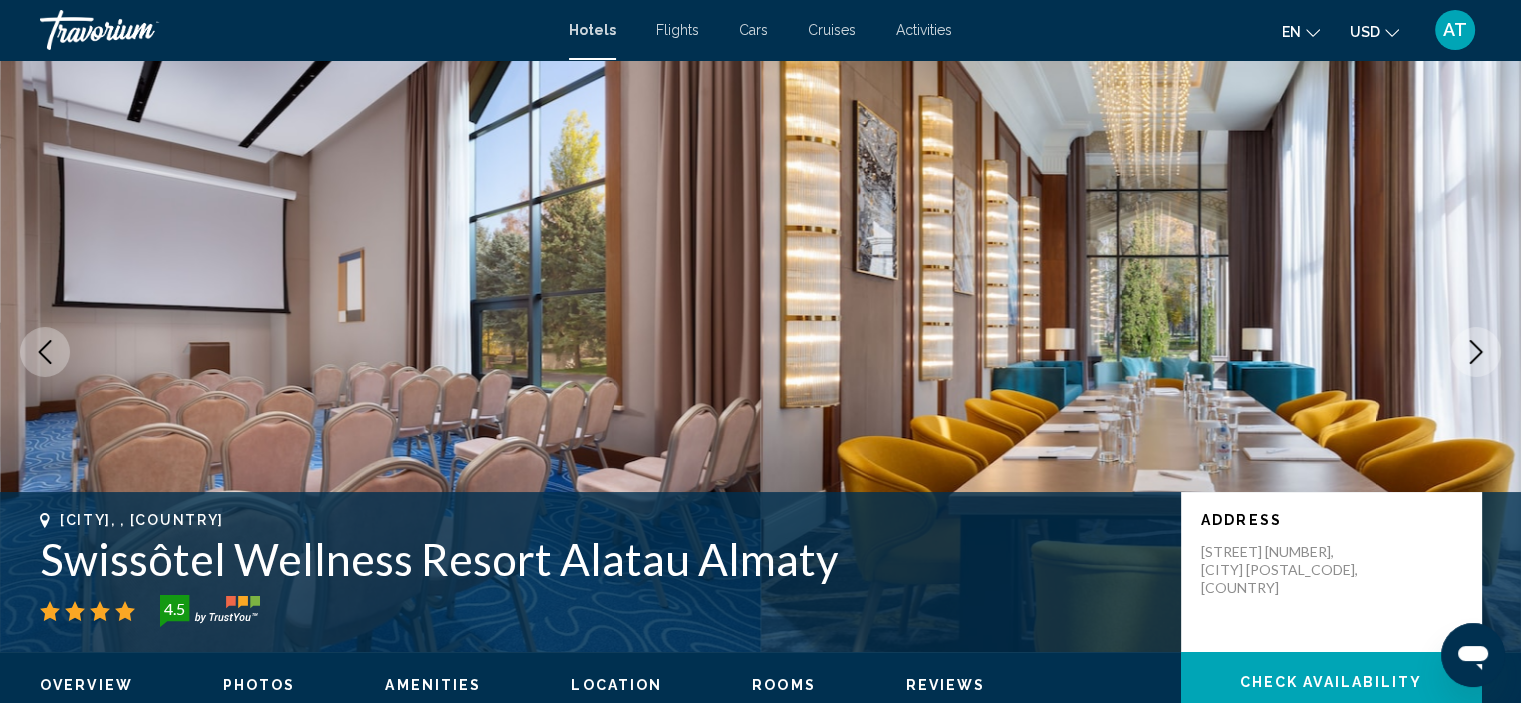 click 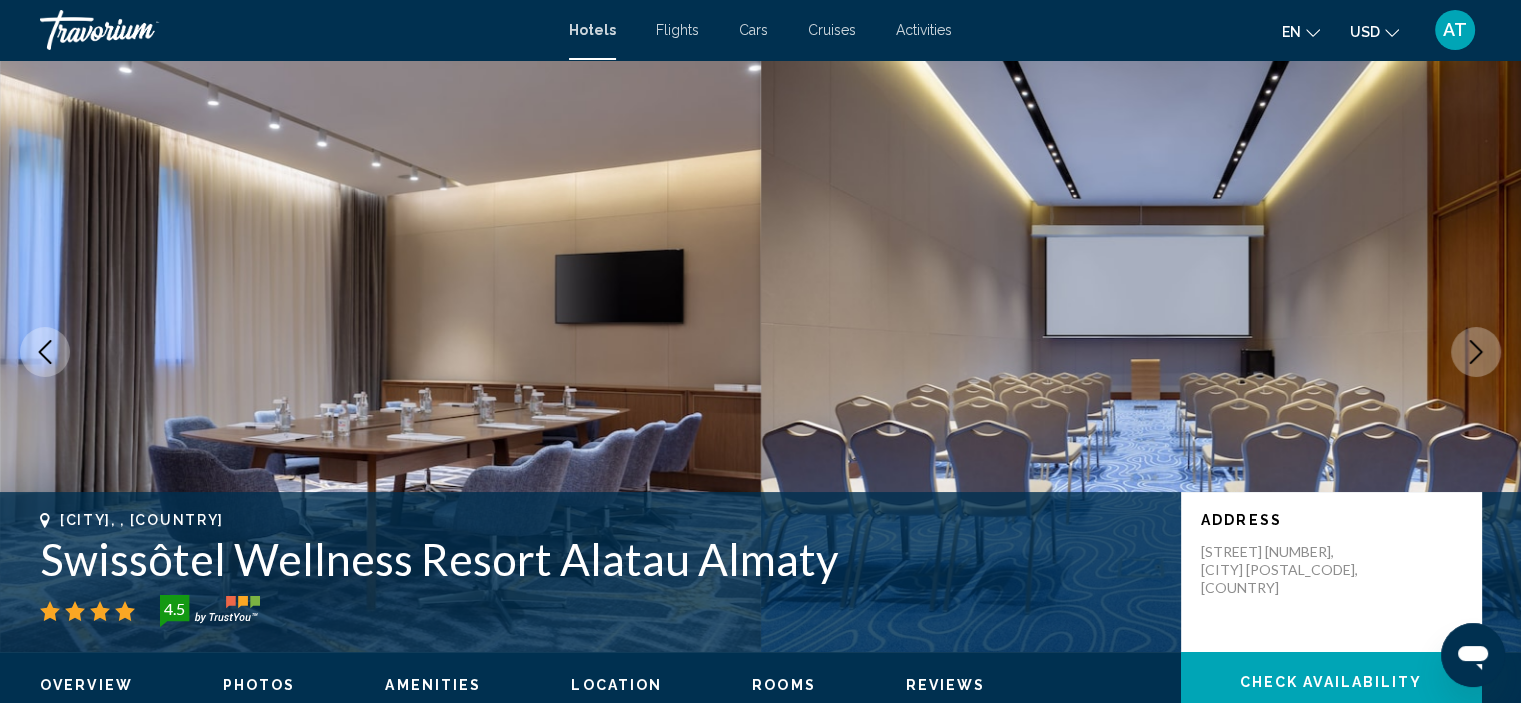 click 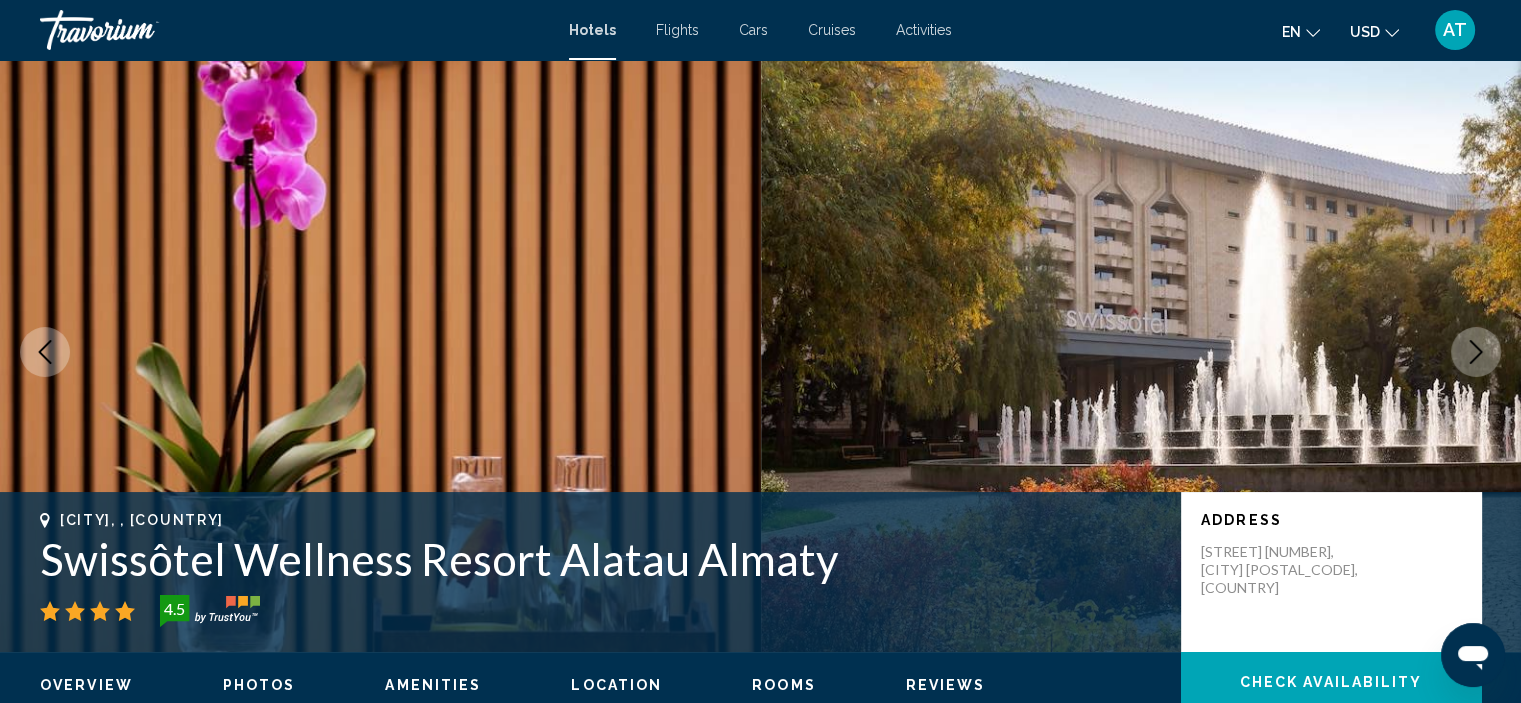 click 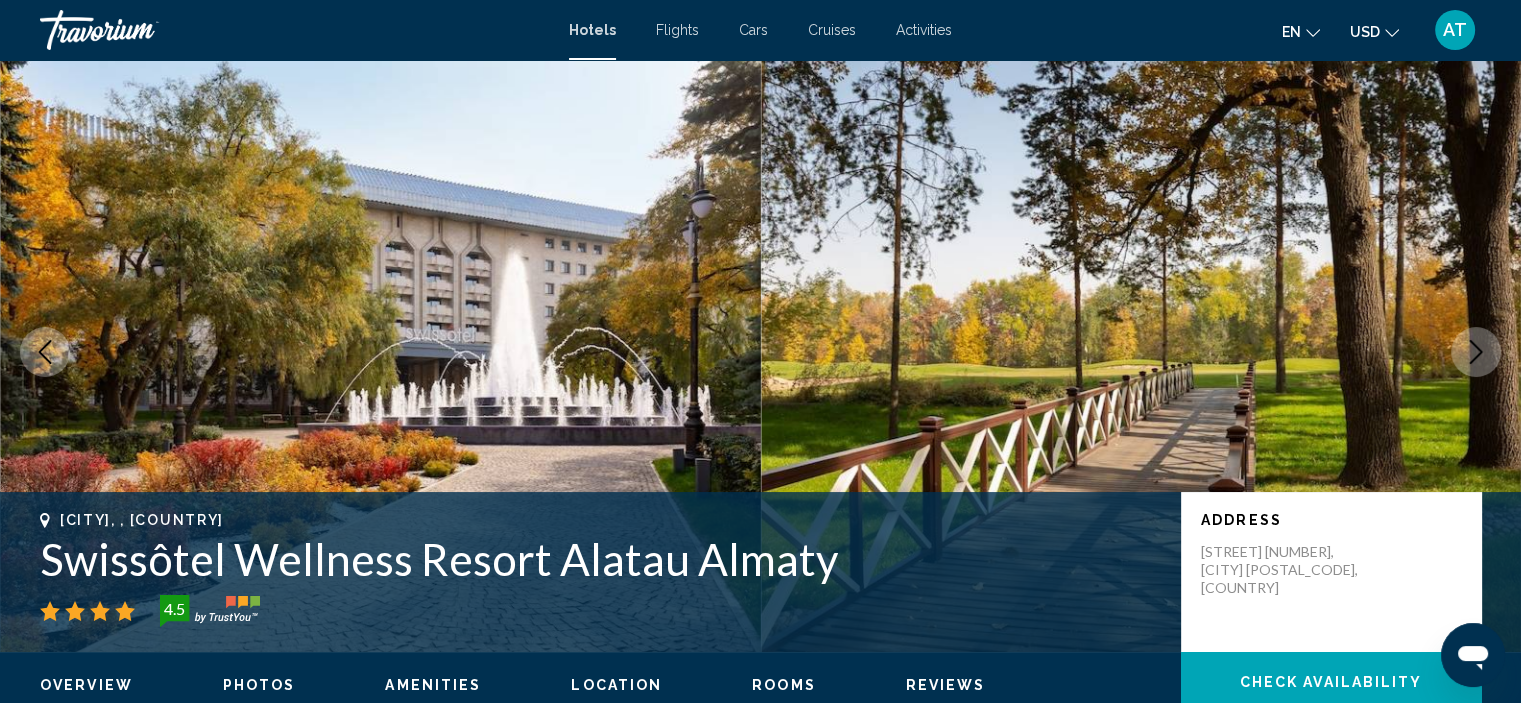 click 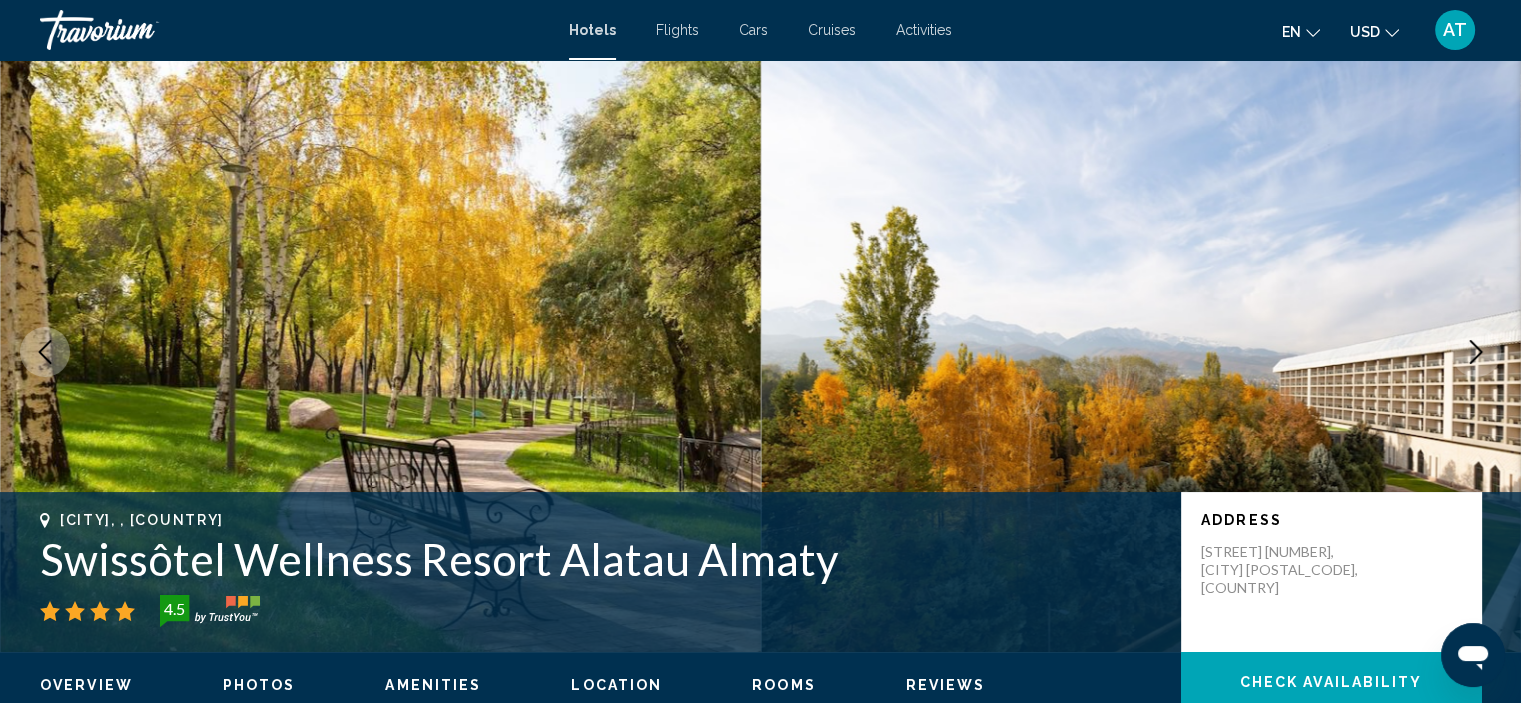 click 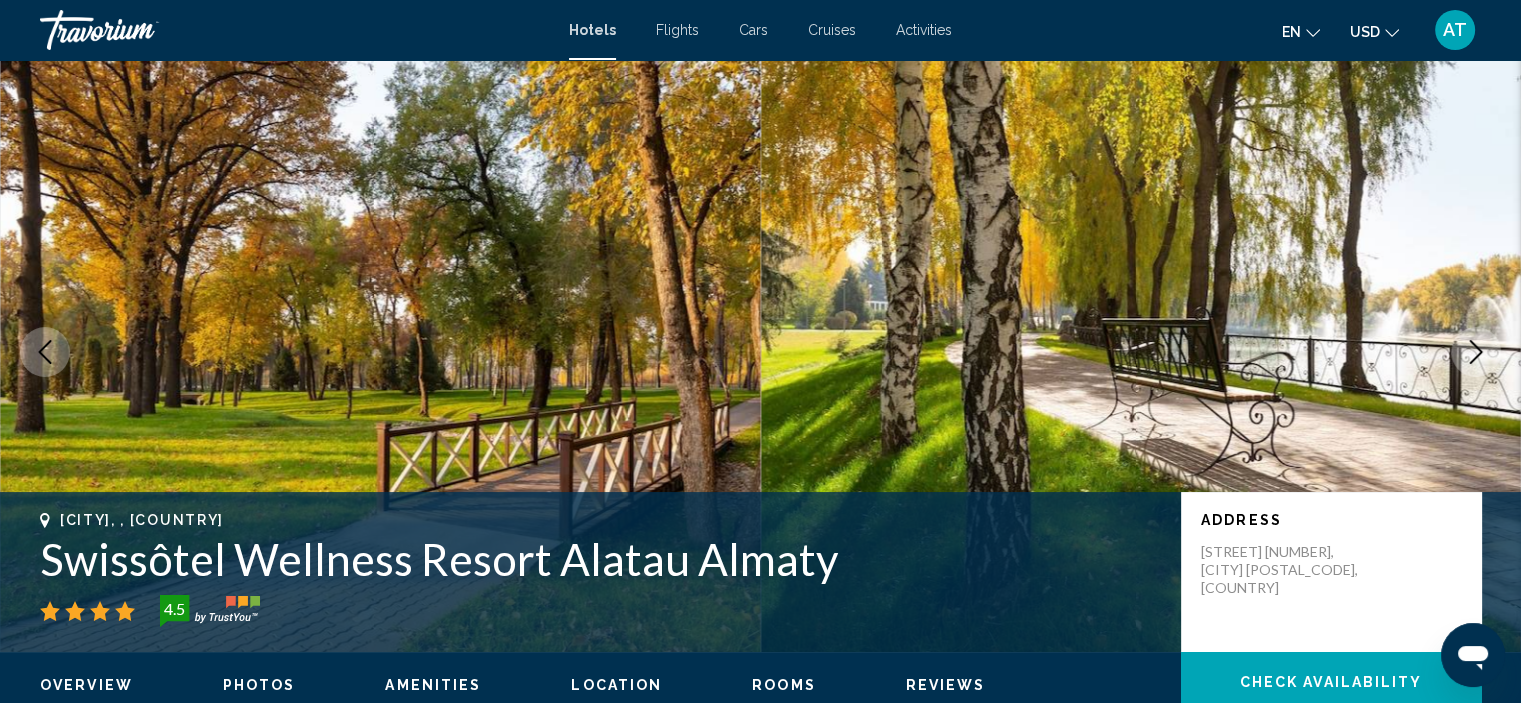 click 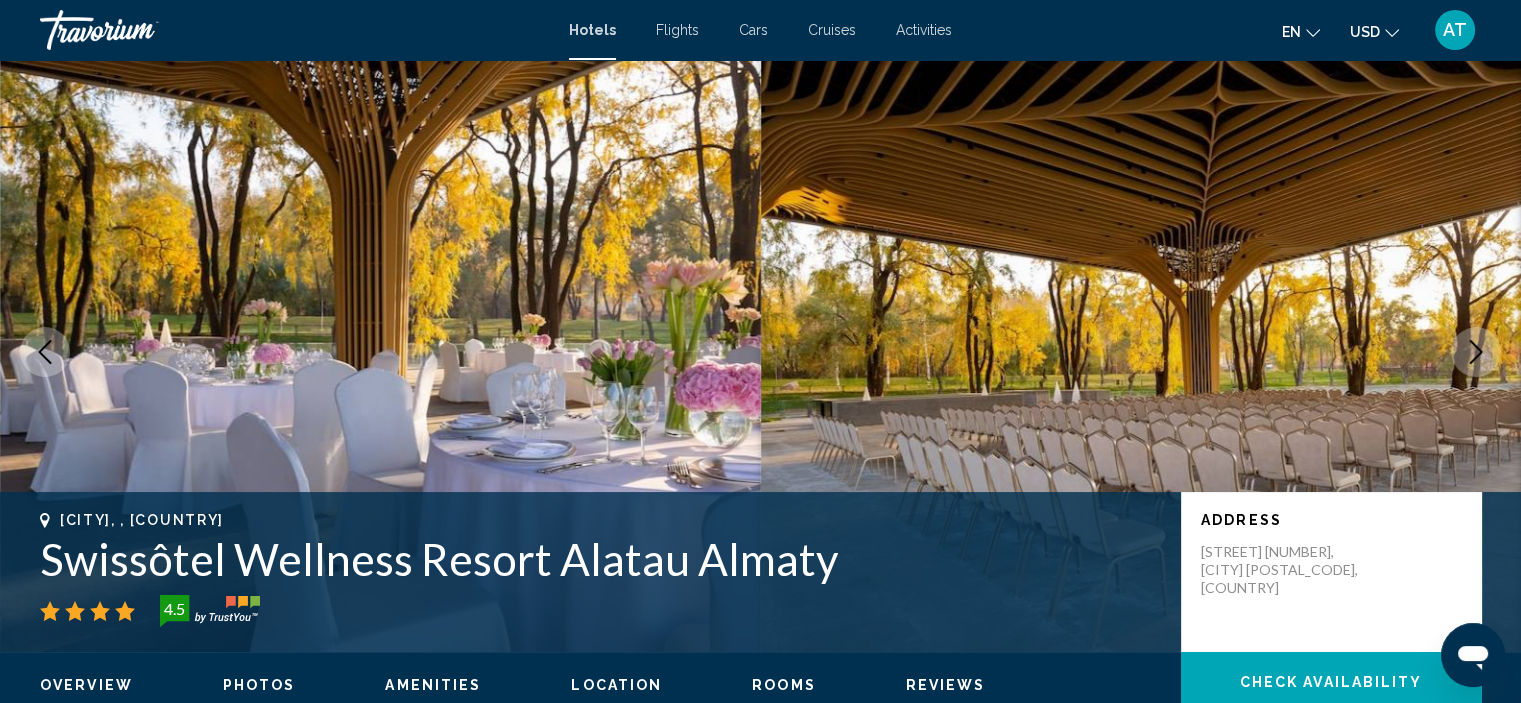 click 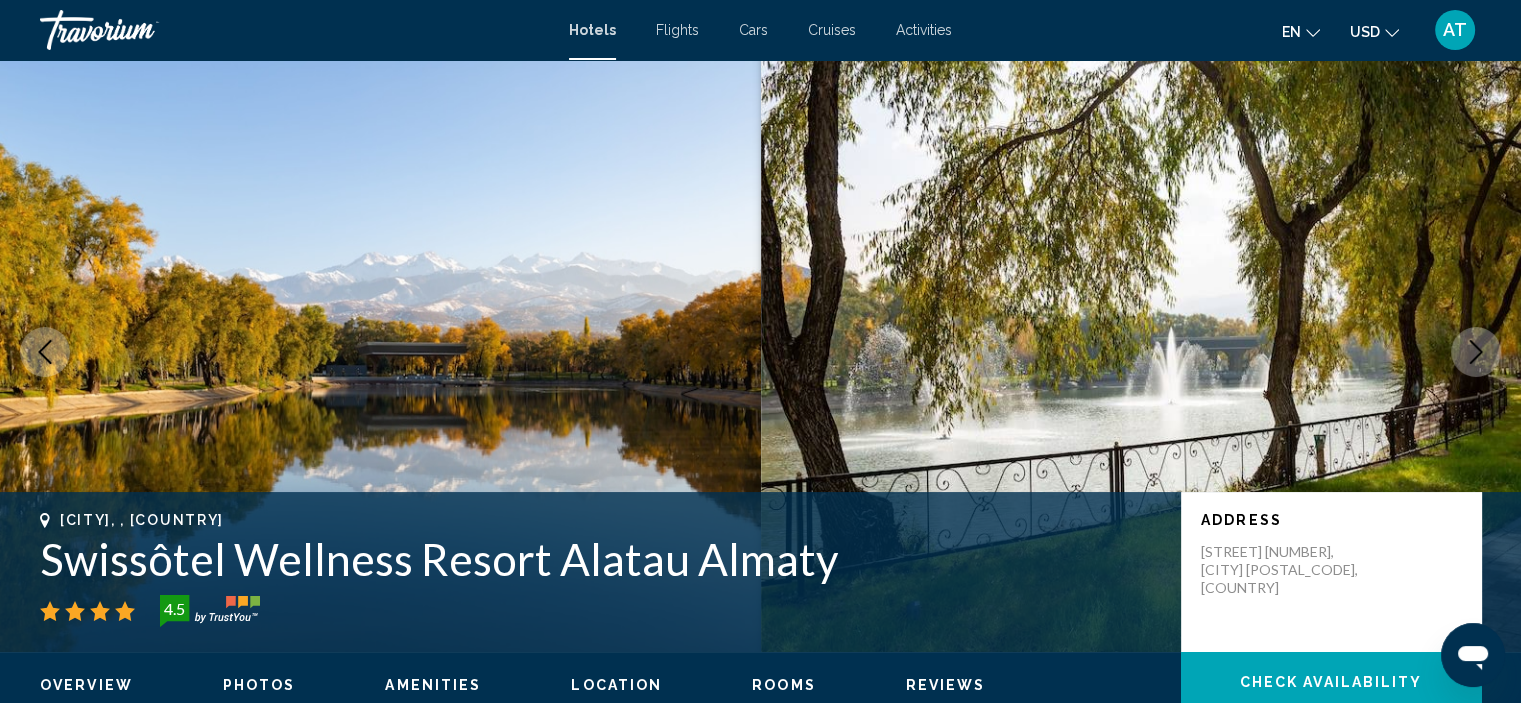 click 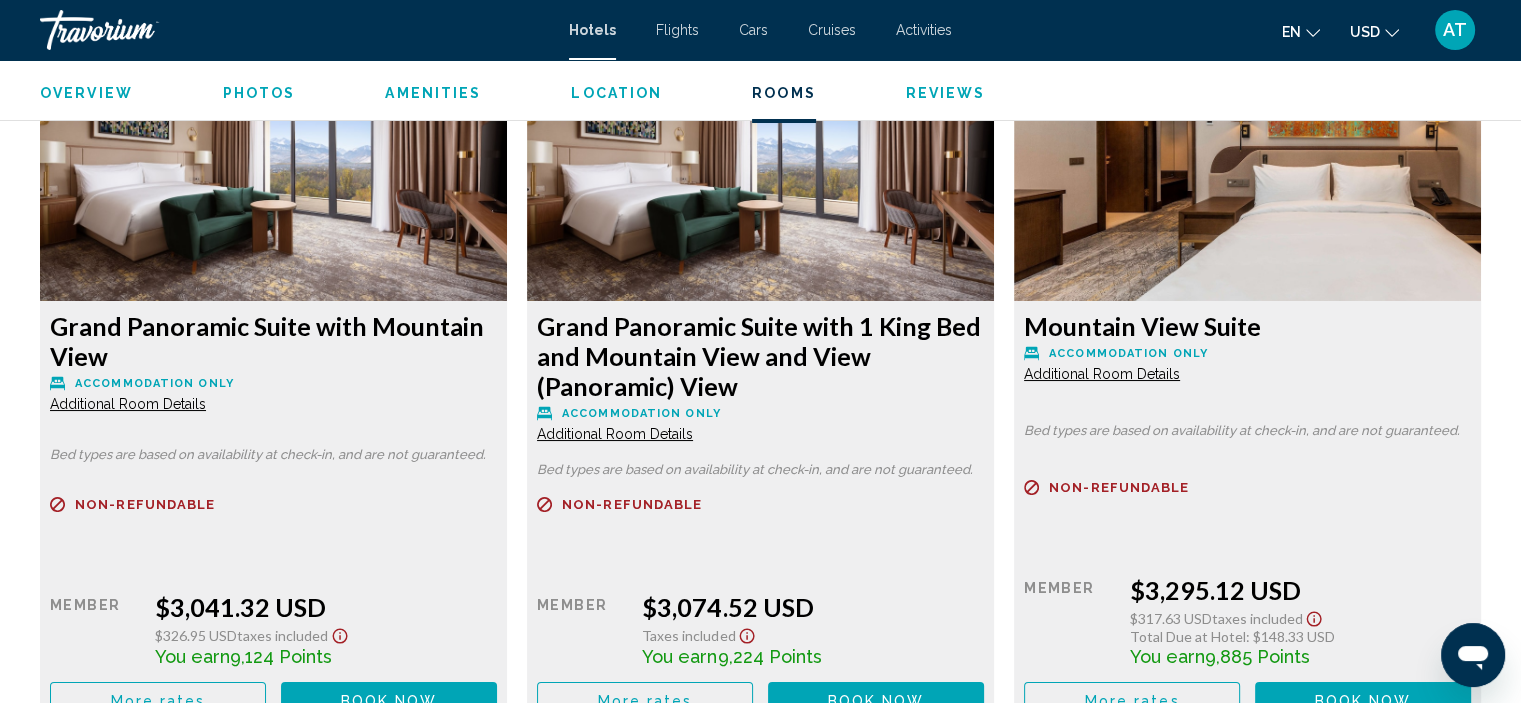 scroll, scrollTop: 7579, scrollLeft: 0, axis: vertical 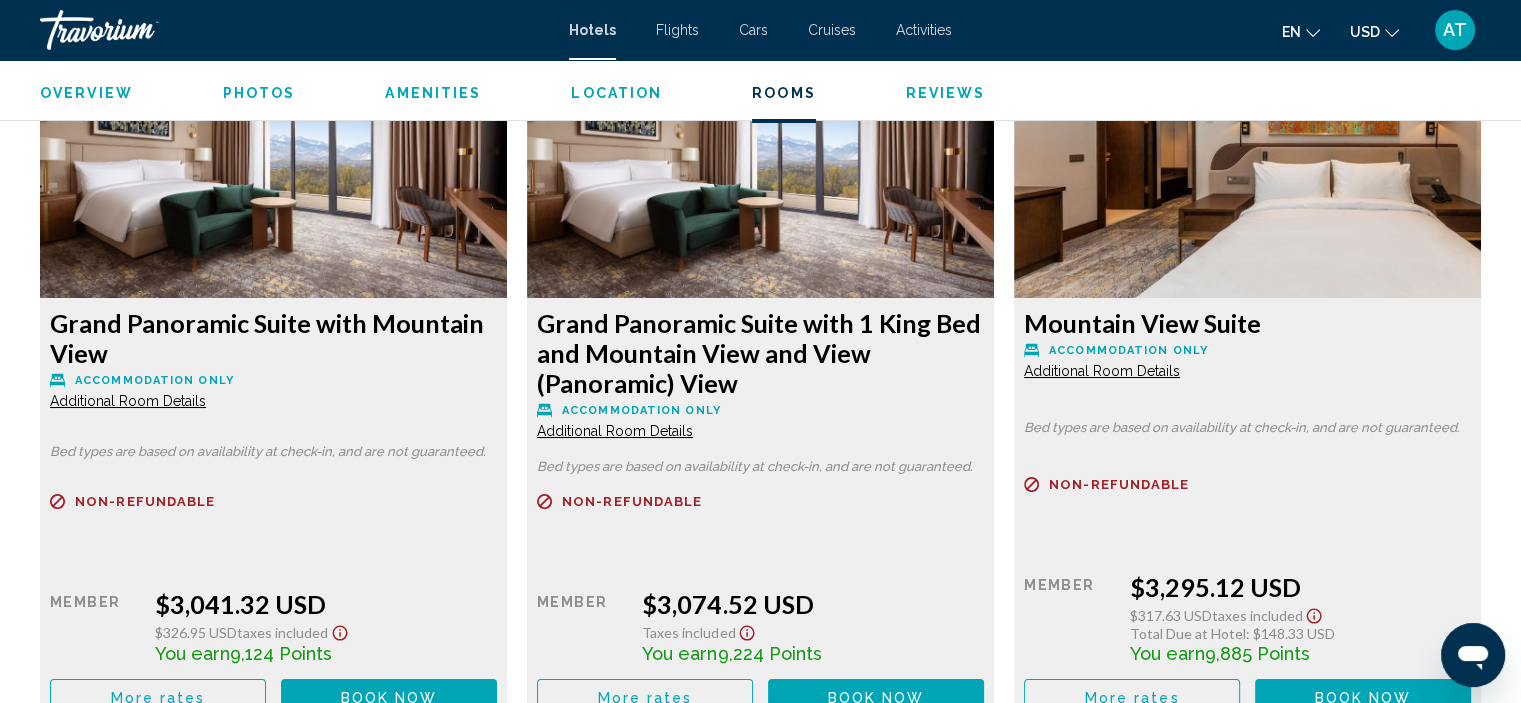 click at bounding box center (273, -4625) 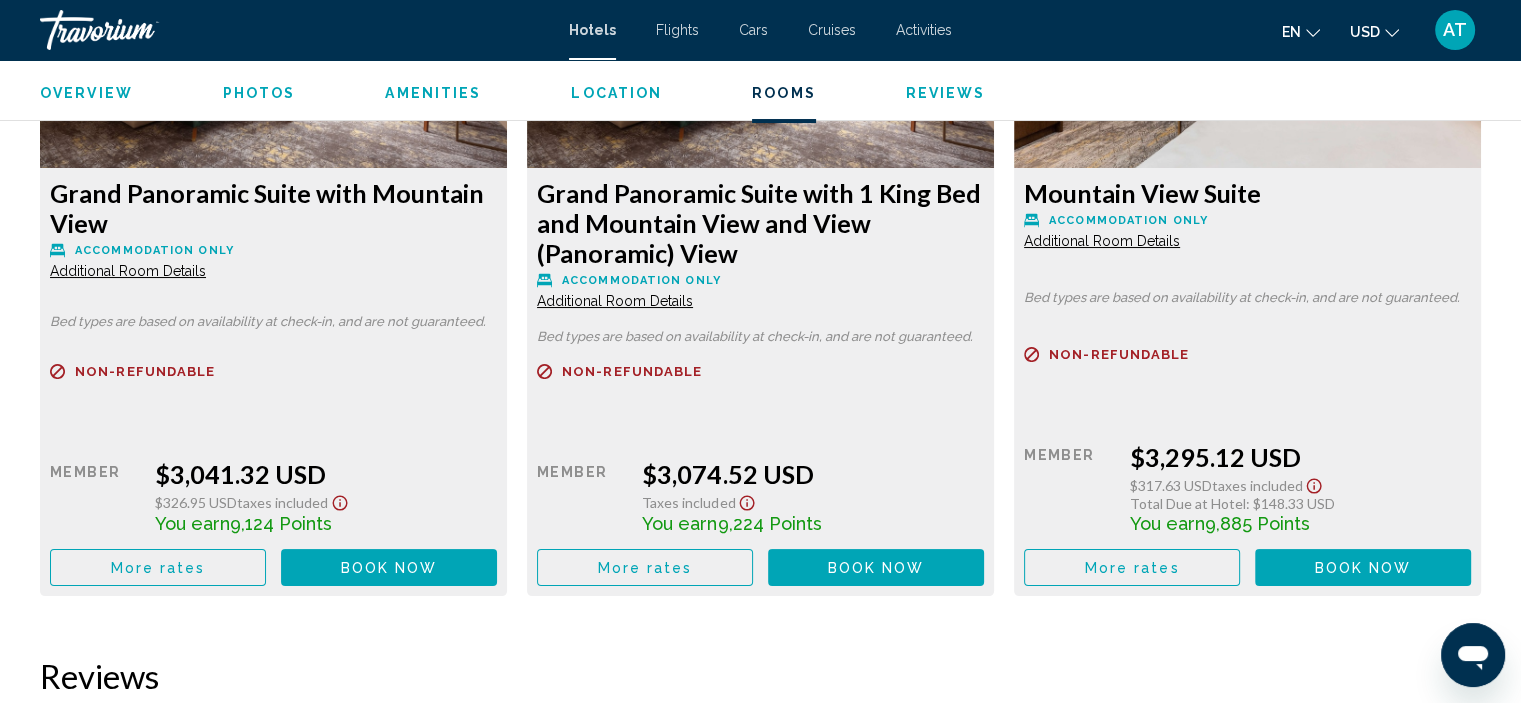 scroll, scrollTop: 7712, scrollLeft: 0, axis: vertical 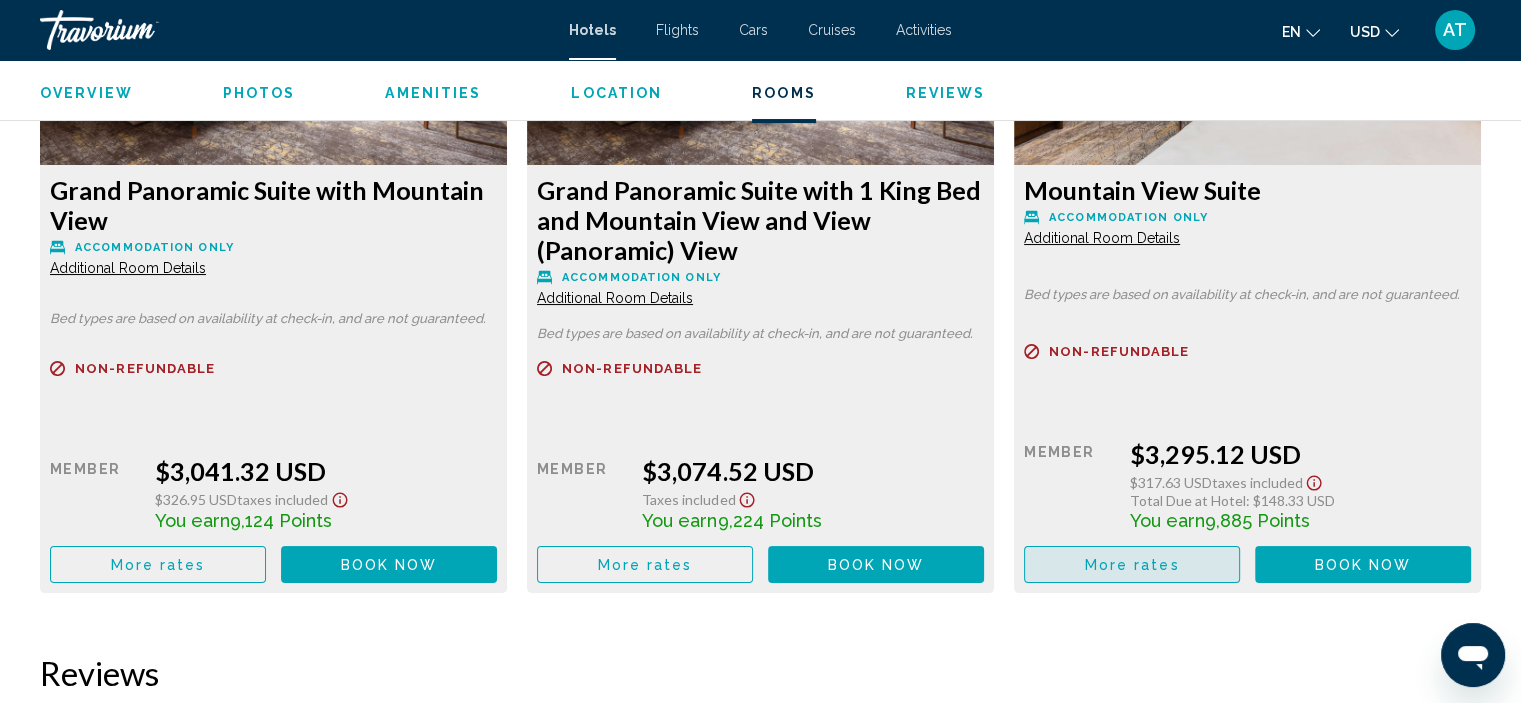 click on "More rates" at bounding box center (1132, 564) 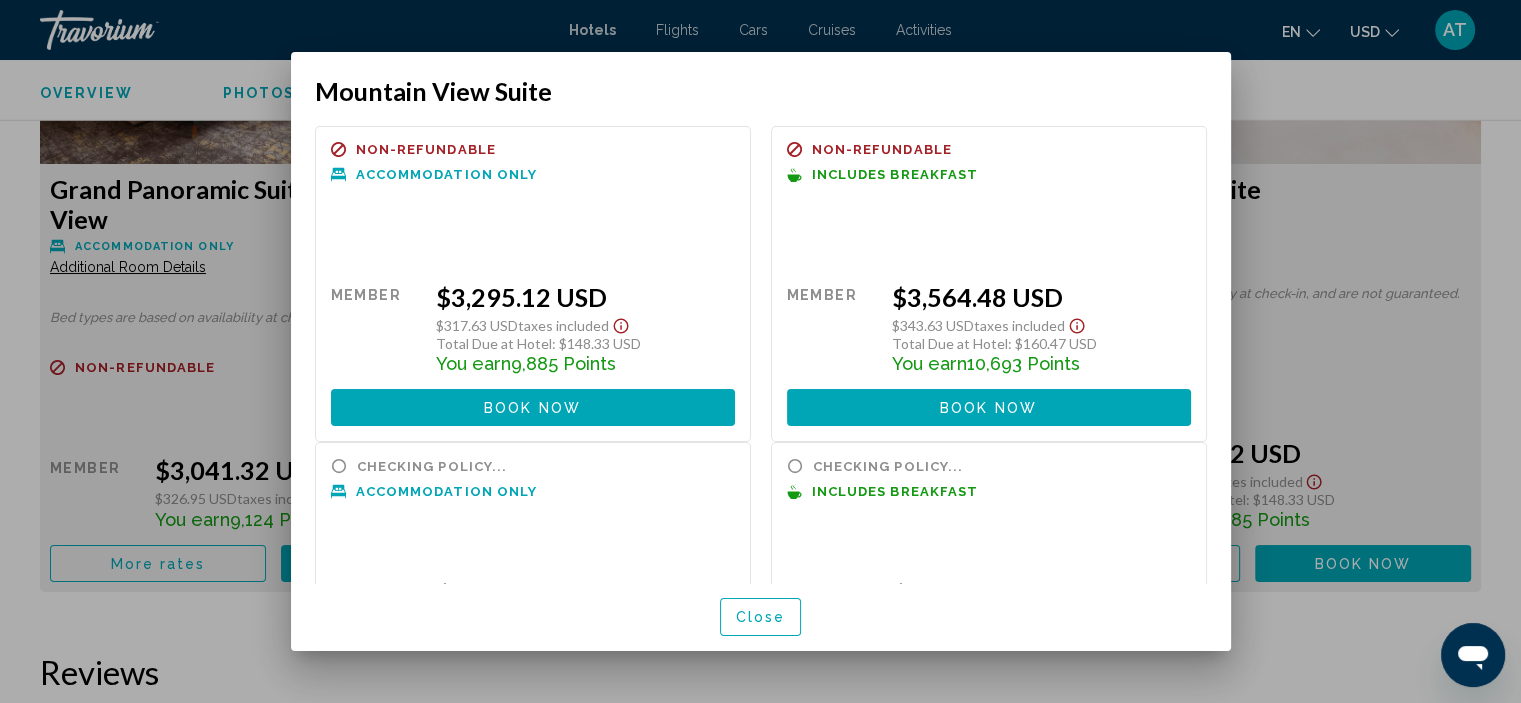 scroll, scrollTop: 0, scrollLeft: 0, axis: both 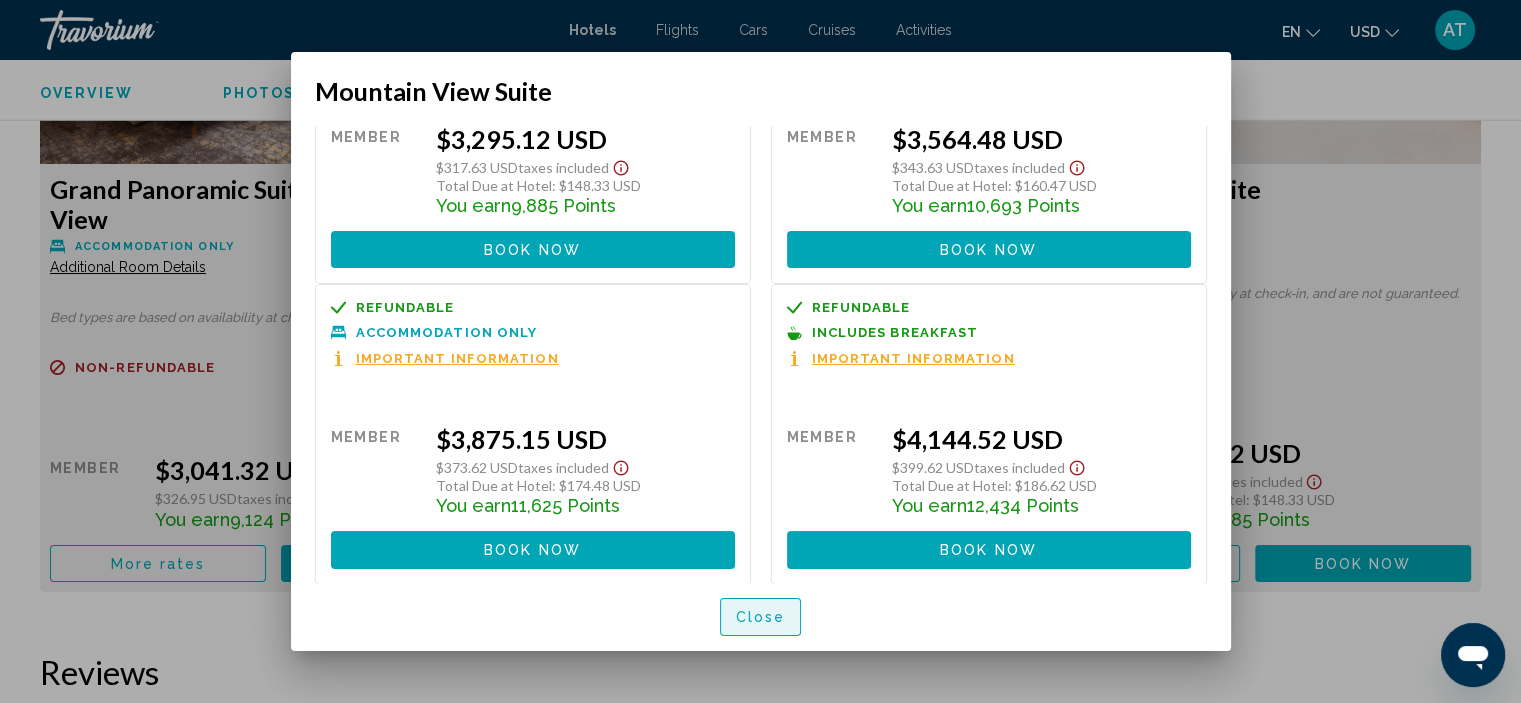click on "Close" at bounding box center [761, 618] 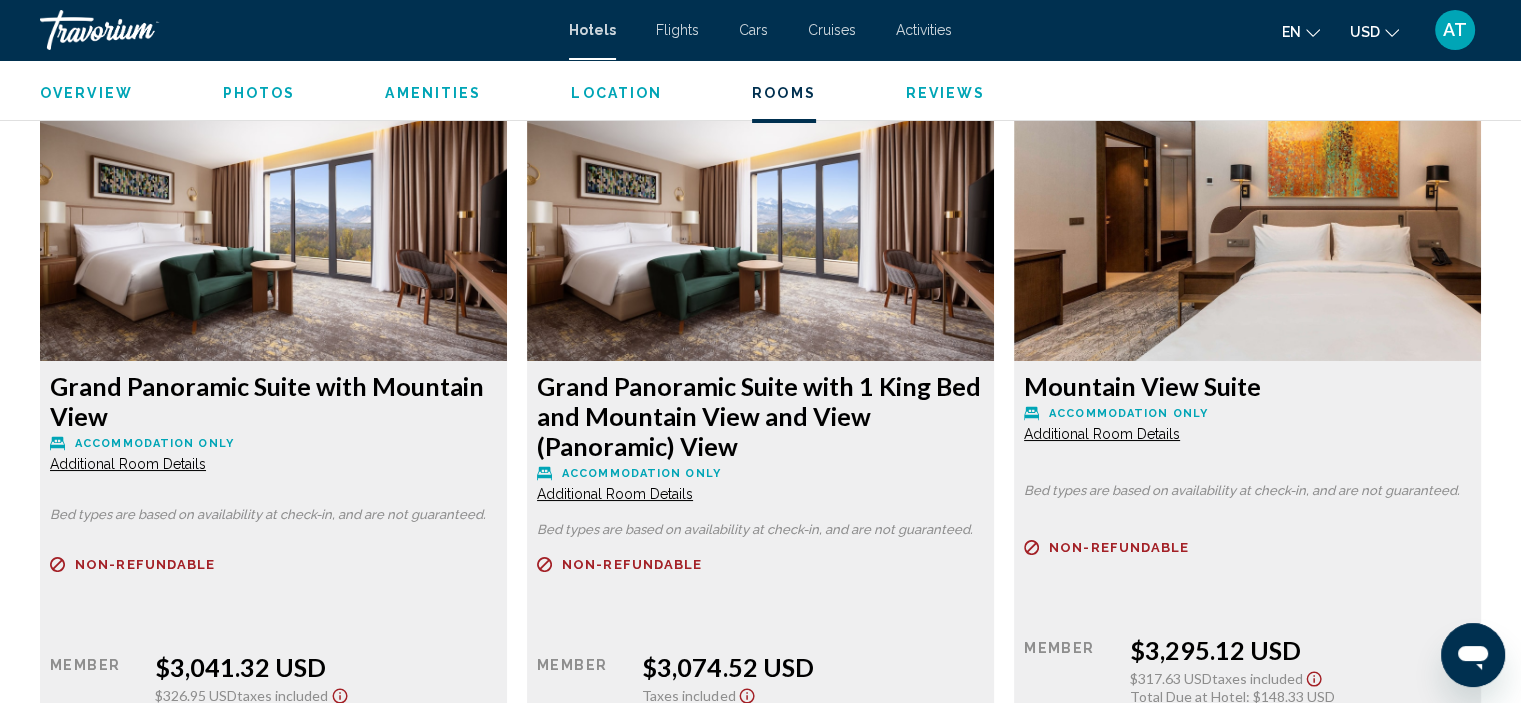 scroll, scrollTop: 7516, scrollLeft: 0, axis: vertical 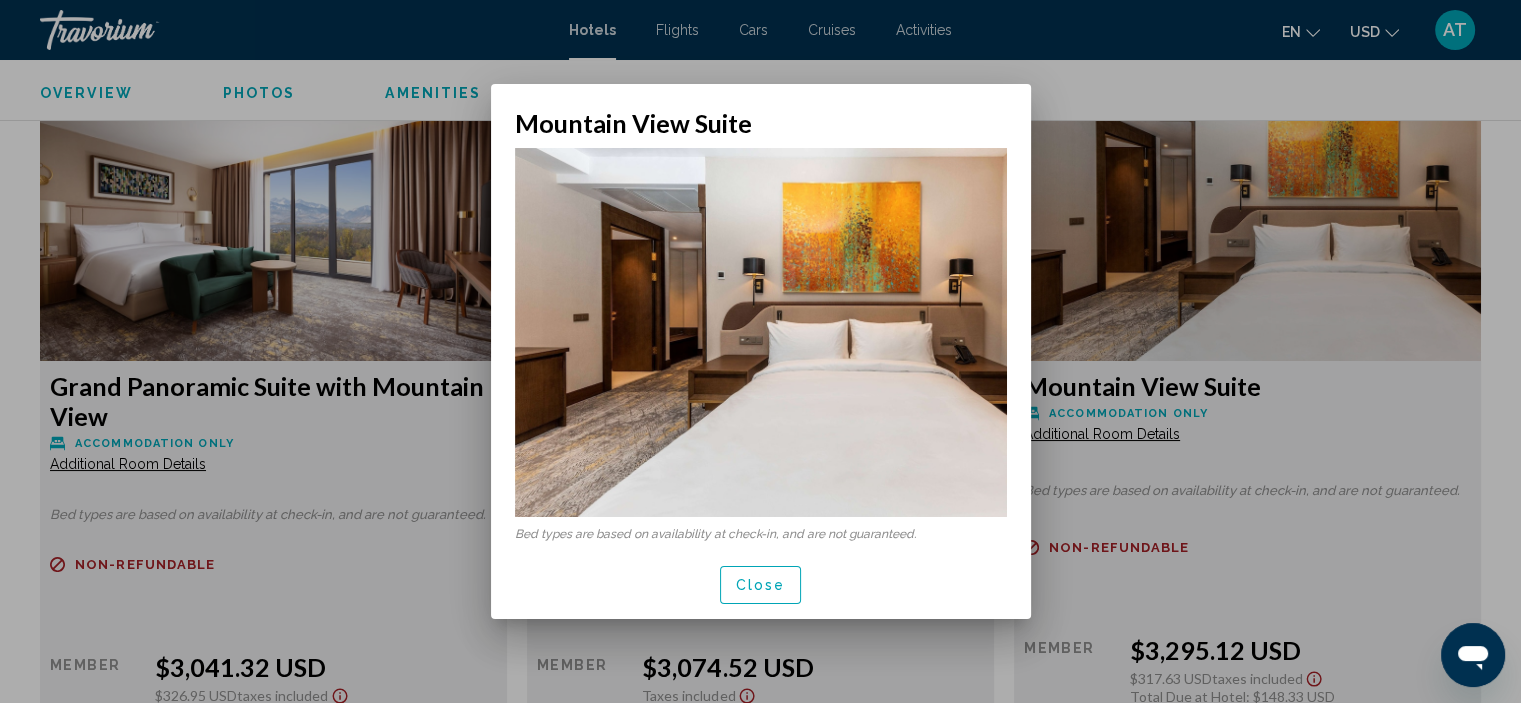click on "Bed types are based on availability at check-in, and are not guaranteed." at bounding box center [761, 344] 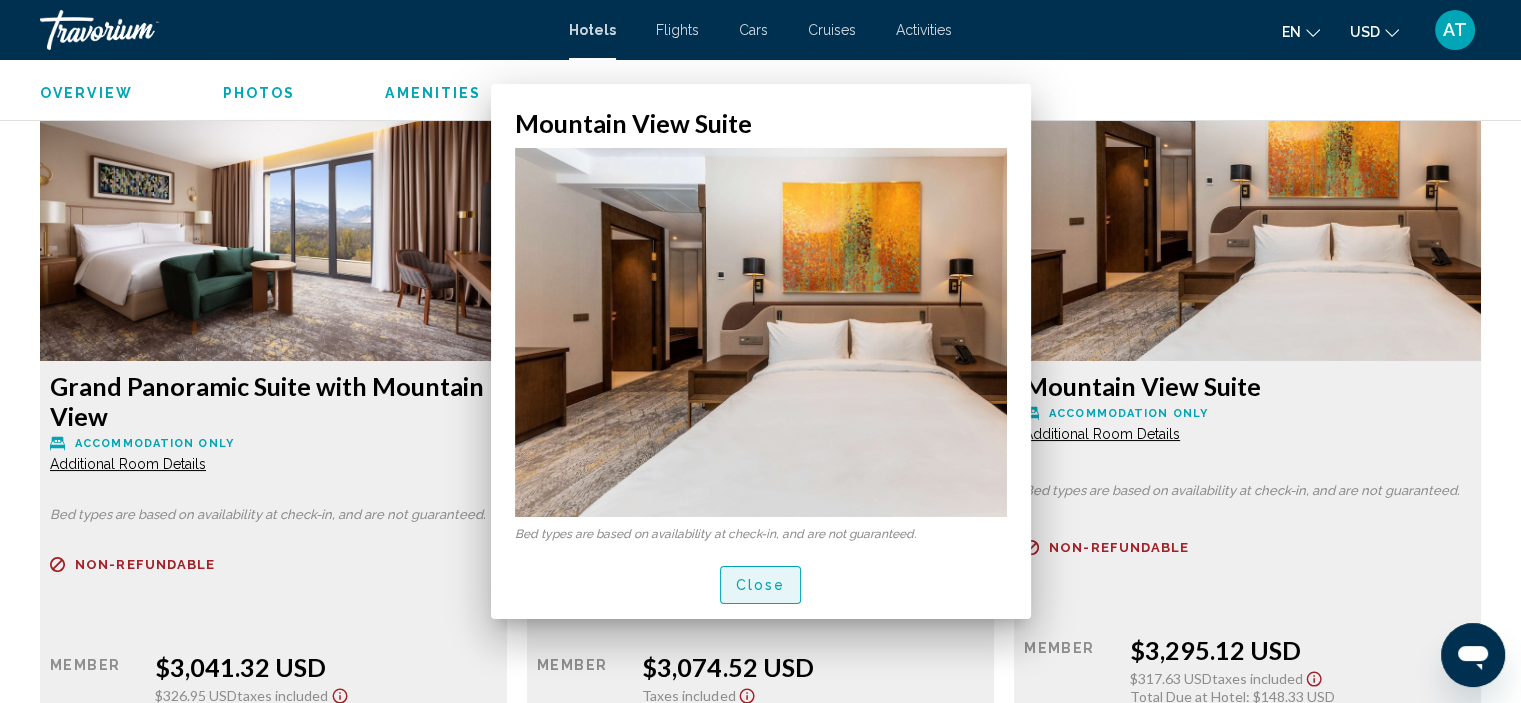 scroll, scrollTop: 7516, scrollLeft: 0, axis: vertical 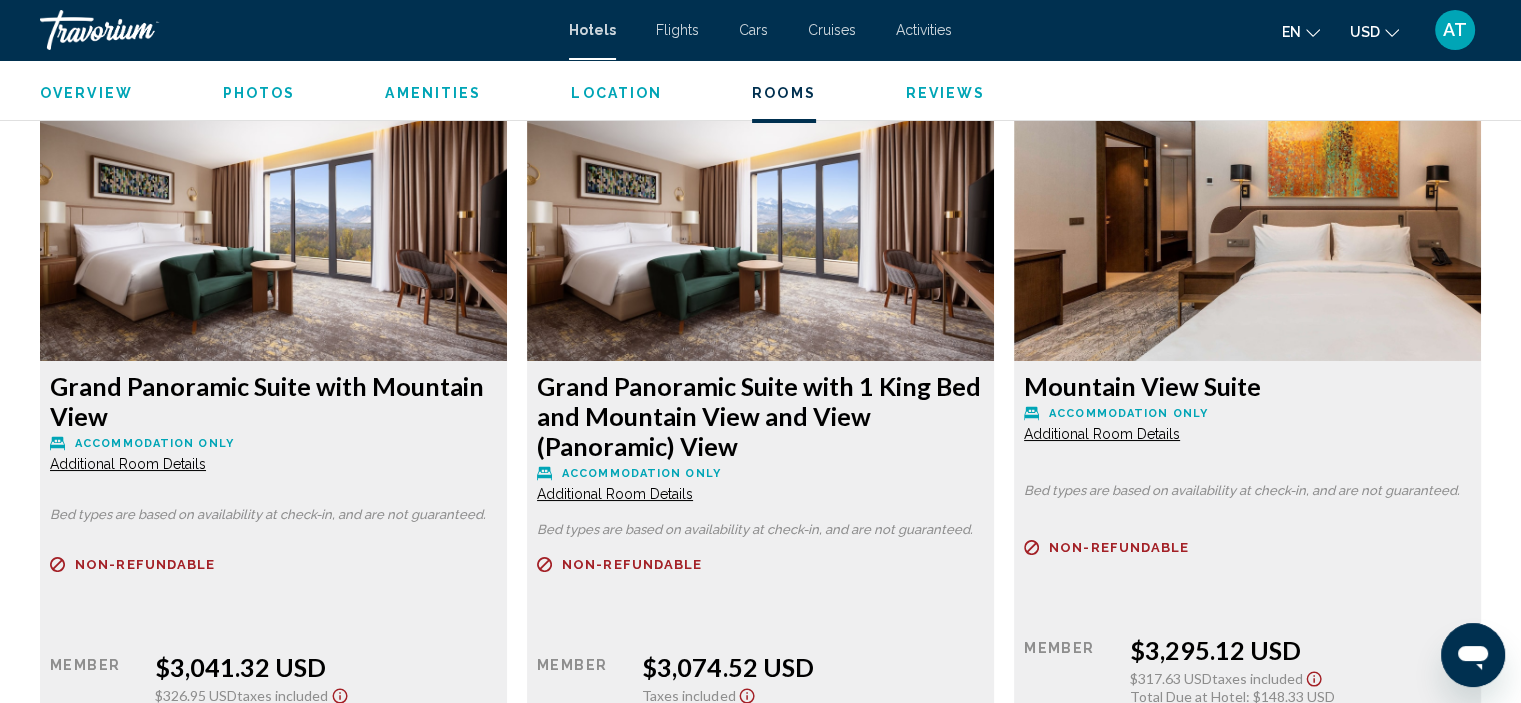 click at bounding box center [273, -4562] 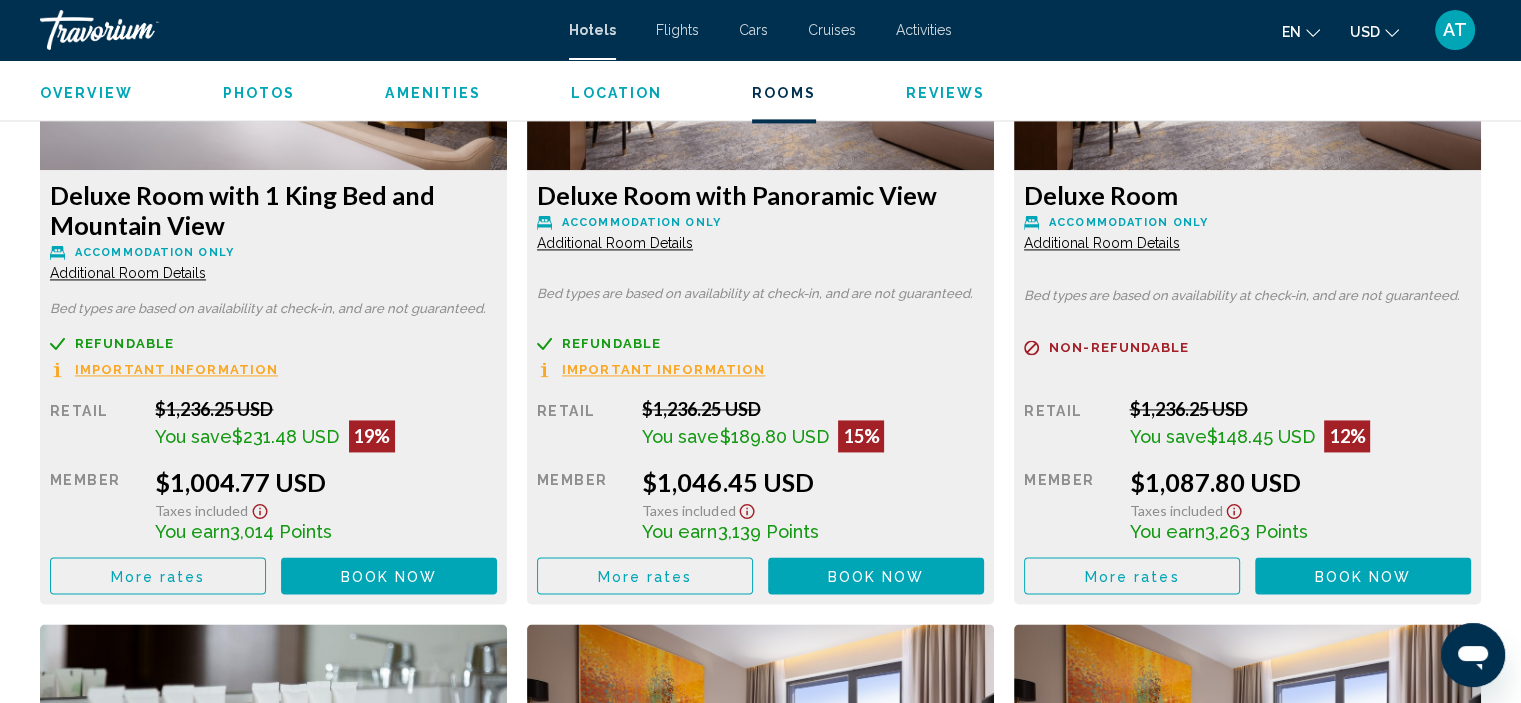 scroll, scrollTop: 2911, scrollLeft: 0, axis: vertical 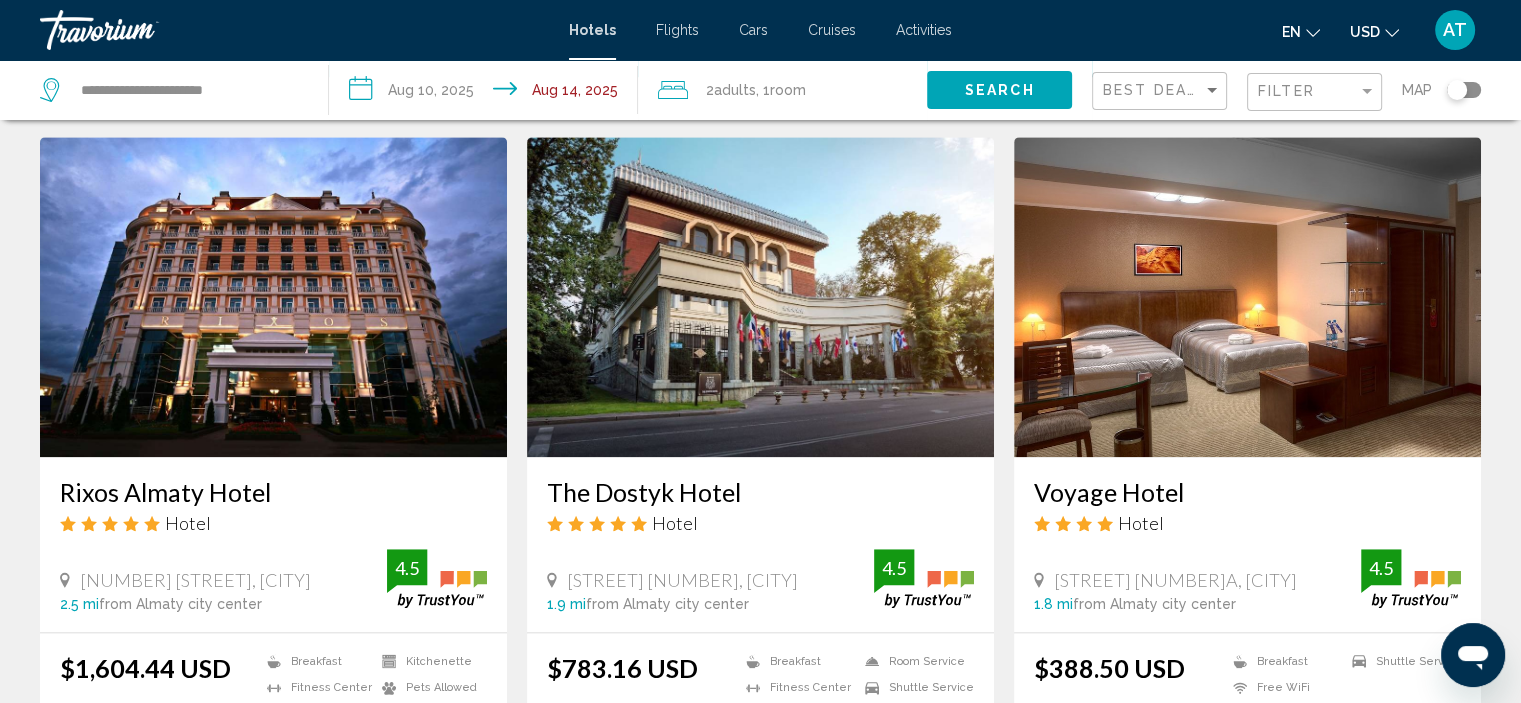 click at bounding box center (760, 297) 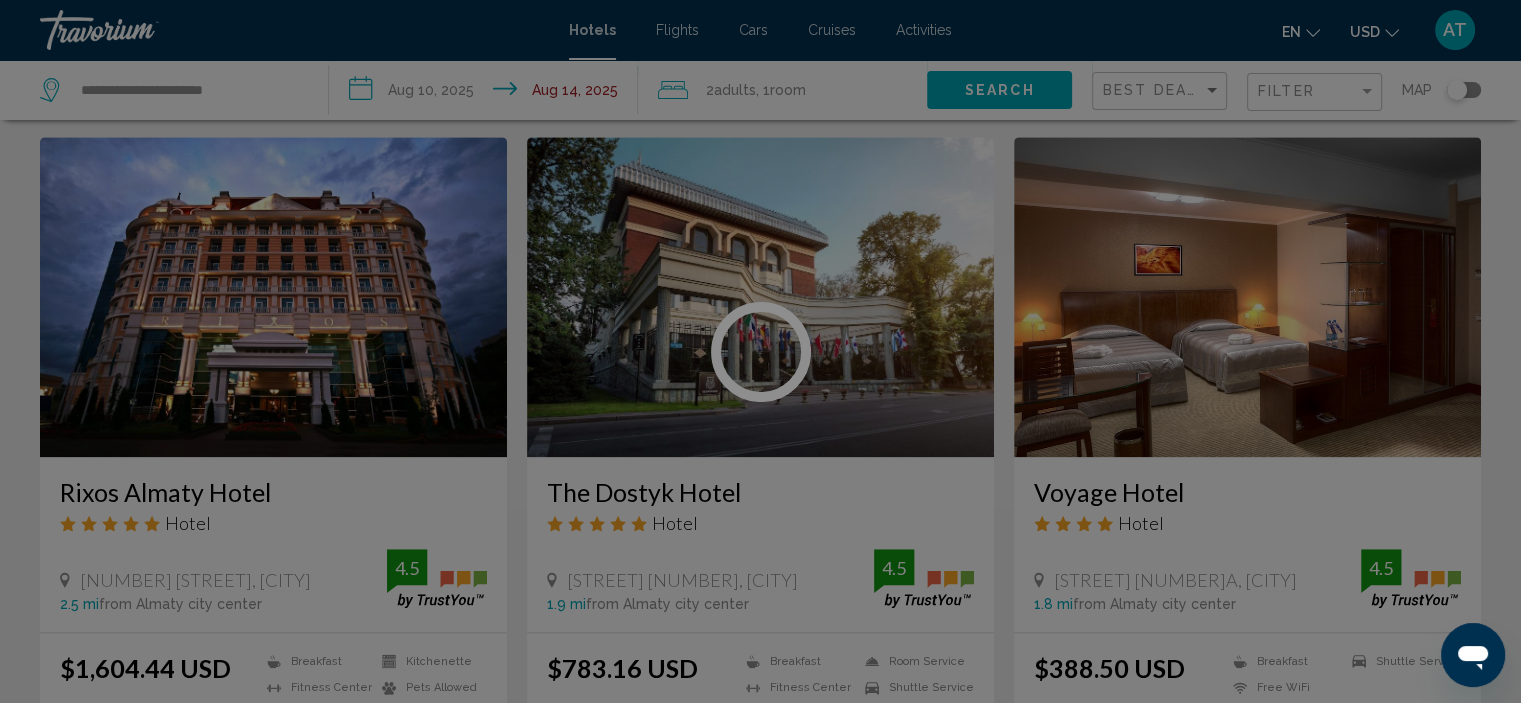 scroll, scrollTop: 8, scrollLeft: 0, axis: vertical 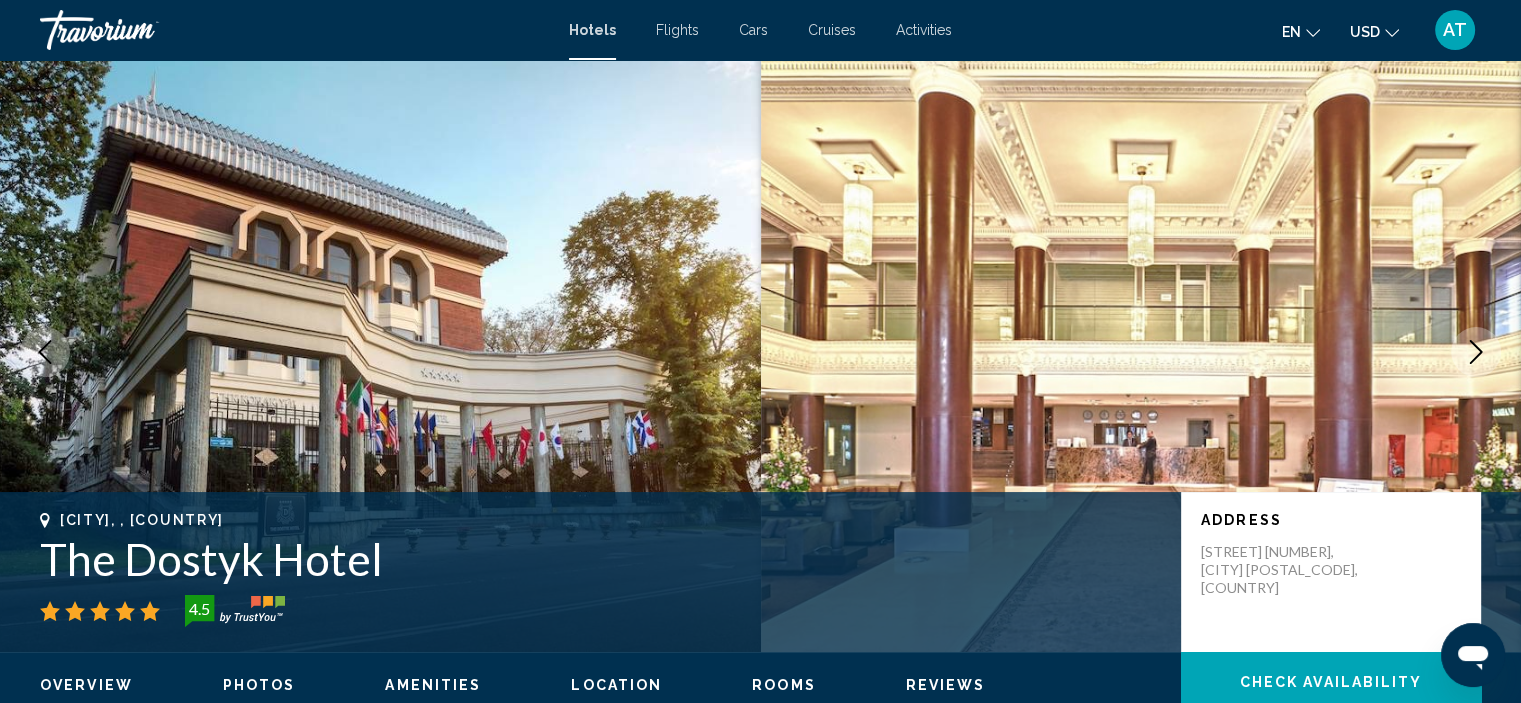 click at bounding box center (1476, 352) 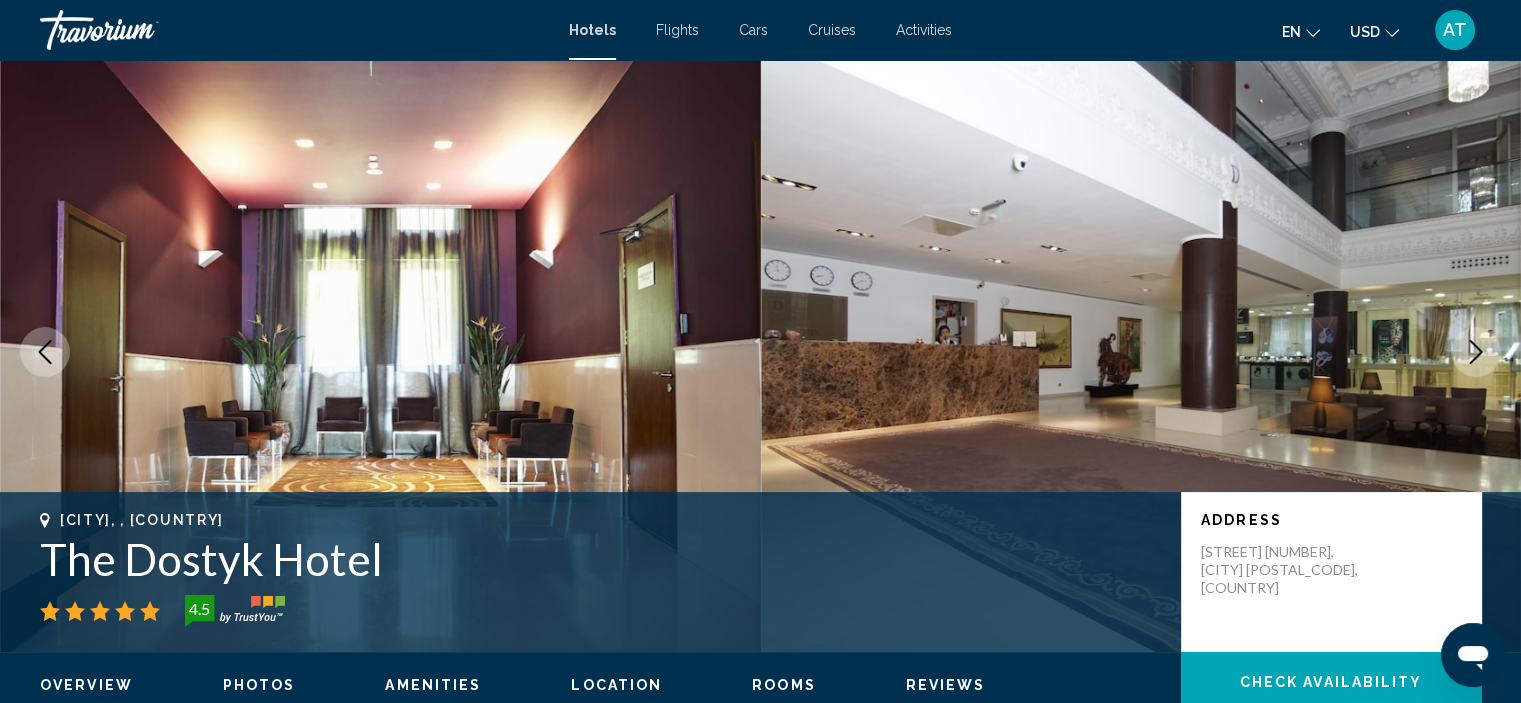 click at bounding box center (1476, 352) 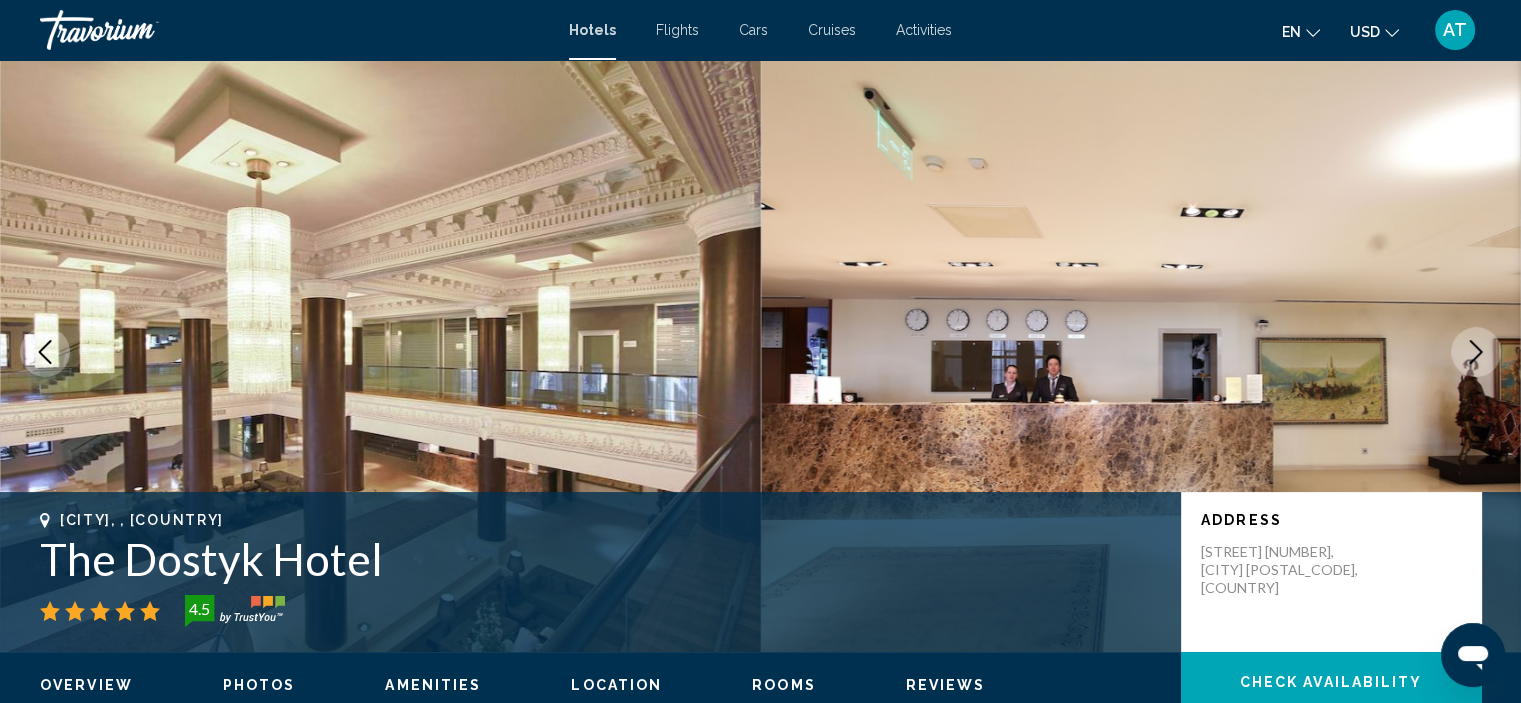 click at bounding box center (1476, 352) 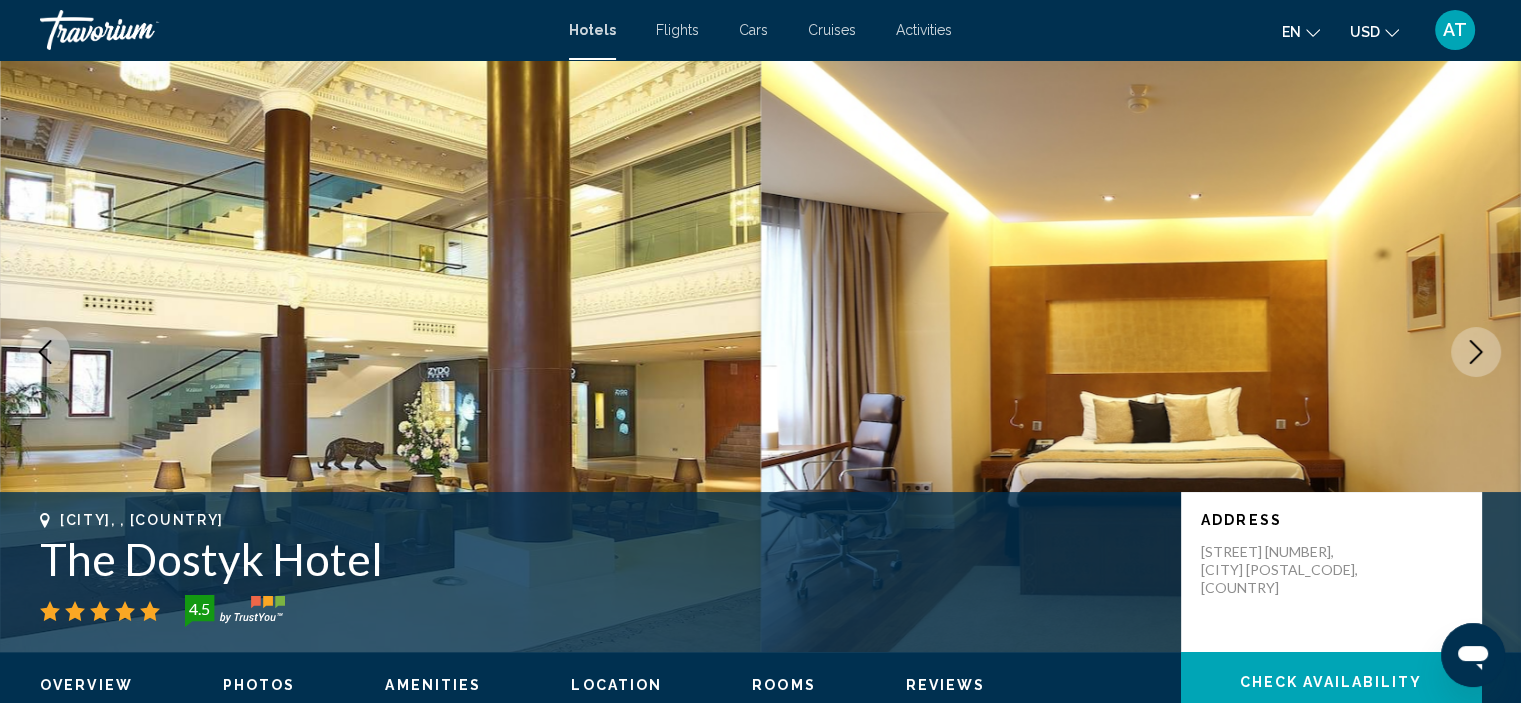 click at bounding box center [1476, 352] 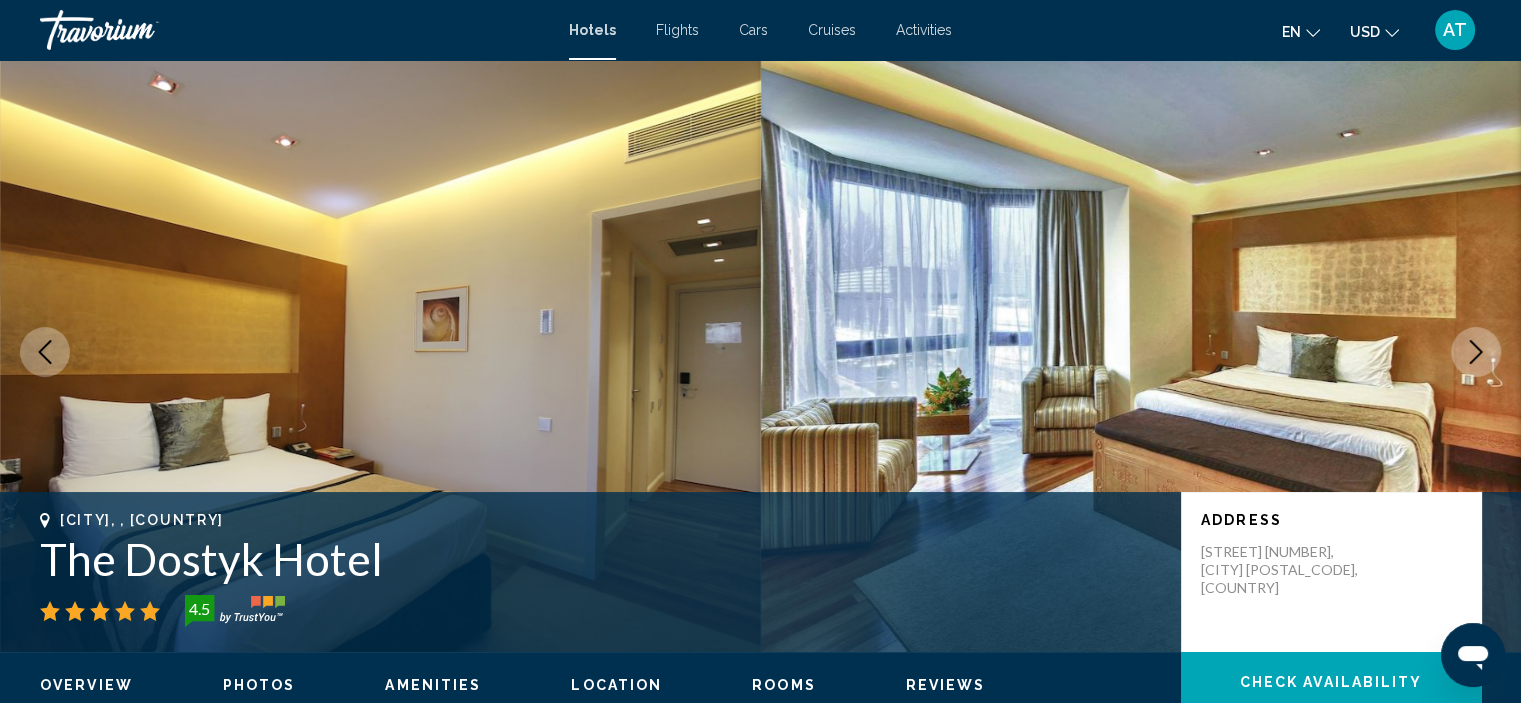click 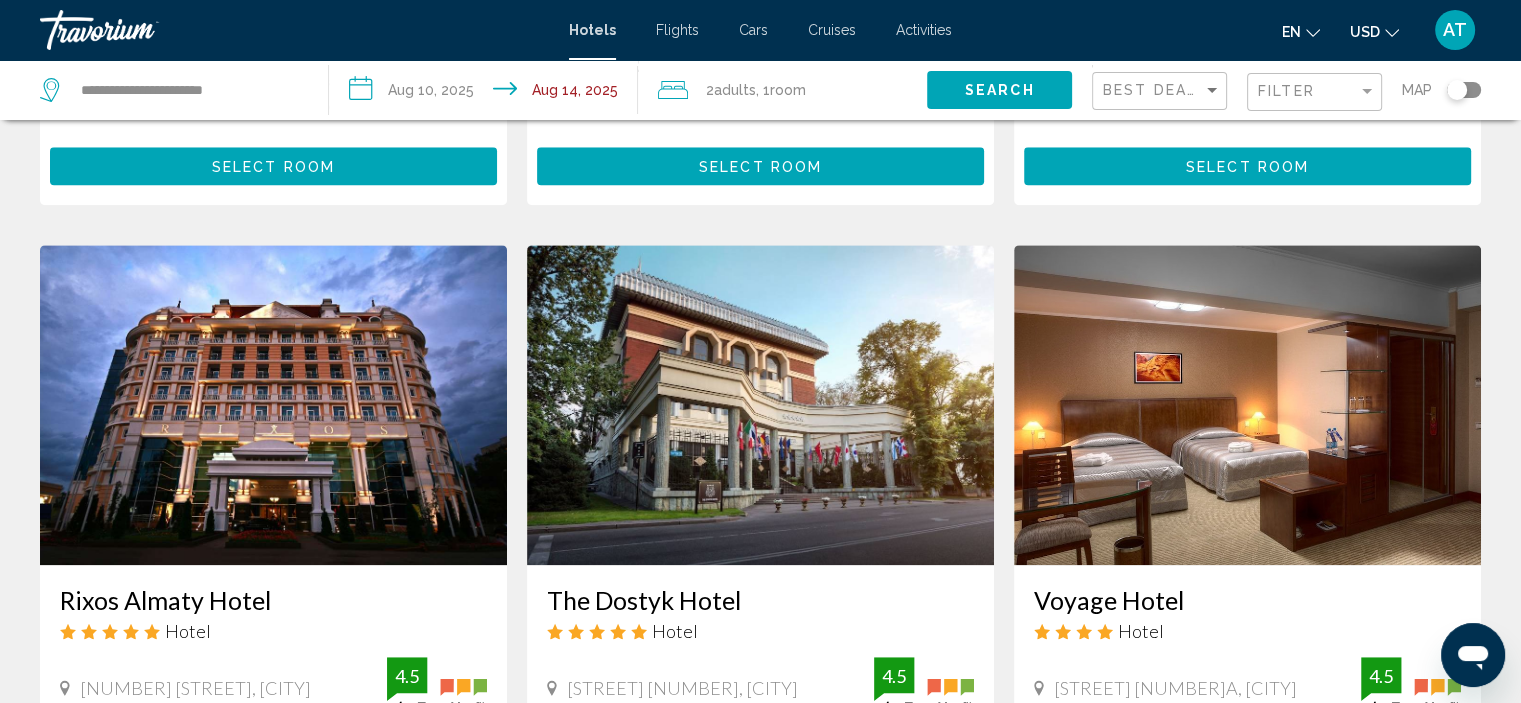 scroll, scrollTop: 2242, scrollLeft: 0, axis: vertical 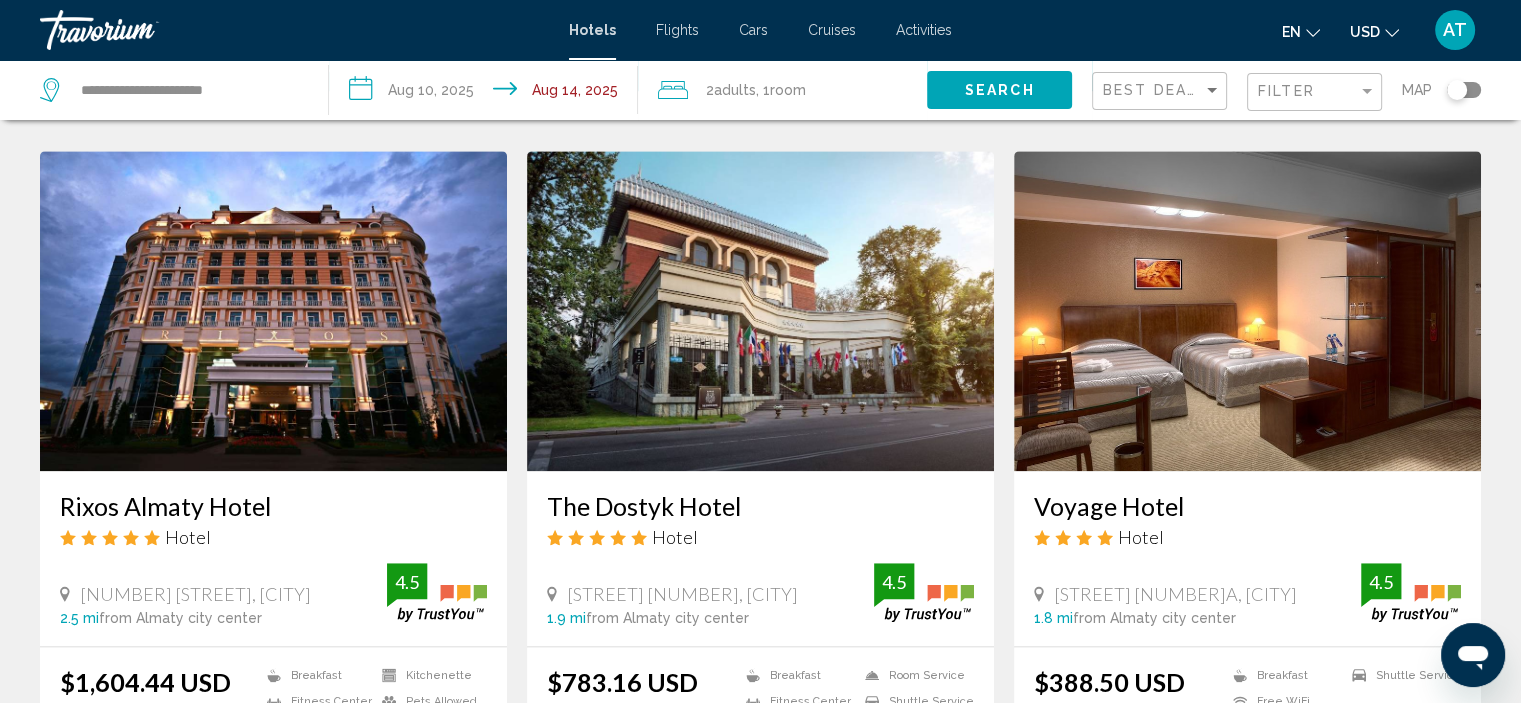 click at bounding box center (273, 311) 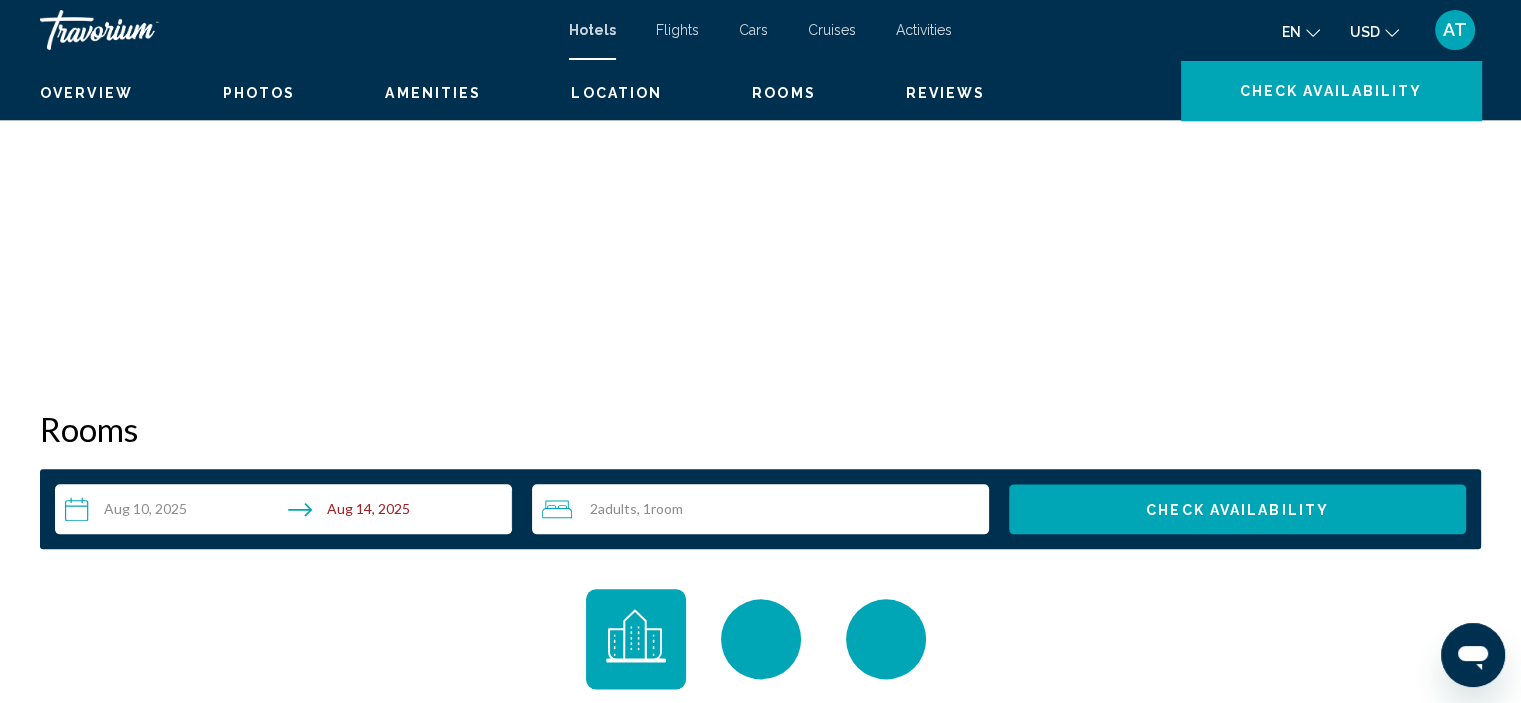 scroll, scrollTop: 8, scrollLeft: 0, axis: vertical 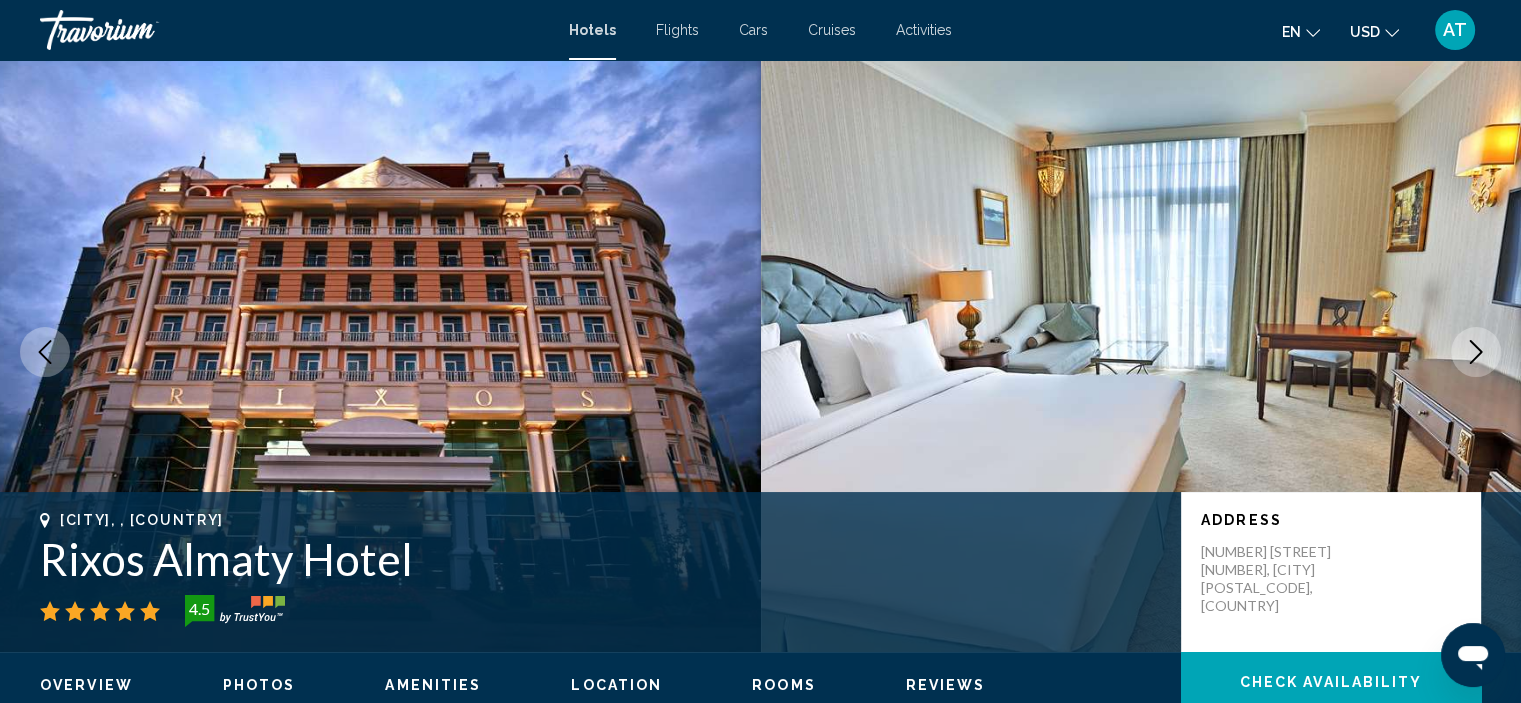 click at bounding box center (1476, 352) 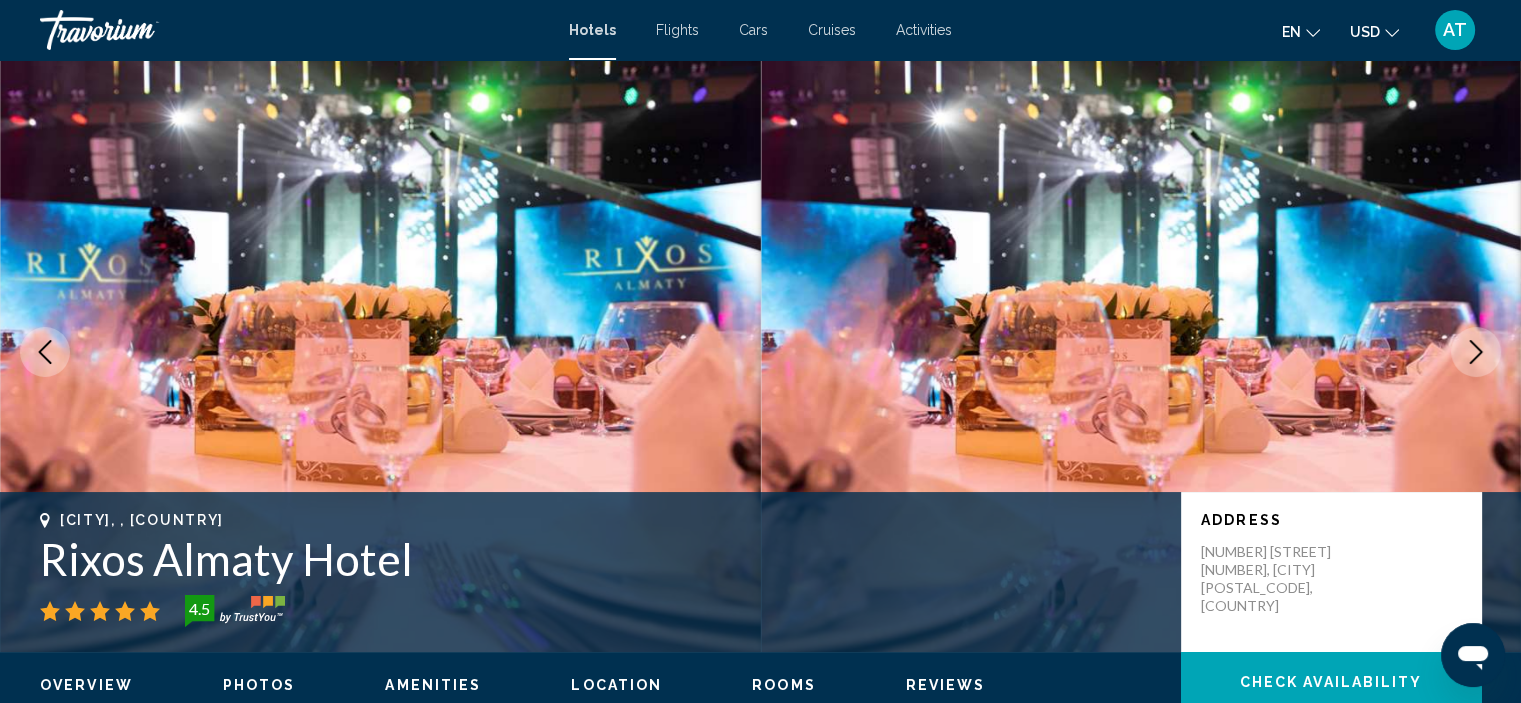 click at bounding box center (1476, 352) 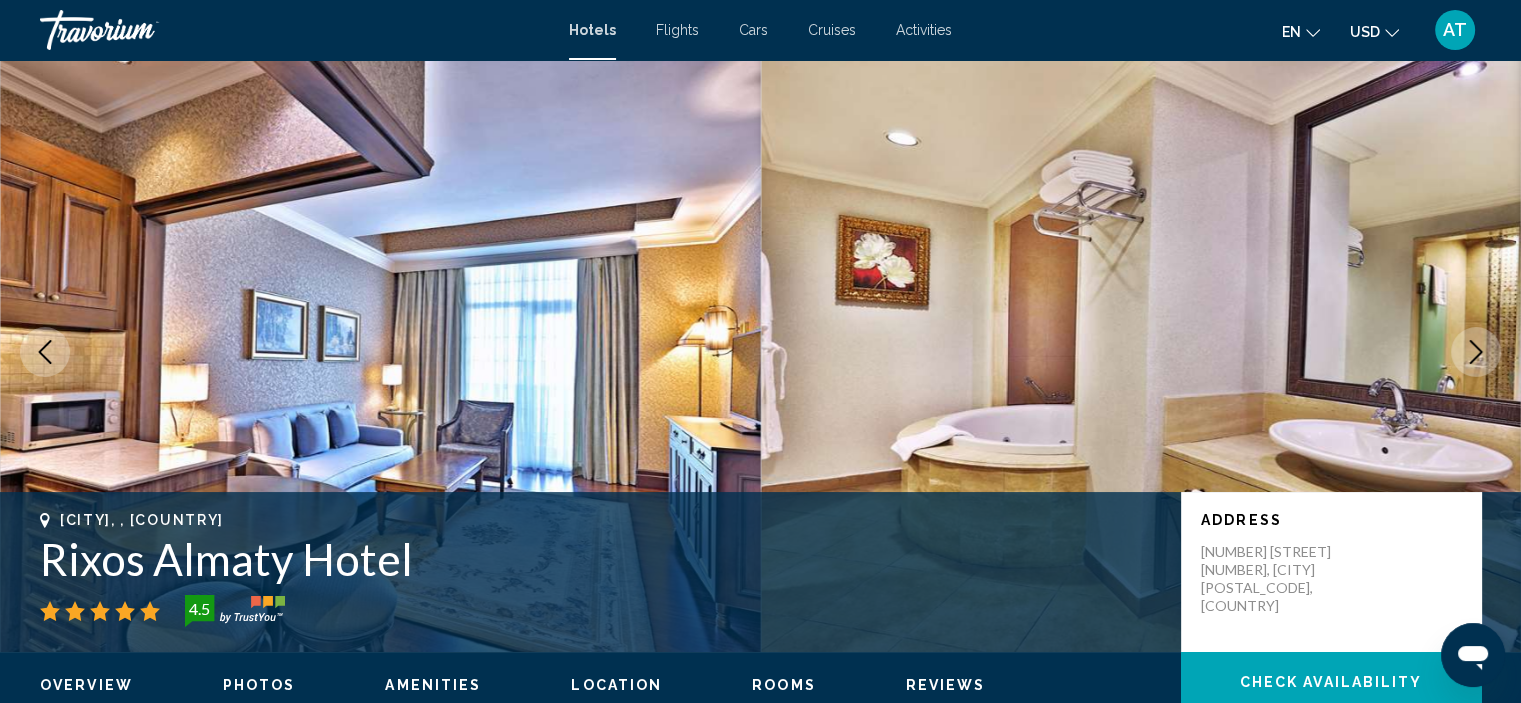 click at bounding box center [1476, 352] 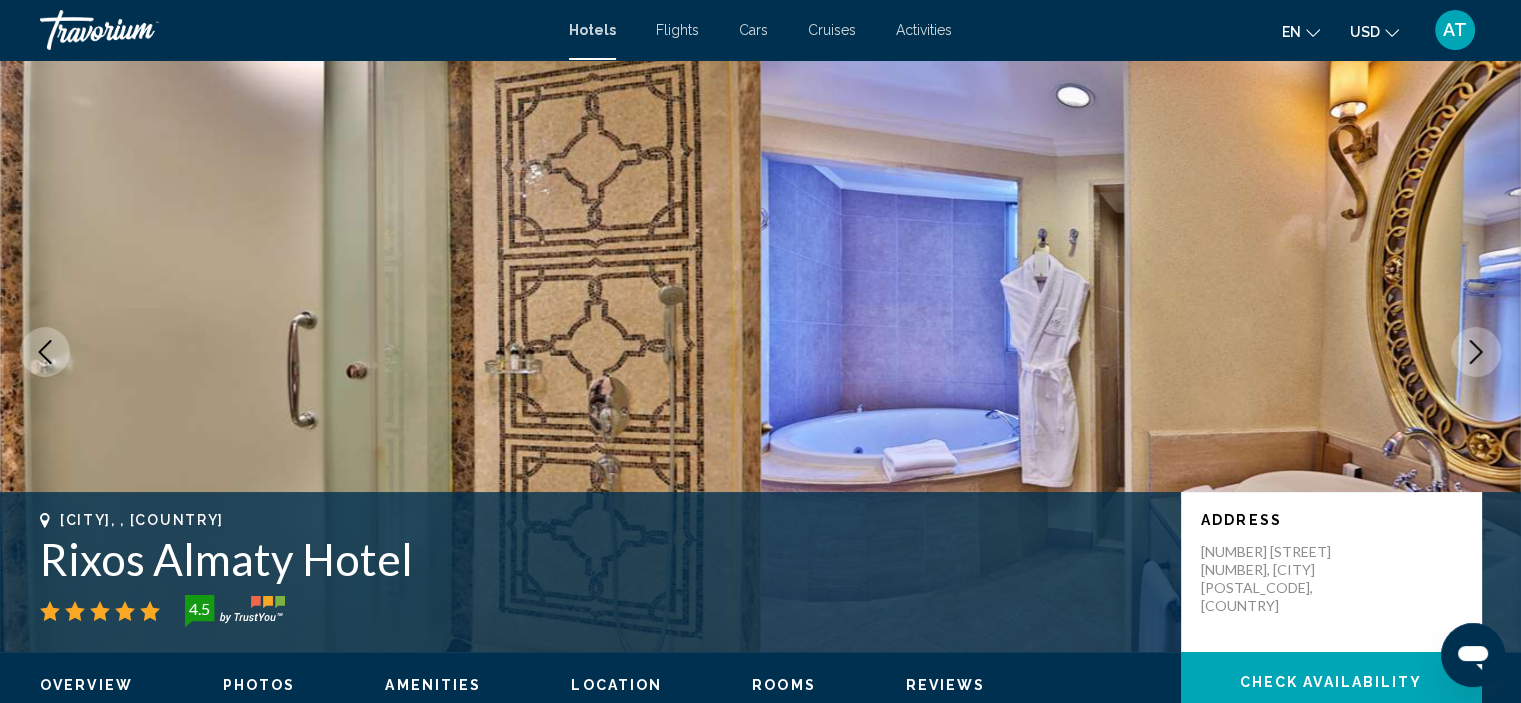 click at bounding box center (1476, 352) 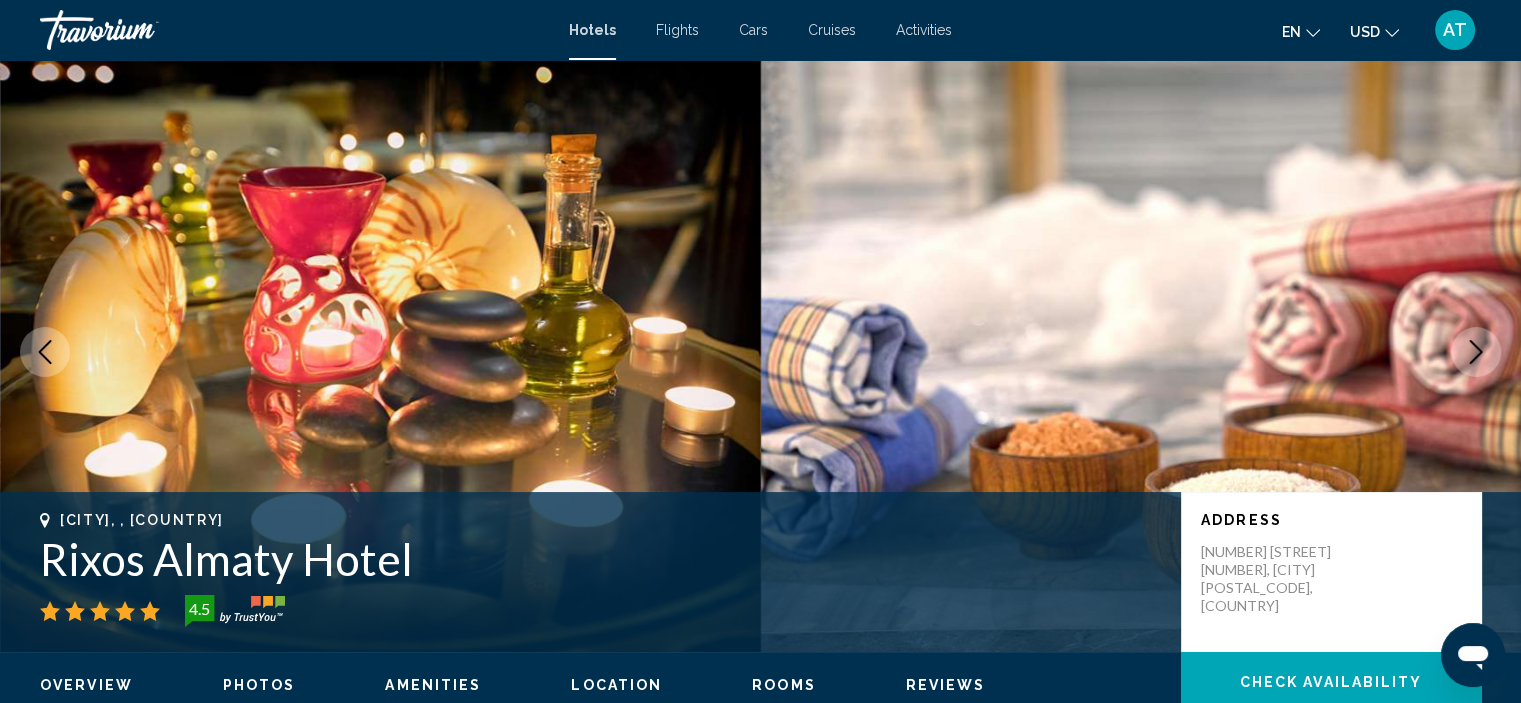 click at bounding box center [1476, 352] 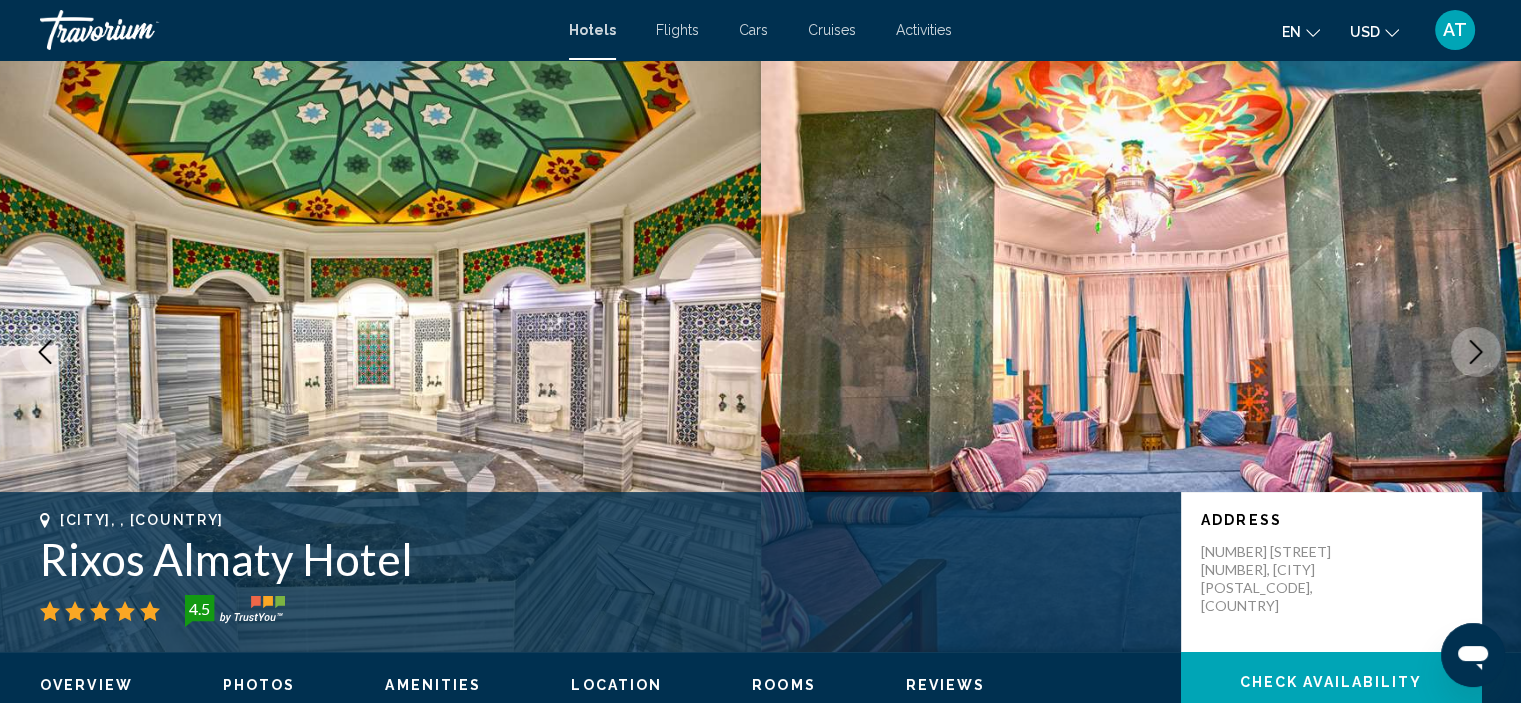 click at bounding box center (1476, 352) 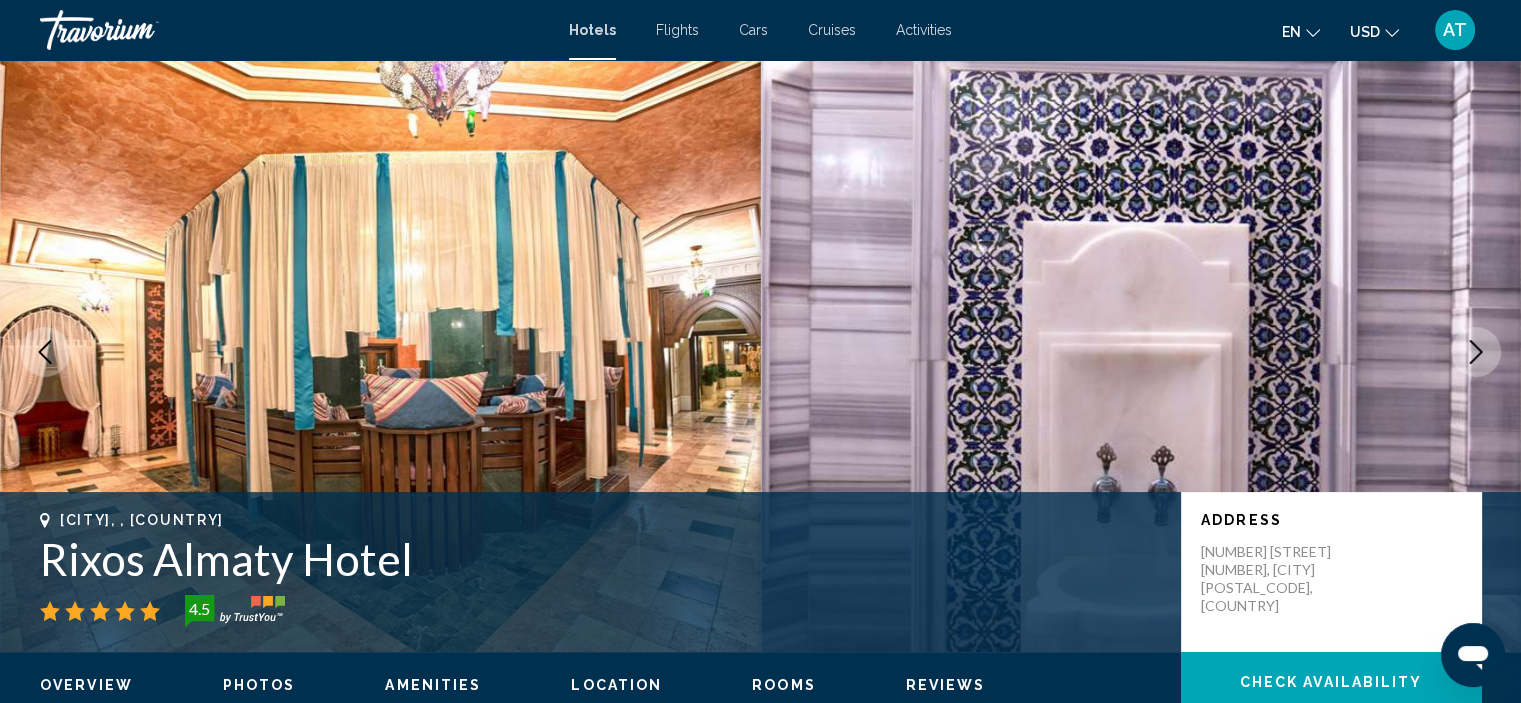 click at bounding box center [1476, 352] 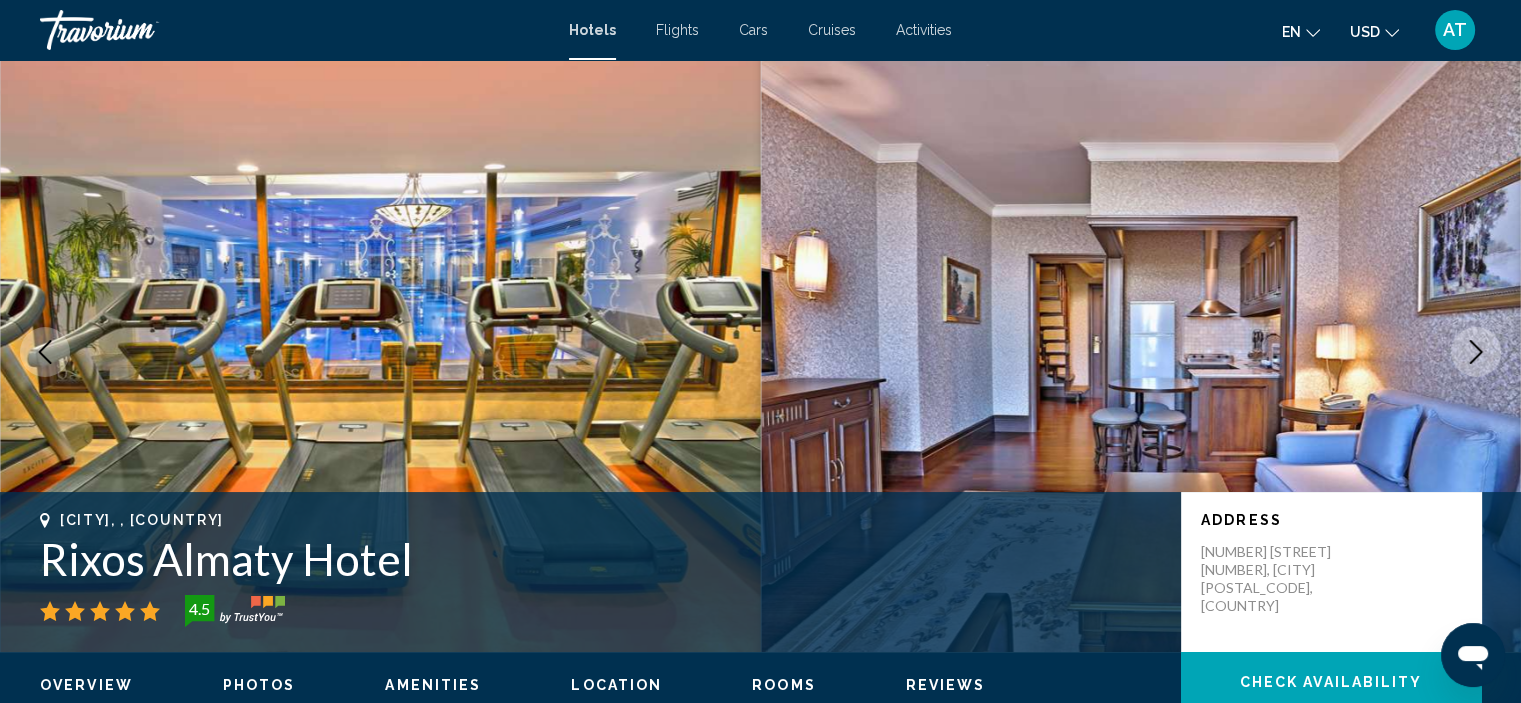 click at bounding box center [1476, 352] 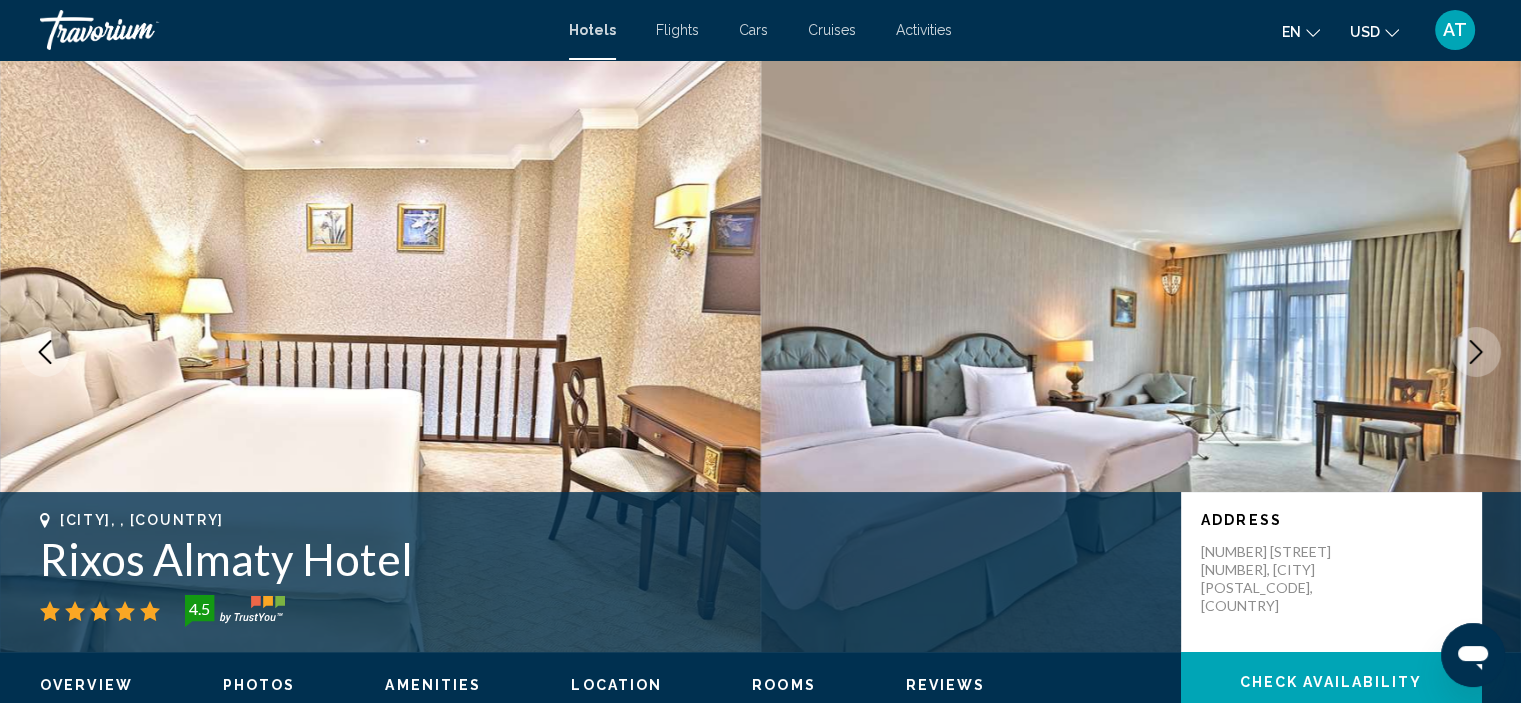 click at bounding box center [1476, 352] 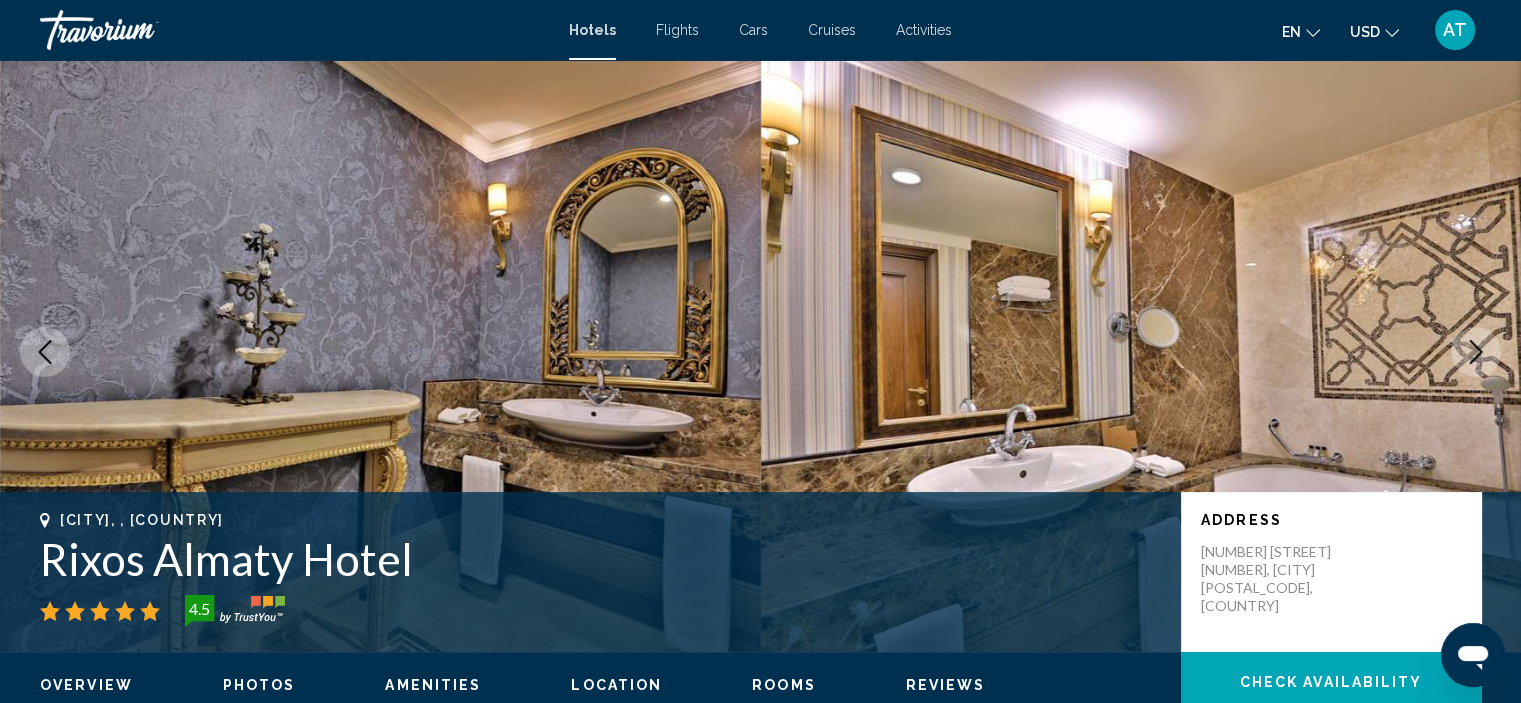 click at bounding box center [1476, 352] 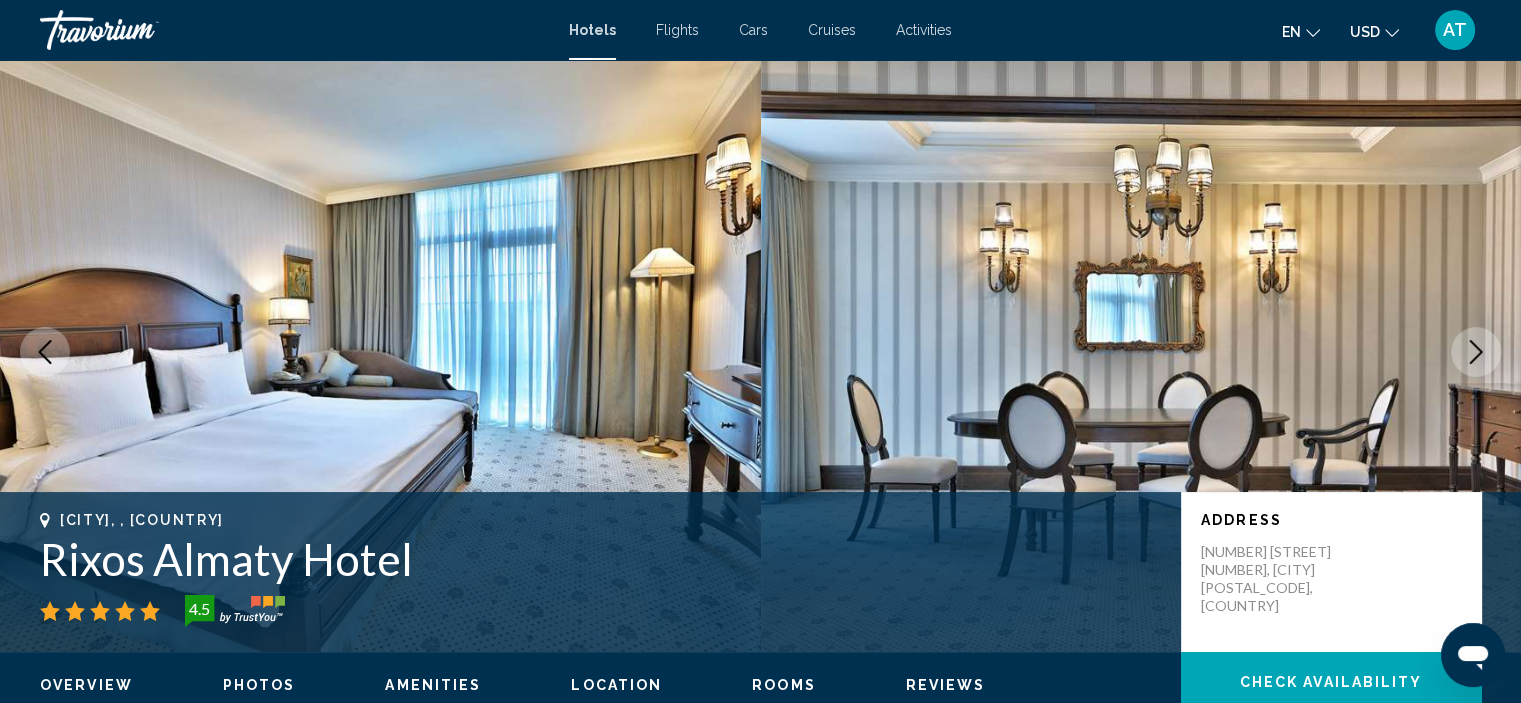 click at bounding box center (1476, 352) 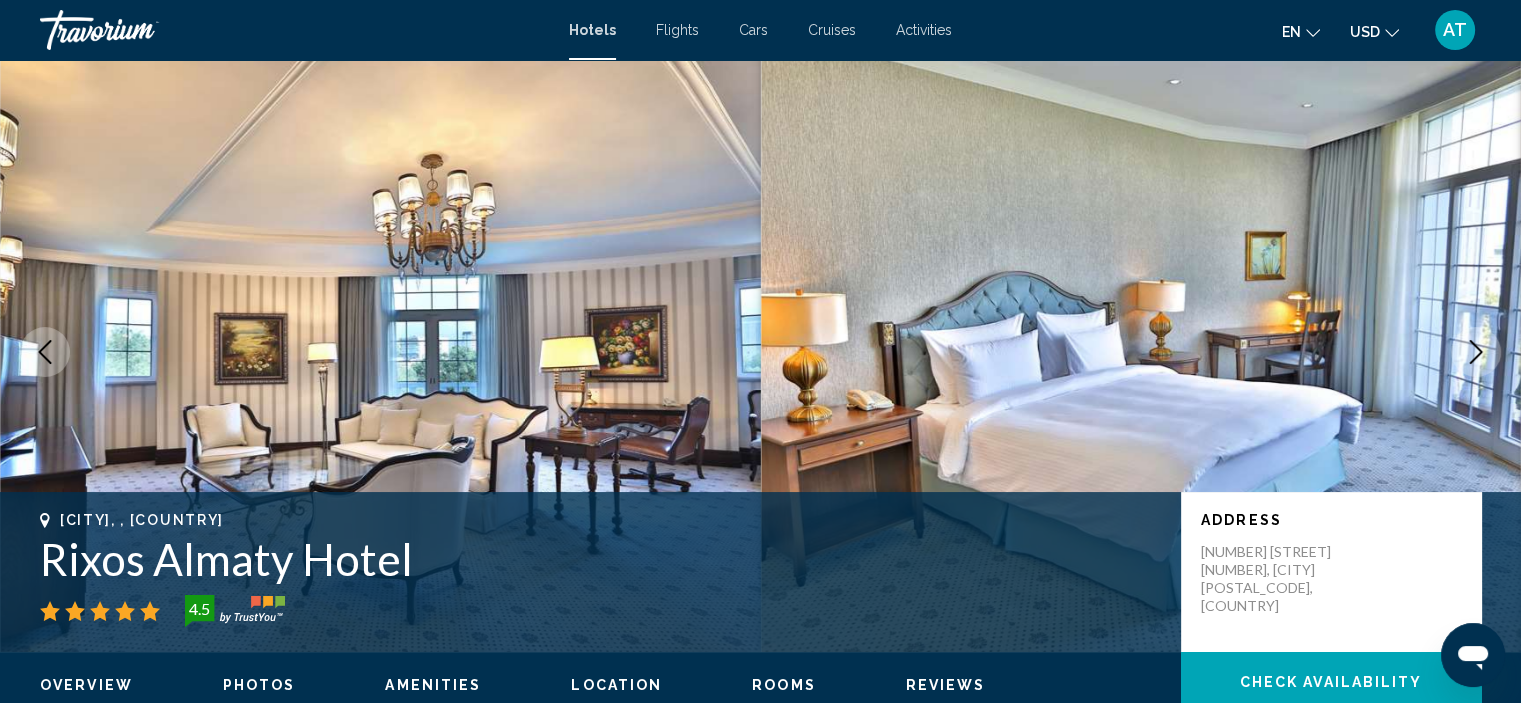 click at bounding box center (1476, 352) 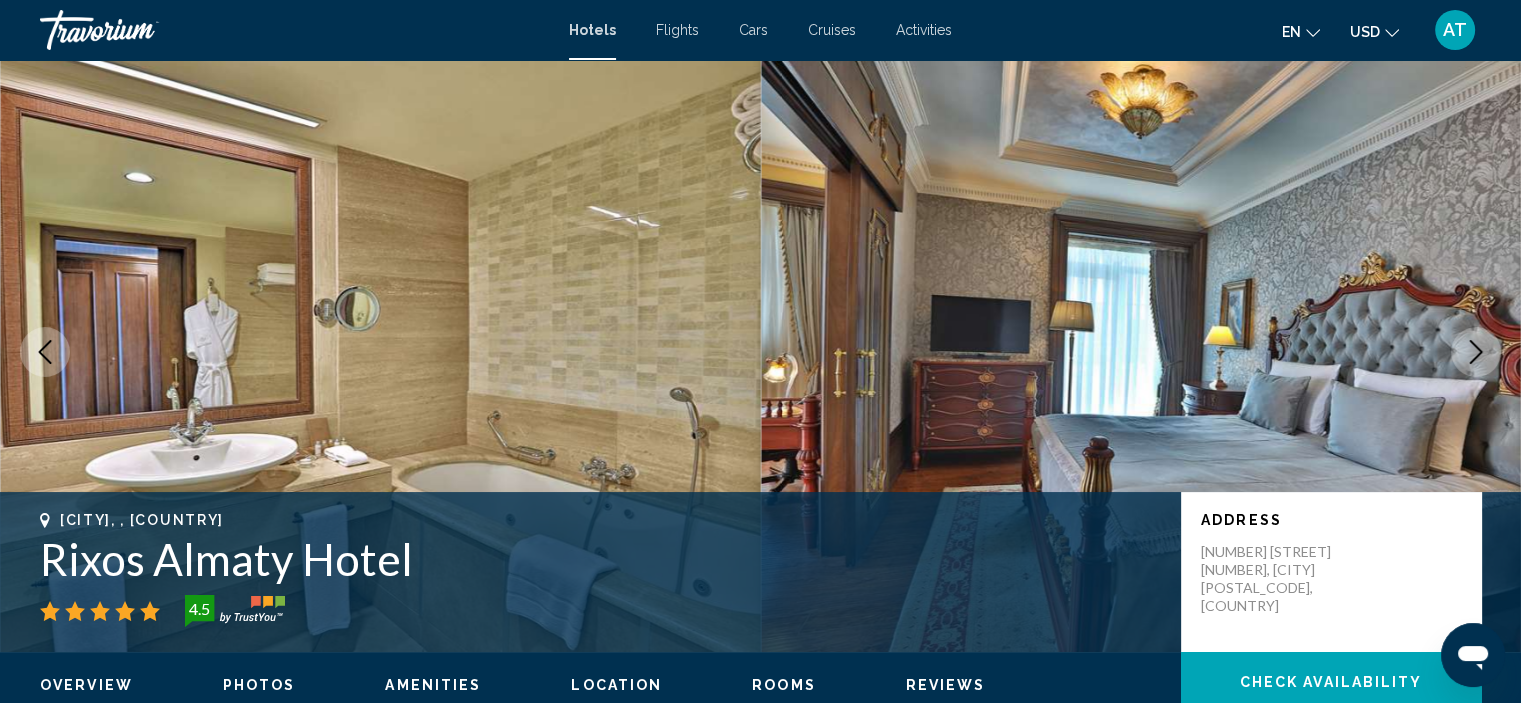 click 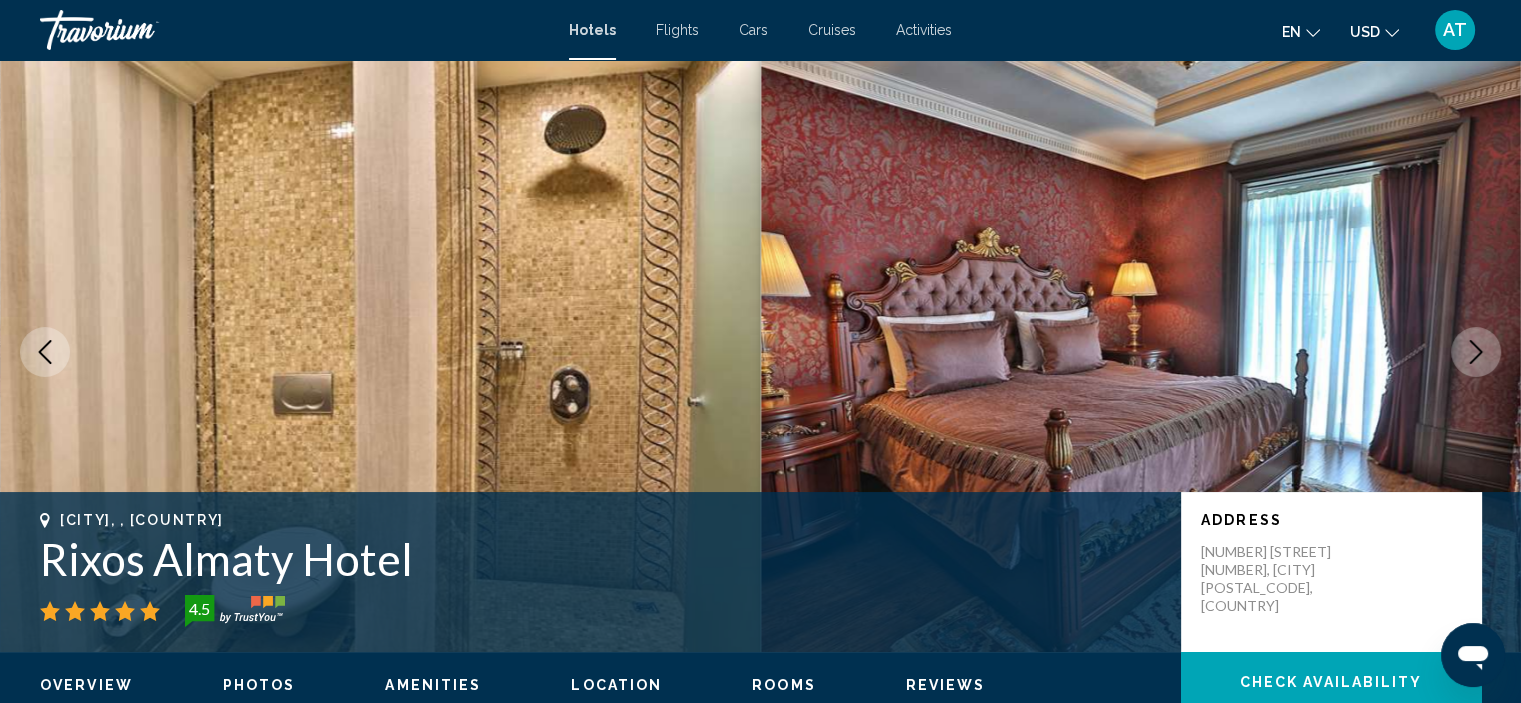 click 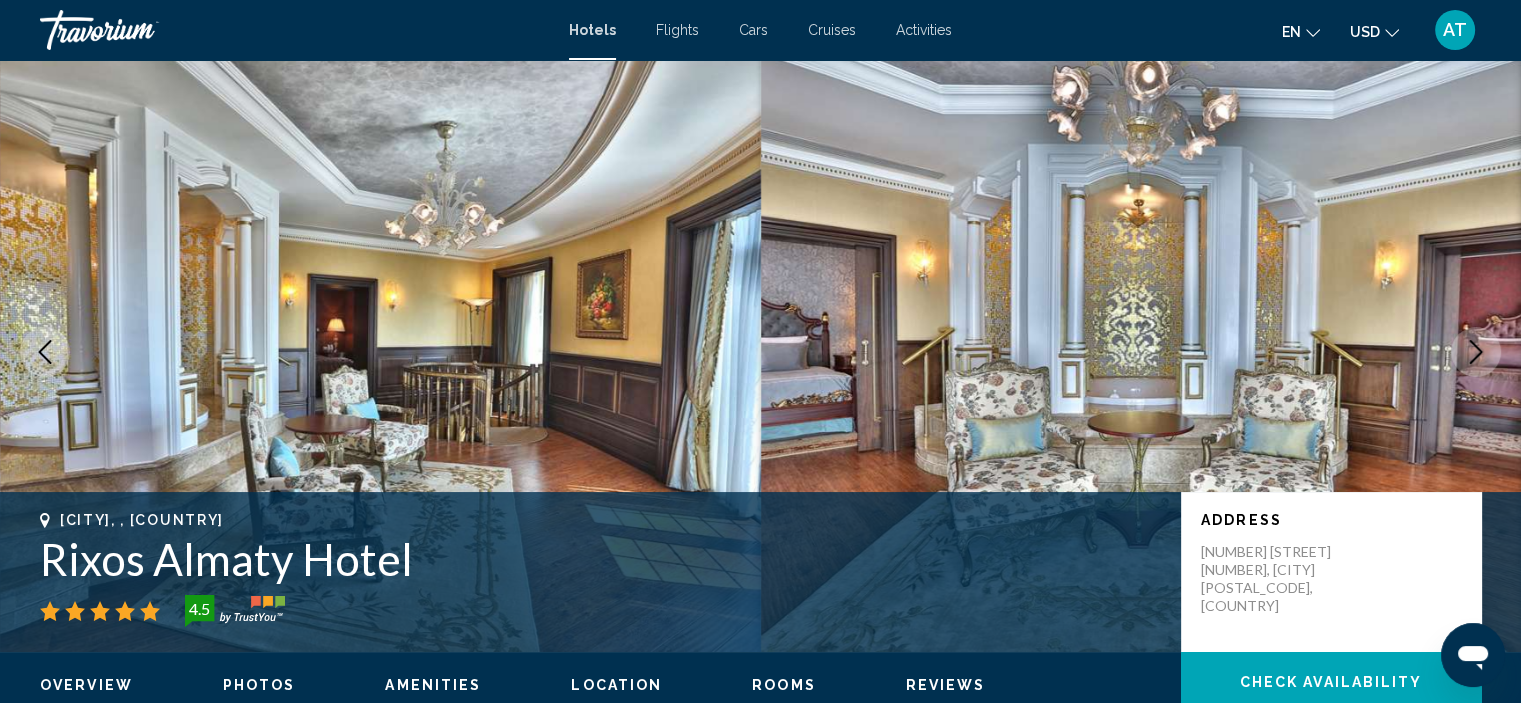 click 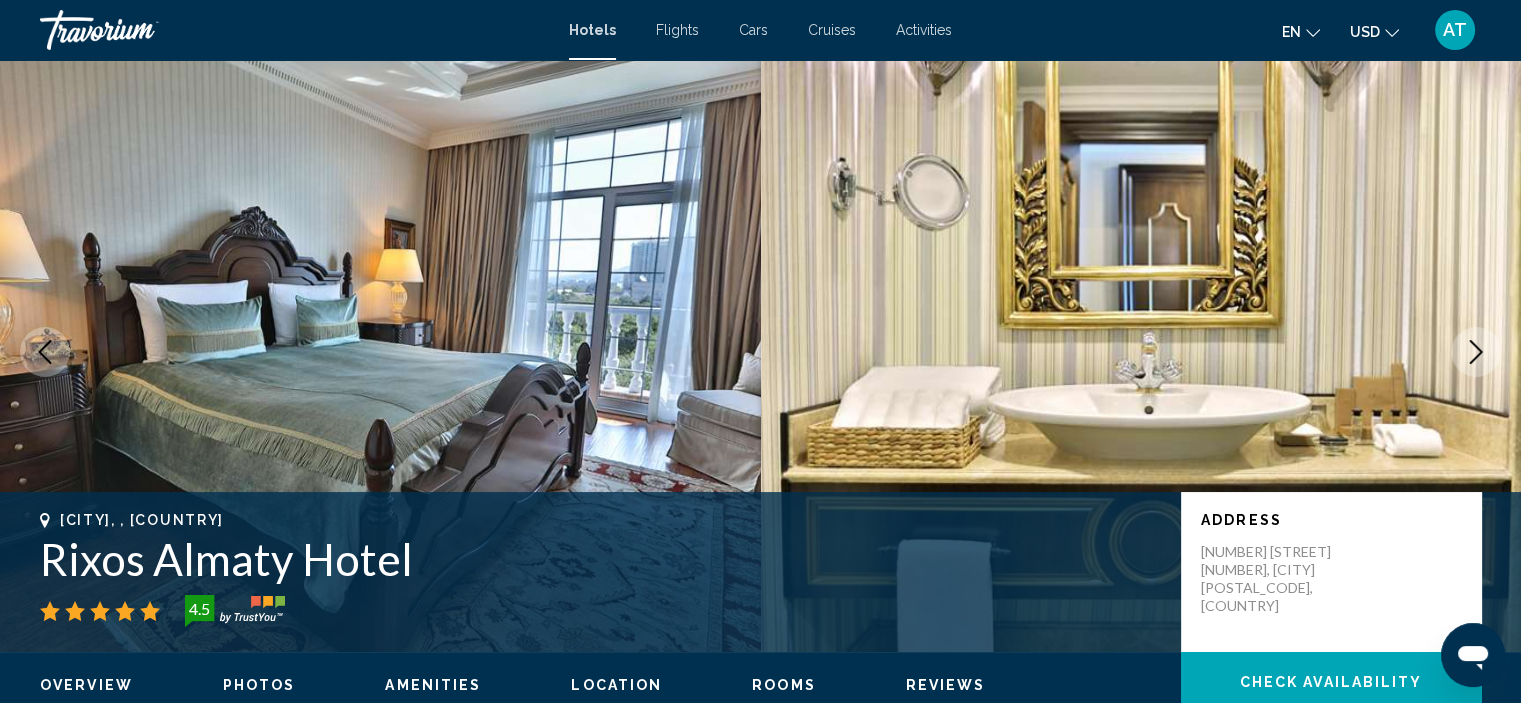 click 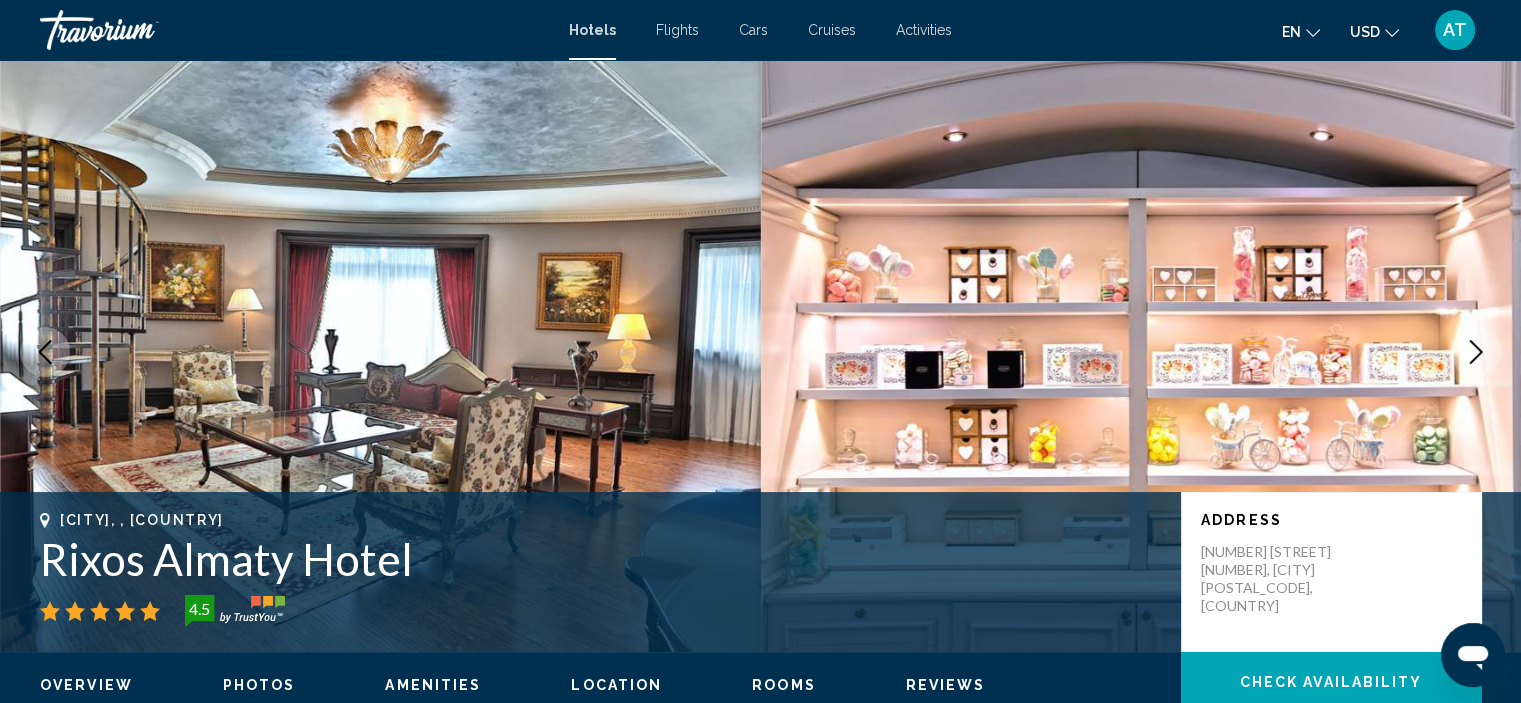 click 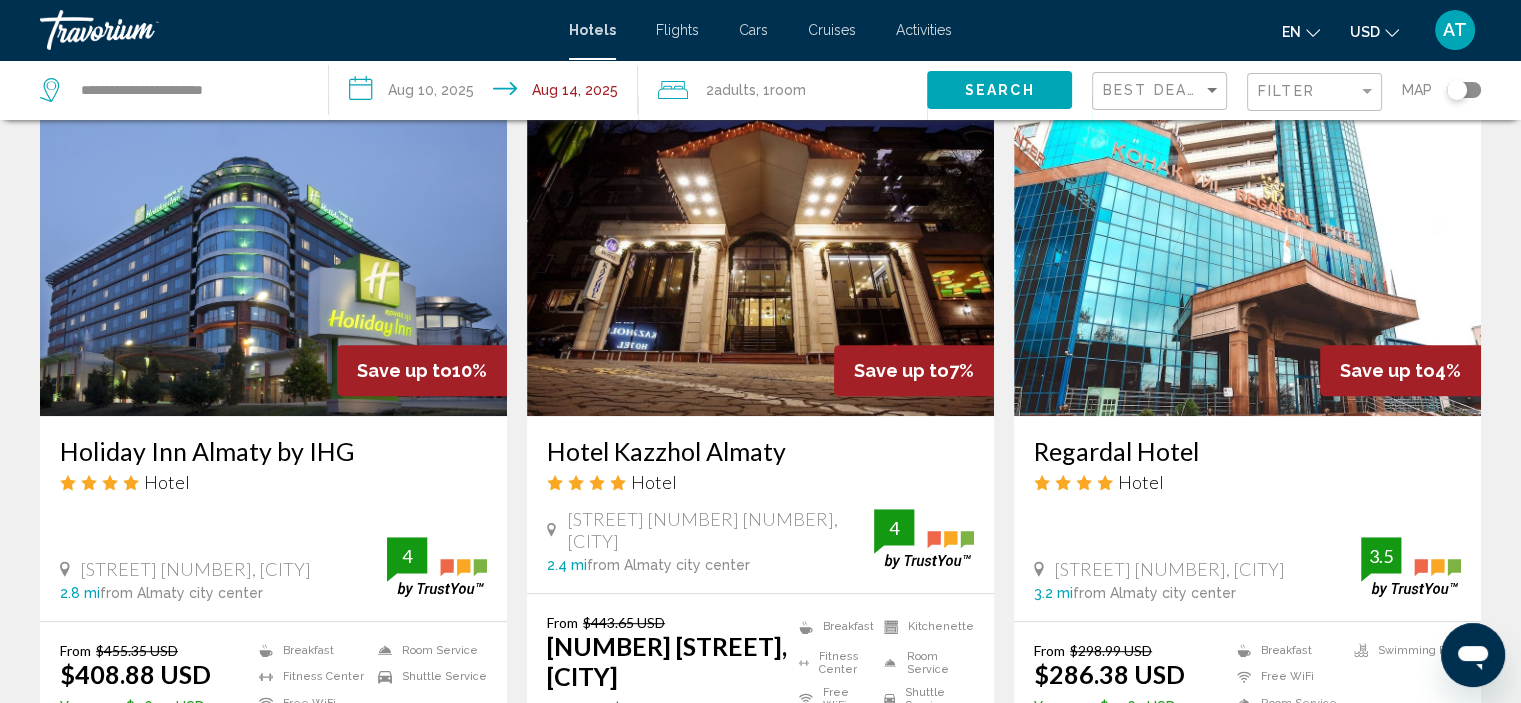 scroll, scrollTop: 837, scrollLeft: 0, axis: vertical 